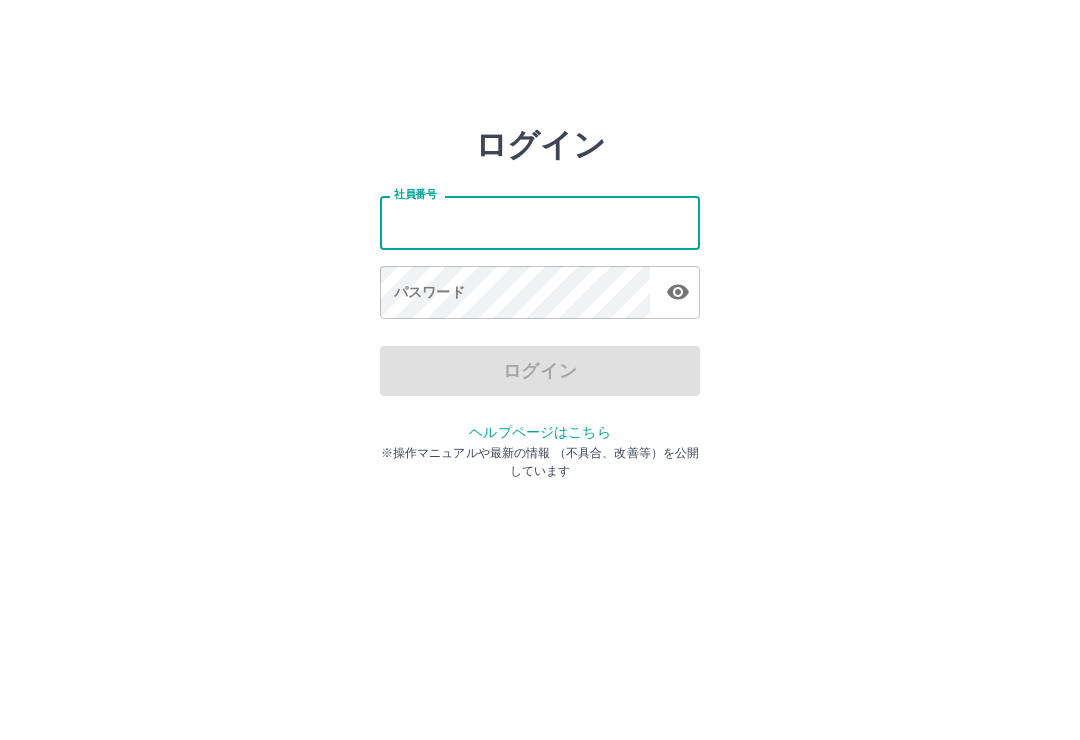scroll, scrollTop: 0, scrollLeft: 0, axis: both 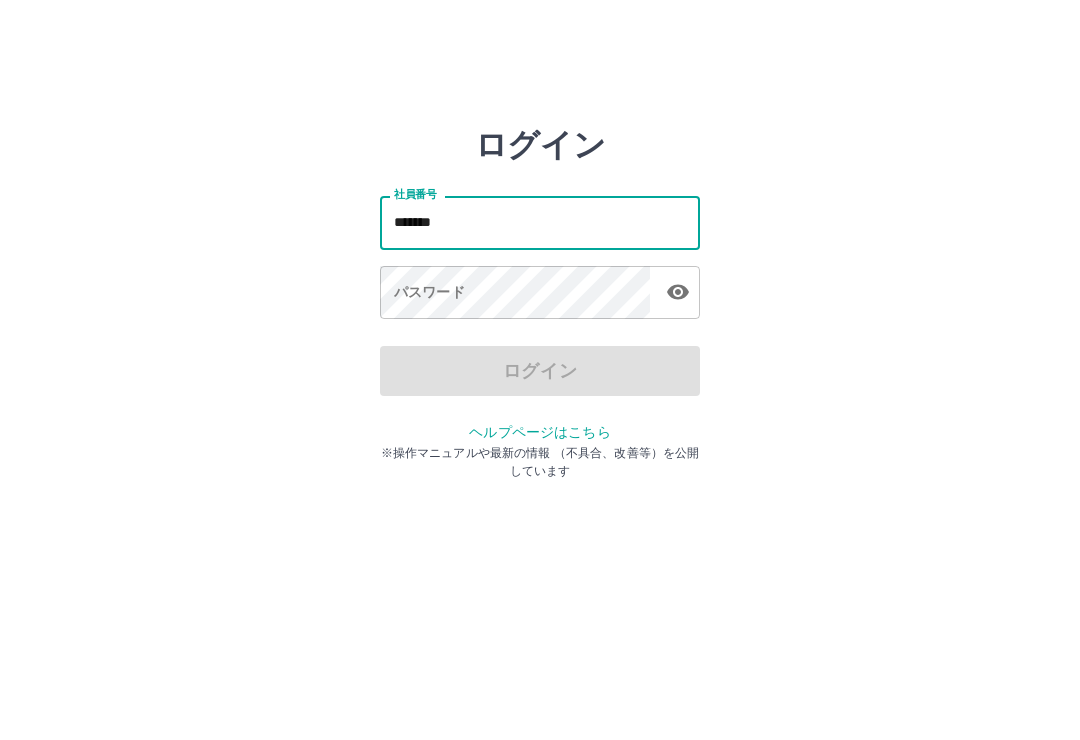 type on "*******" 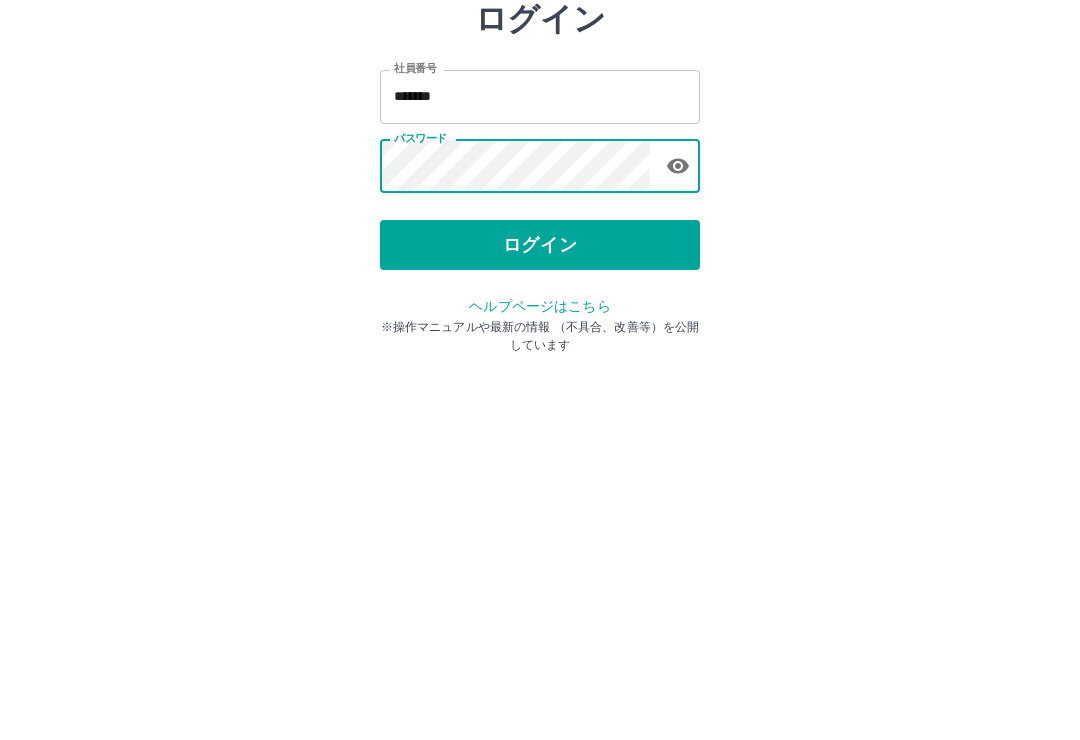 click on "ログイン" at bounding box center [540, 371] 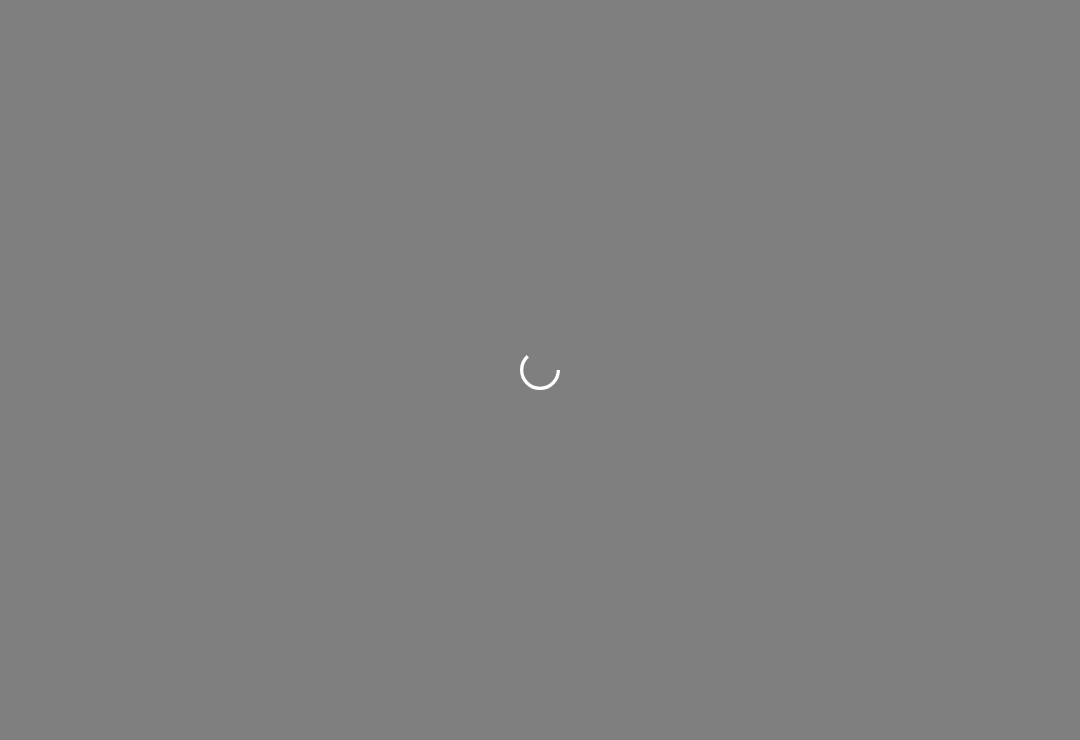scroll, scrollTop: 0, scrollLeft: 0, axis: both 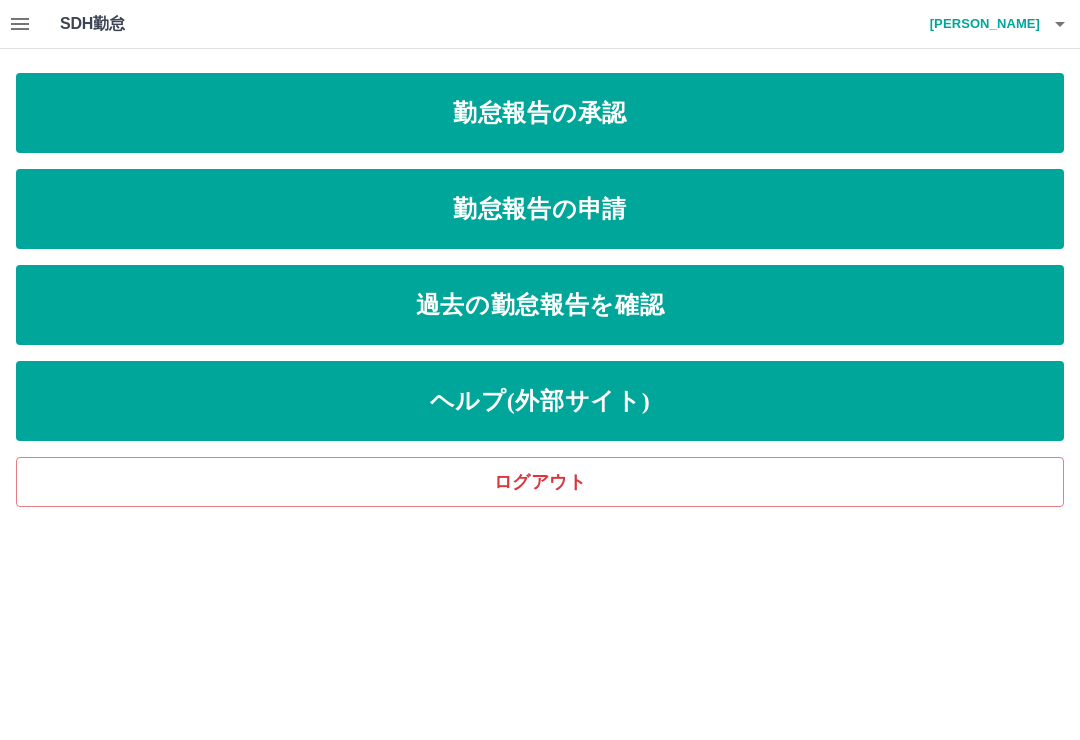 click on "勤怠報告の承認" at bounding box center (540, 113) 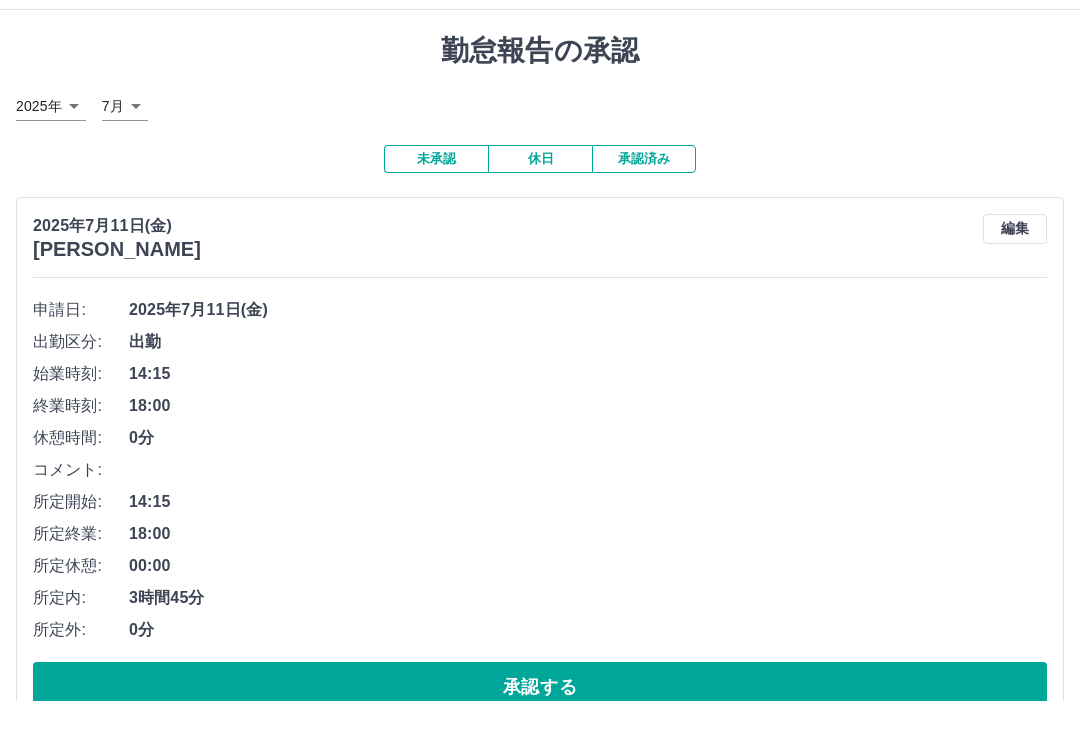 scroll, scrollTop: 42, scrollLeft: 0, axis: vertical 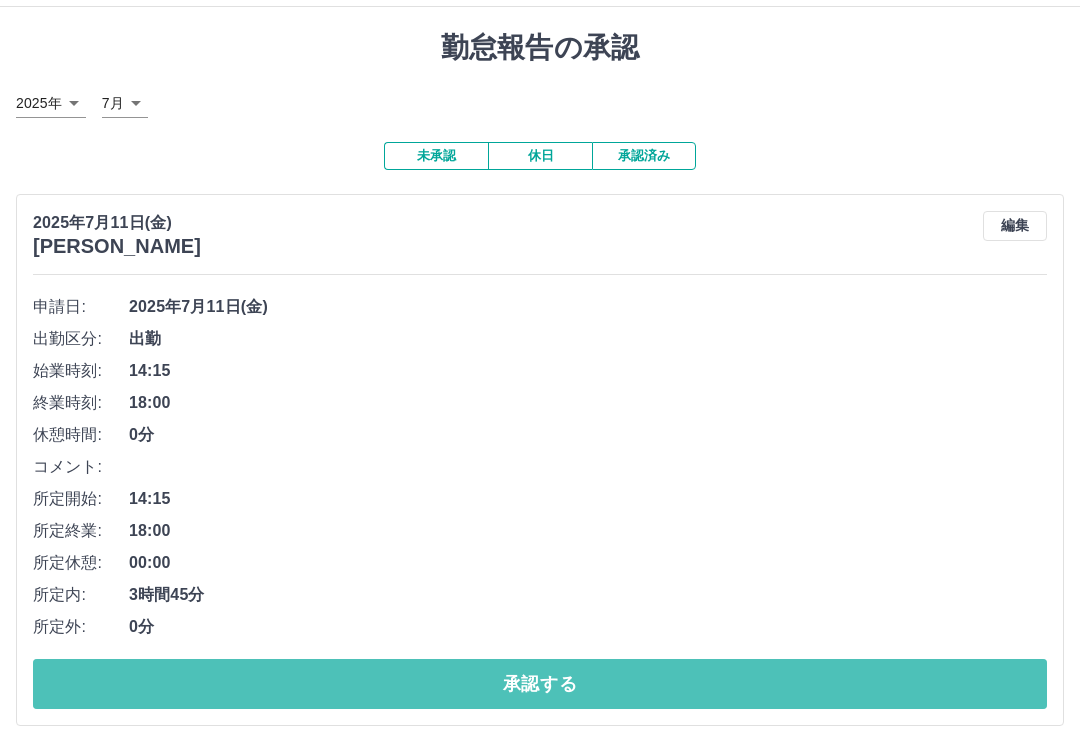 click on "承認する" at bounding box center [540, 684] 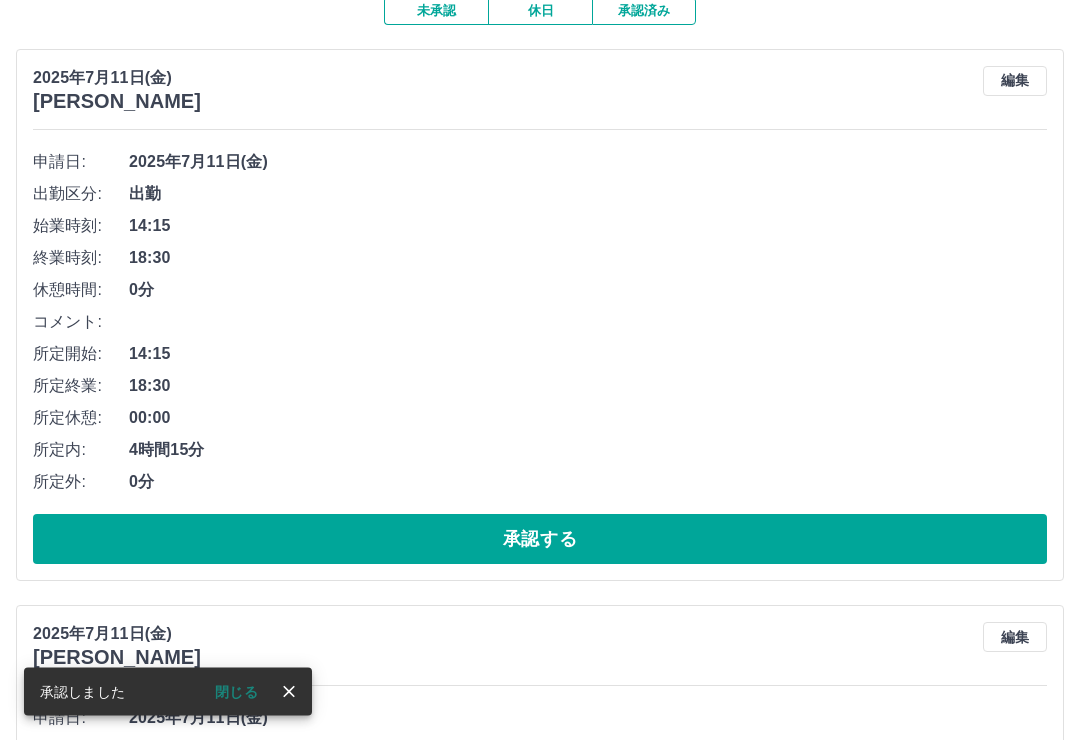 scroll, scrollTop: 177, scrollLeft: 0, axis: vertical 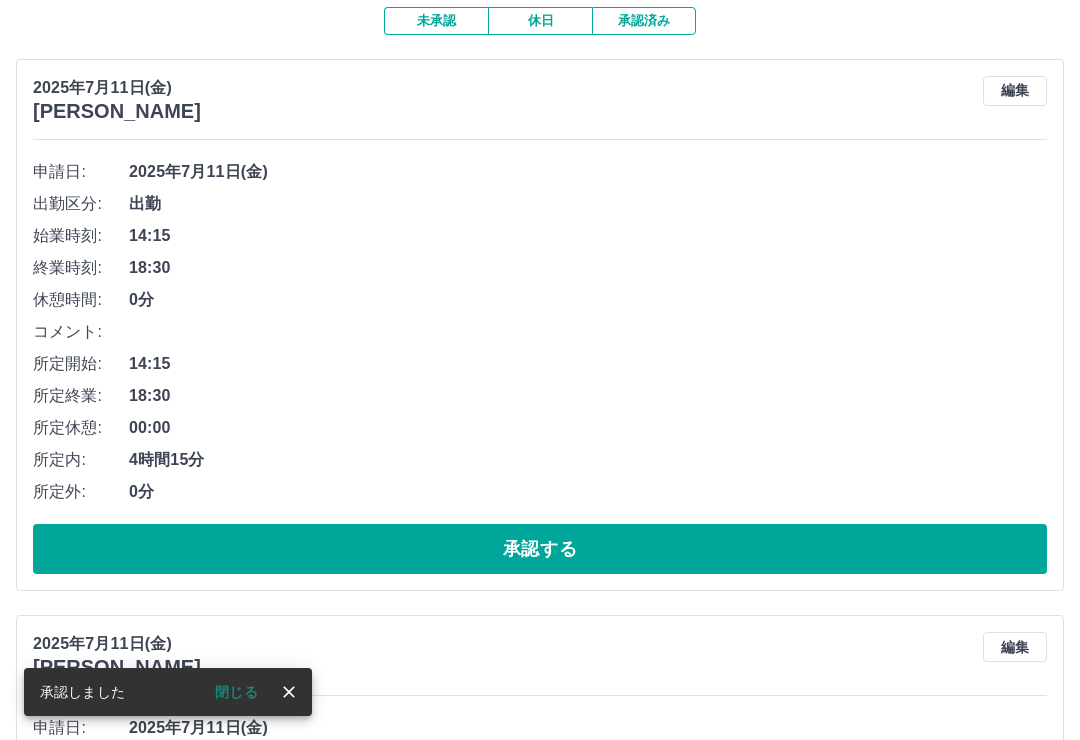 click on "承認する" at bounding box center (540, 549) 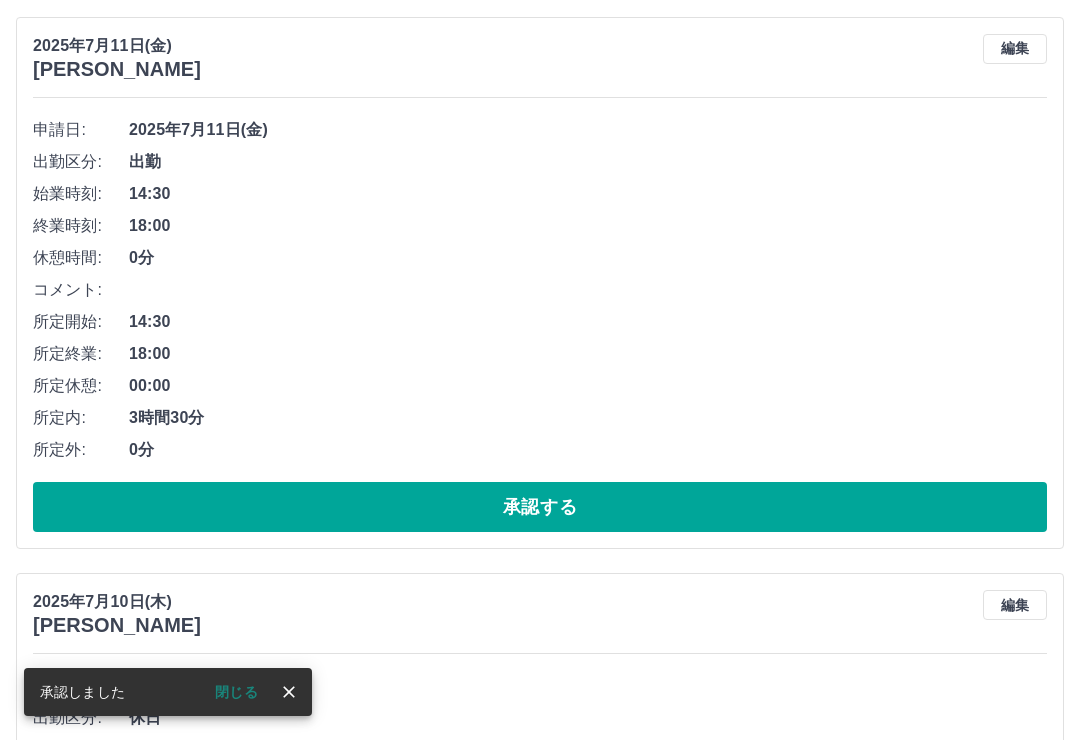 scroll, scrollTop: 217, scrollLeft: 0, axis: vertical 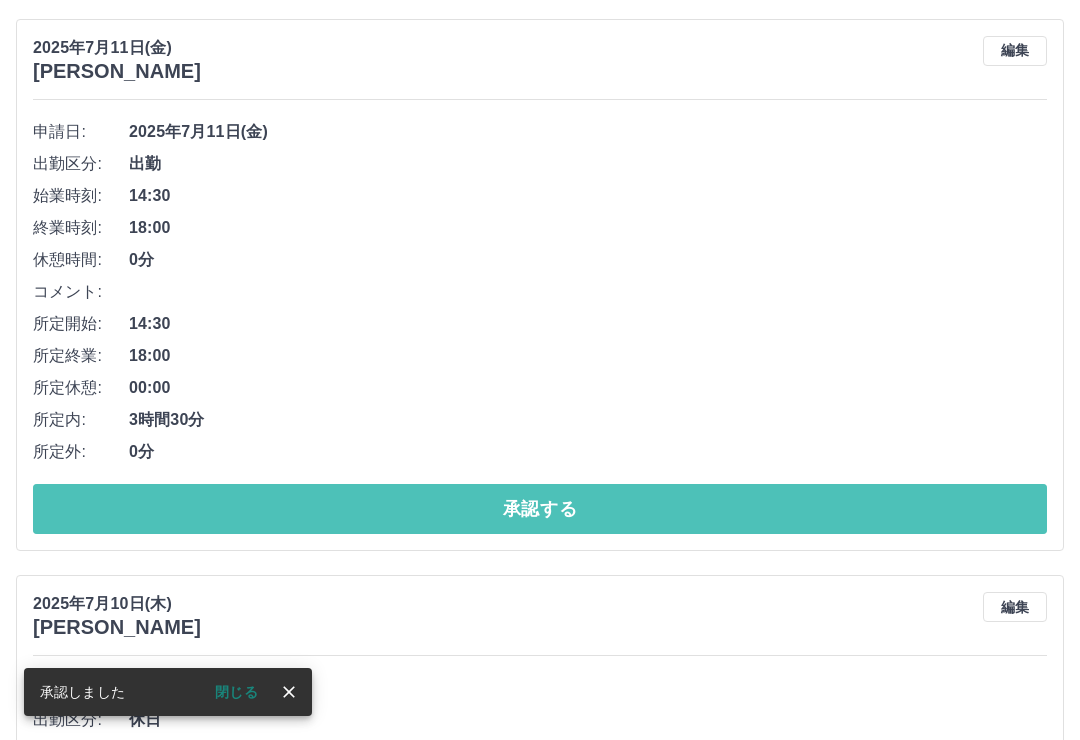 click on "承認する" at bounding box center (540, 509) 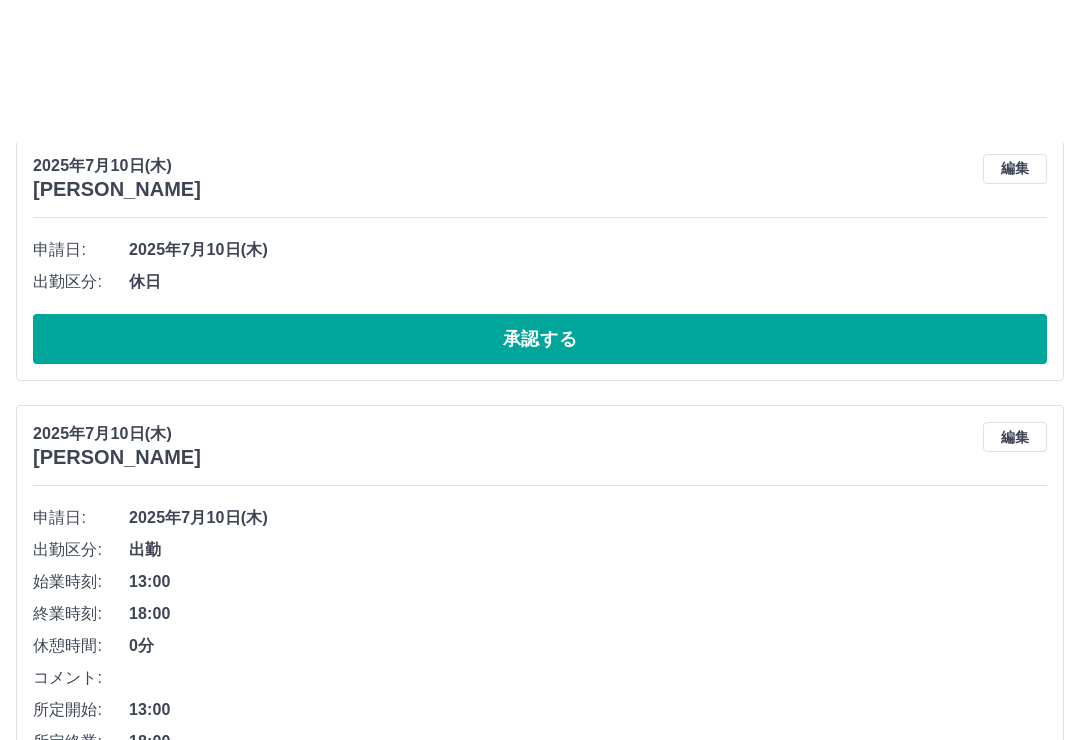 scroll, scrollTop: 0, scrollLeft: 0, axis: both 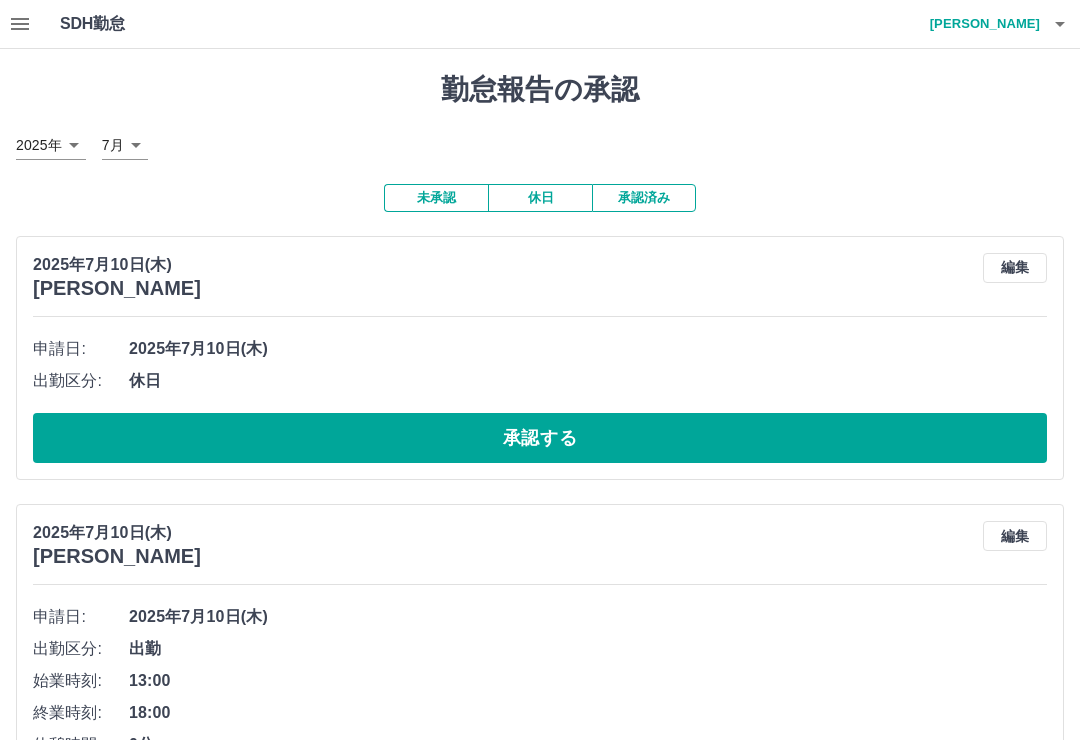 click on "承認する" at bounding box center (540, 438) 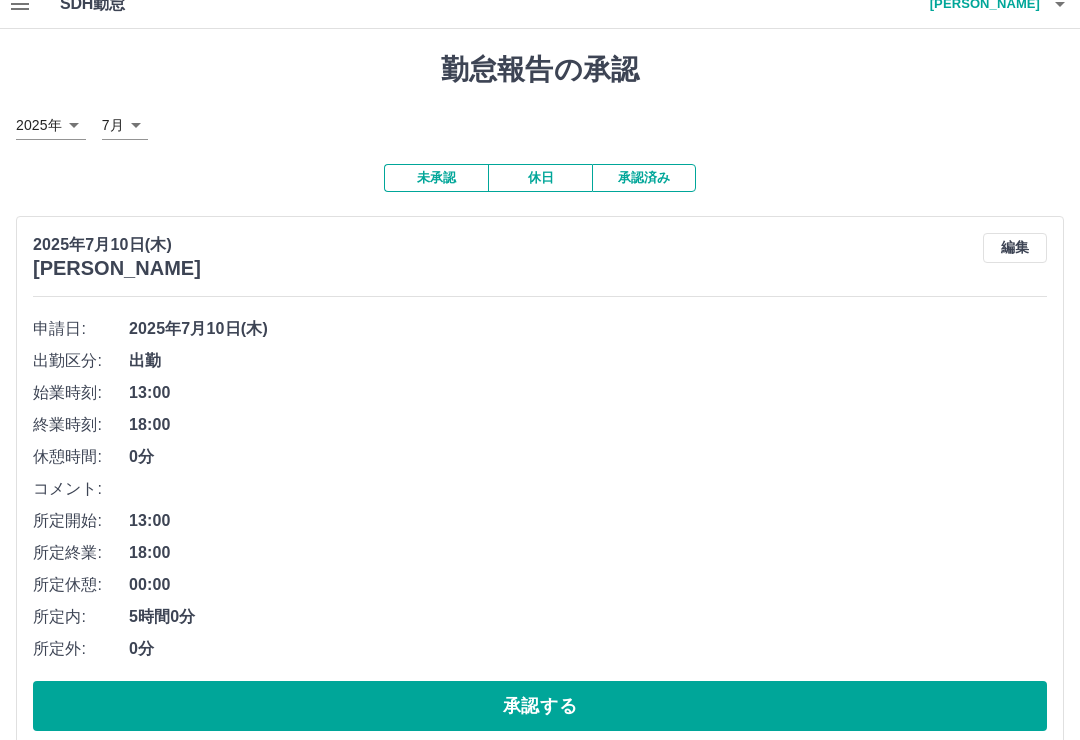 scroll, scrollTop: 20, scrollLeft: 0, axis: vertical 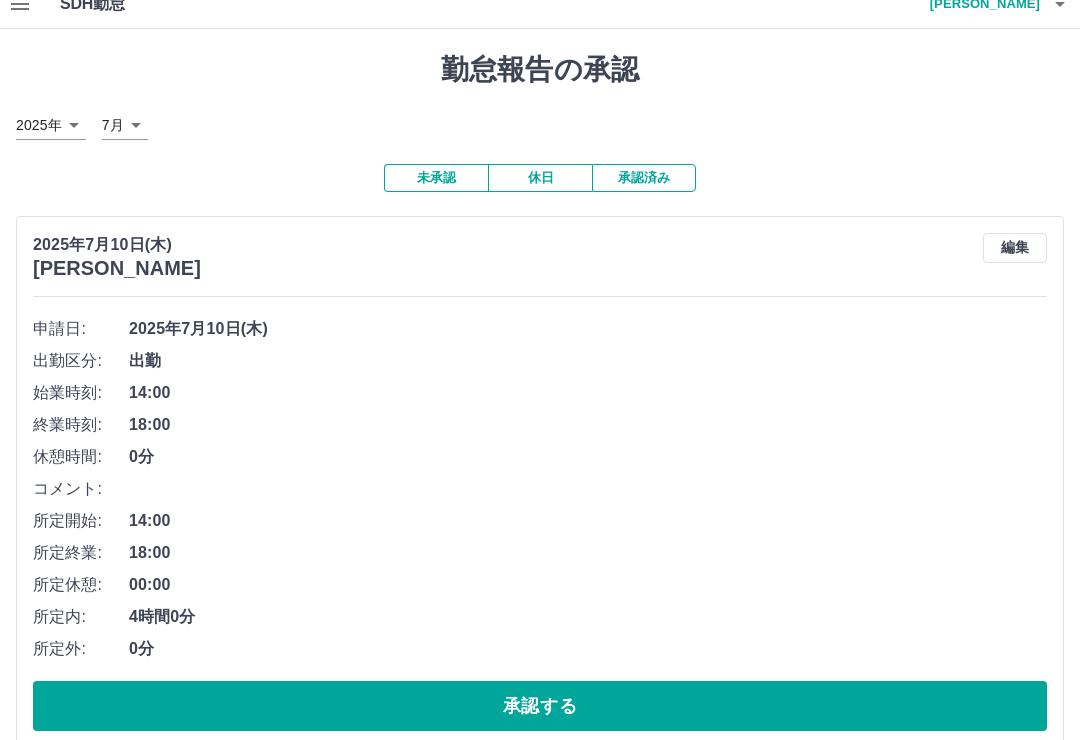 click on "承認する" at bounding box center [540, 706] 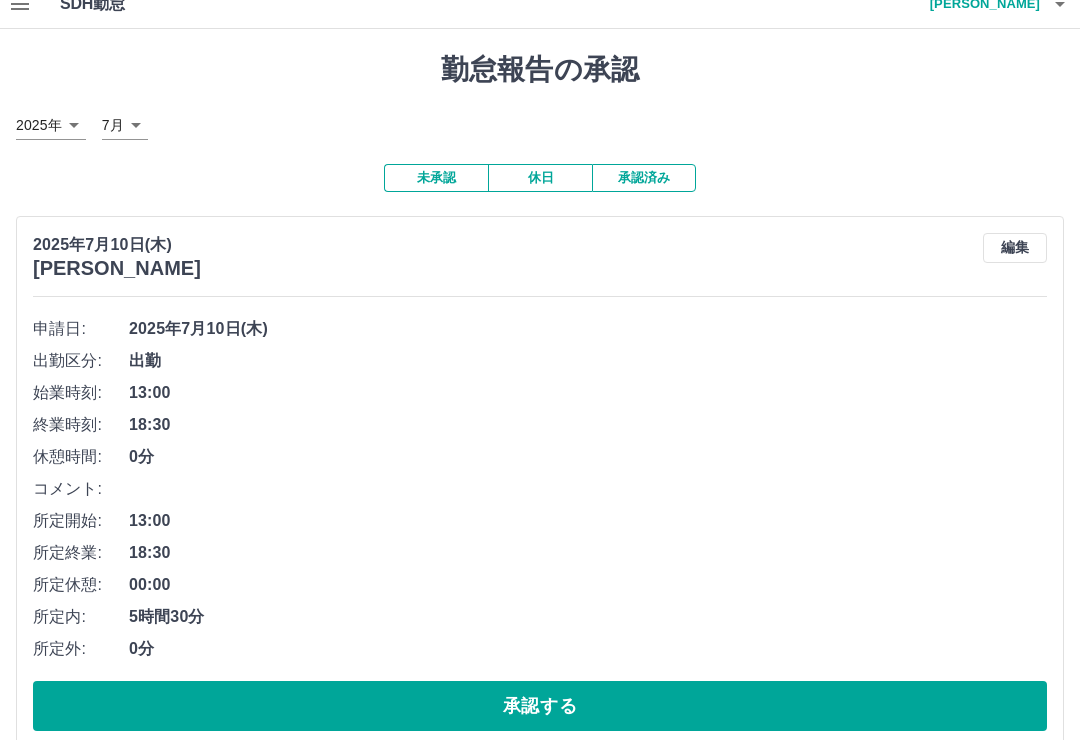 click on "承認する" at bounding box center [540, 706] 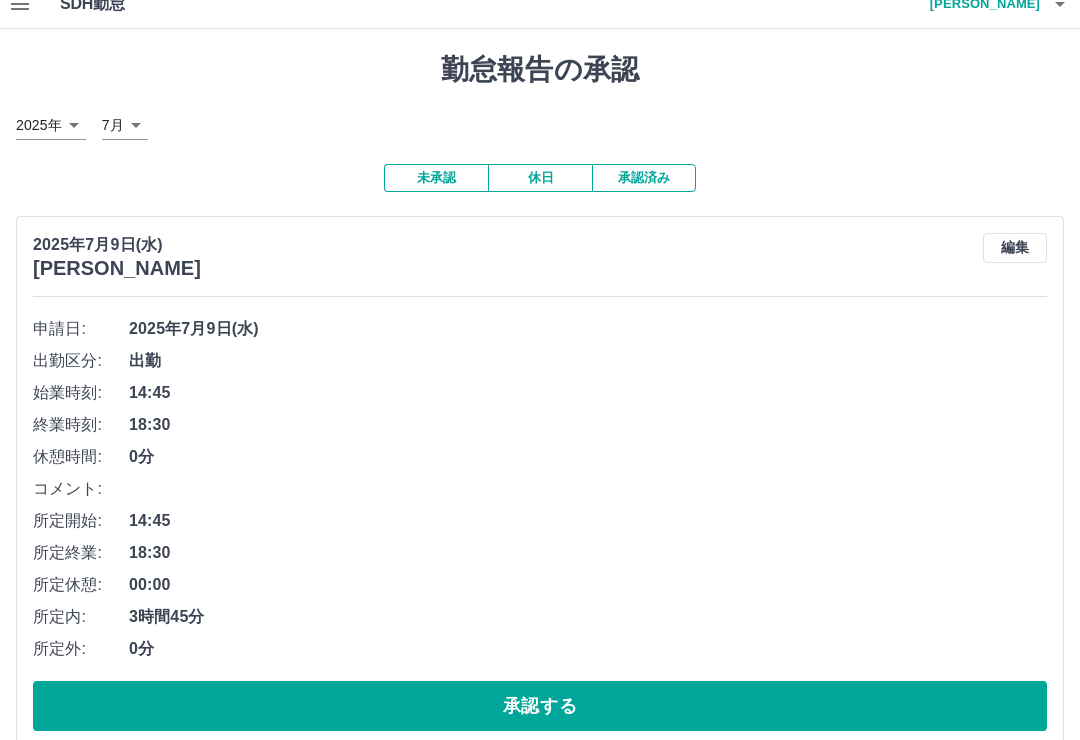 click on "承認する" at bounding box center (540, 706) 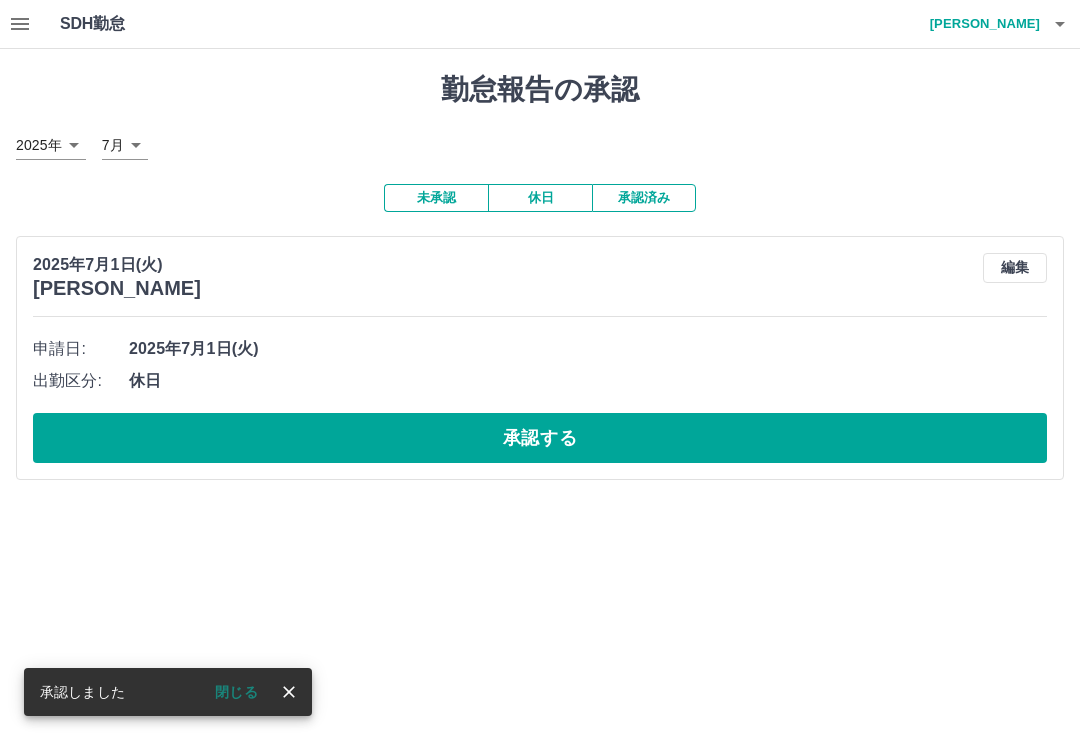 scroll, scrollTop: 0, scrollLeft: 0, axis: both 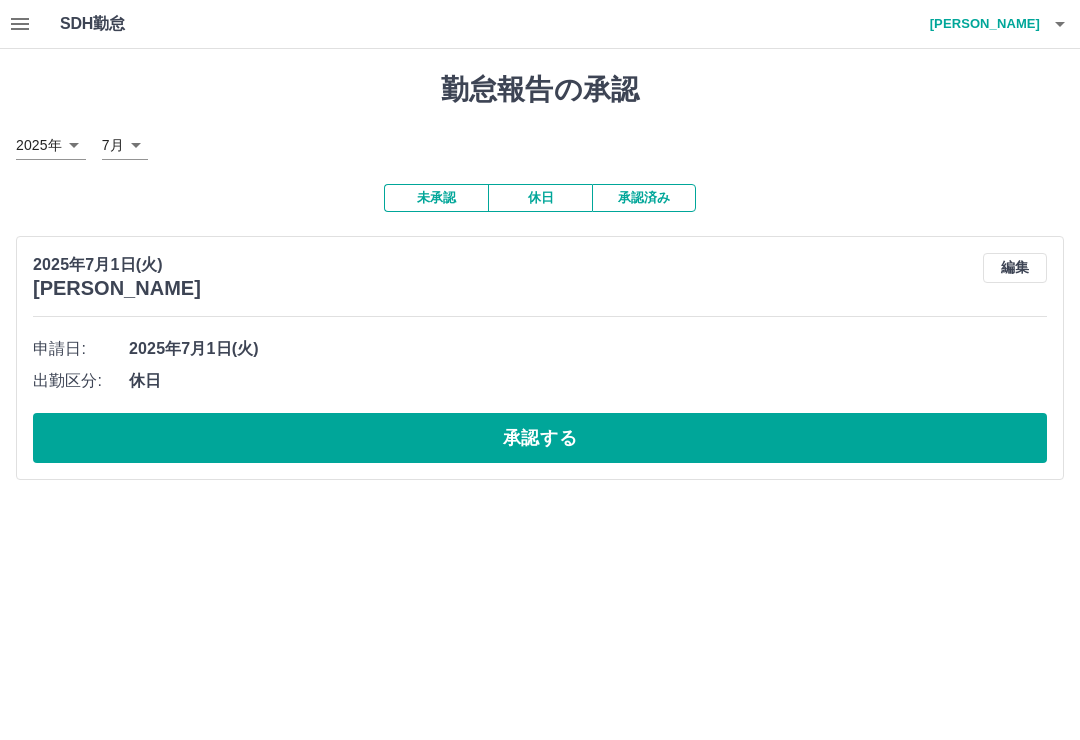 click on "編集" at bounding box center [1015, 268] 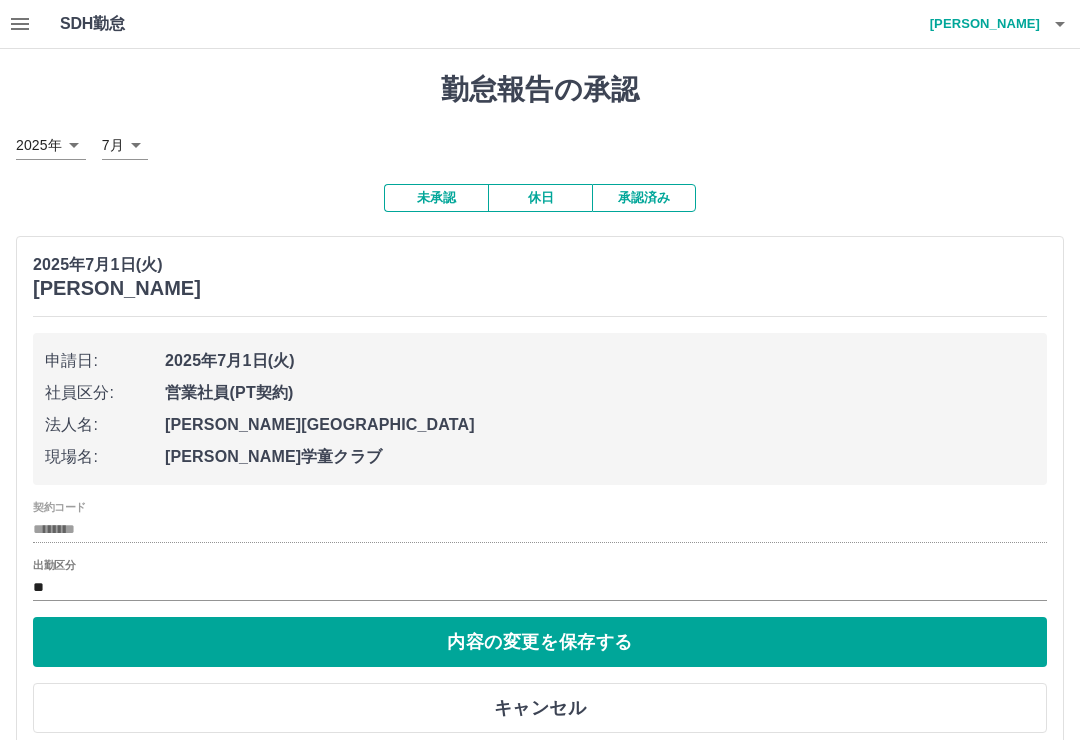 scroll, scrollTop: 31, scrollLeft: 0, axis: vertical 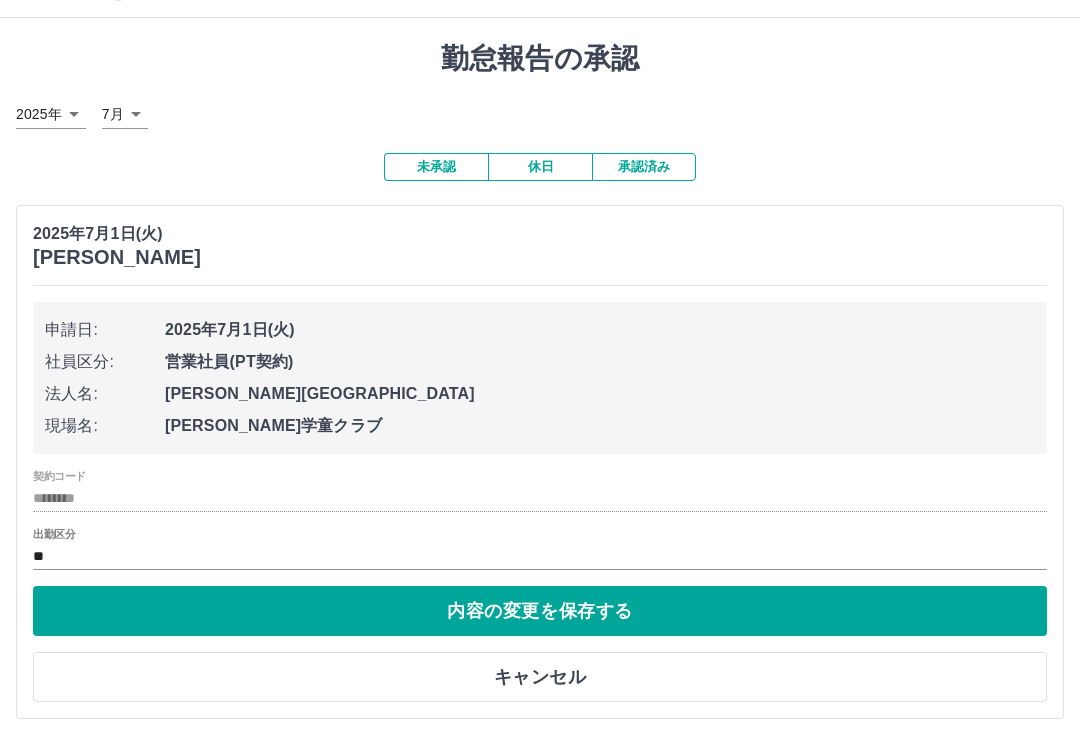 click on "**" at bounding box center (540, 556) 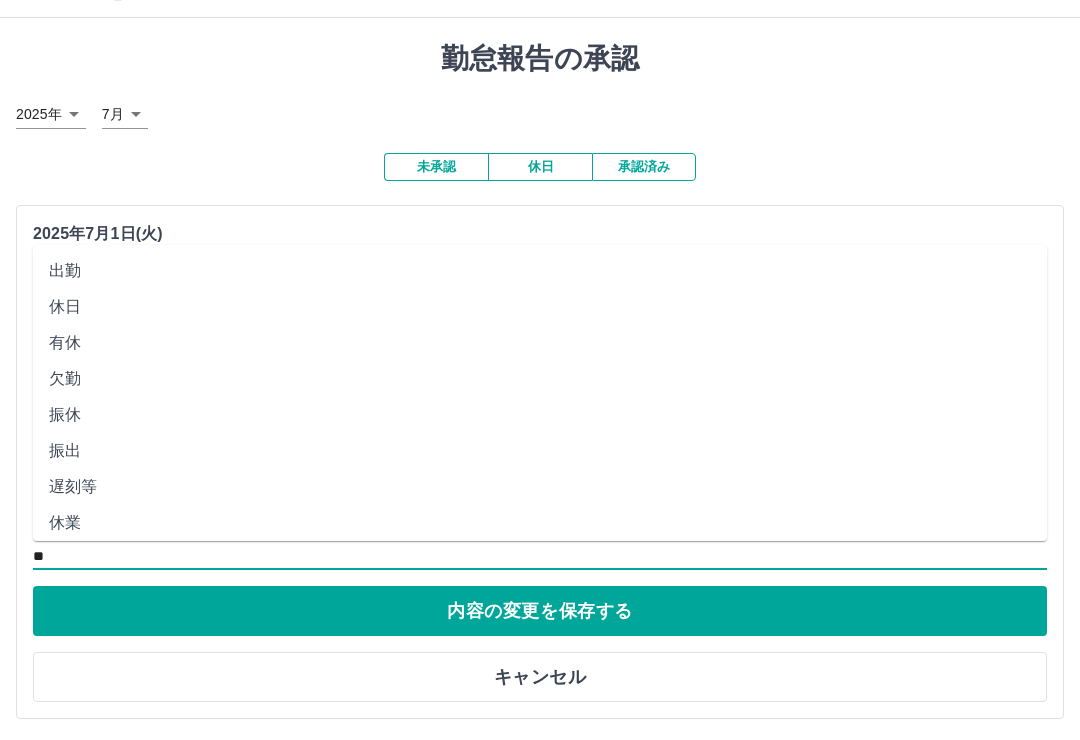 click on "出勤" at bounding box center [540, 271] 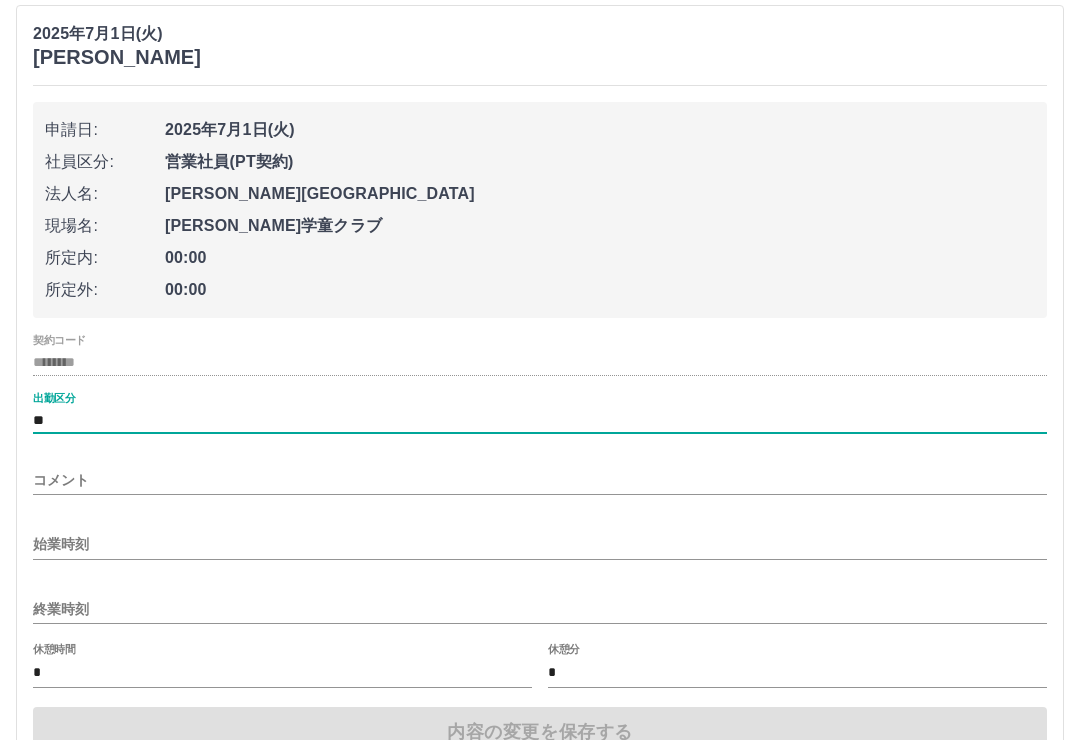 scroll, scrollTop: 248, scrollLeft: 0, axis: vertical 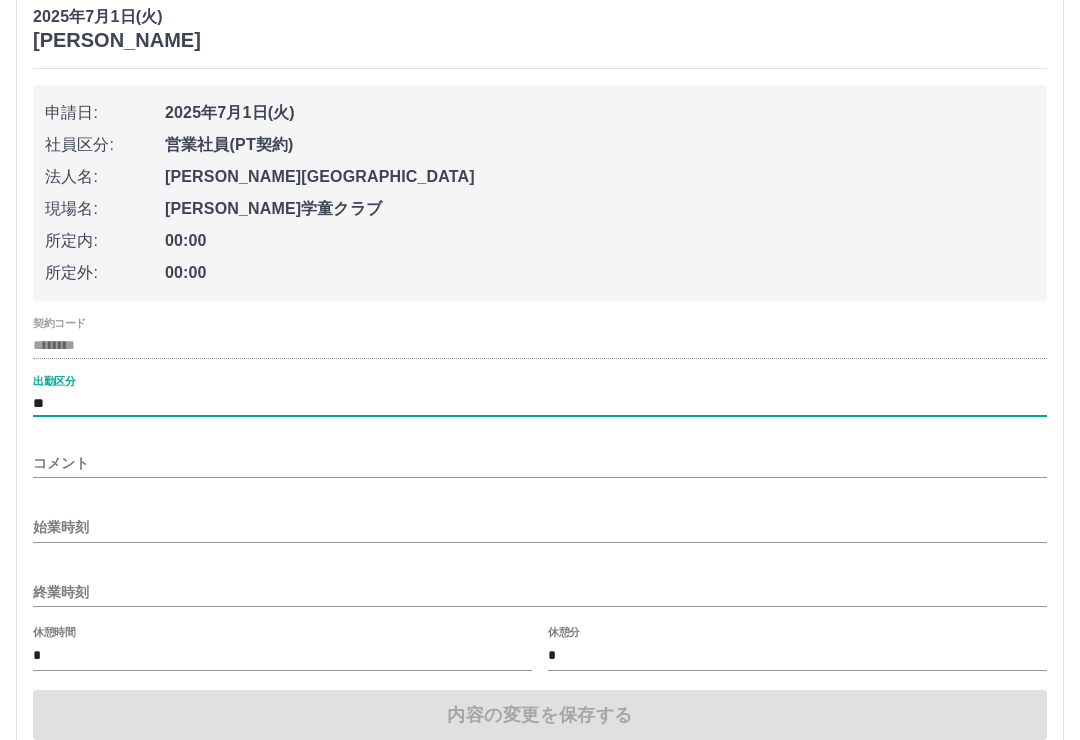 click on "始業時刻" at bounding box center (540, 527) 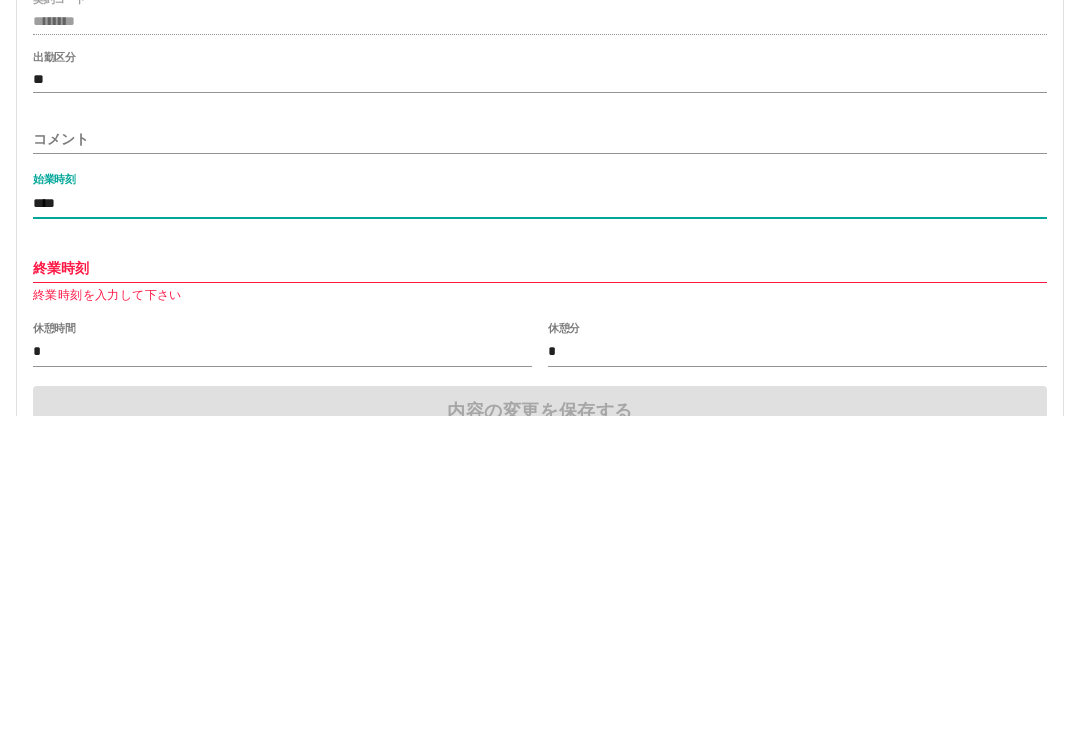 type on "****" 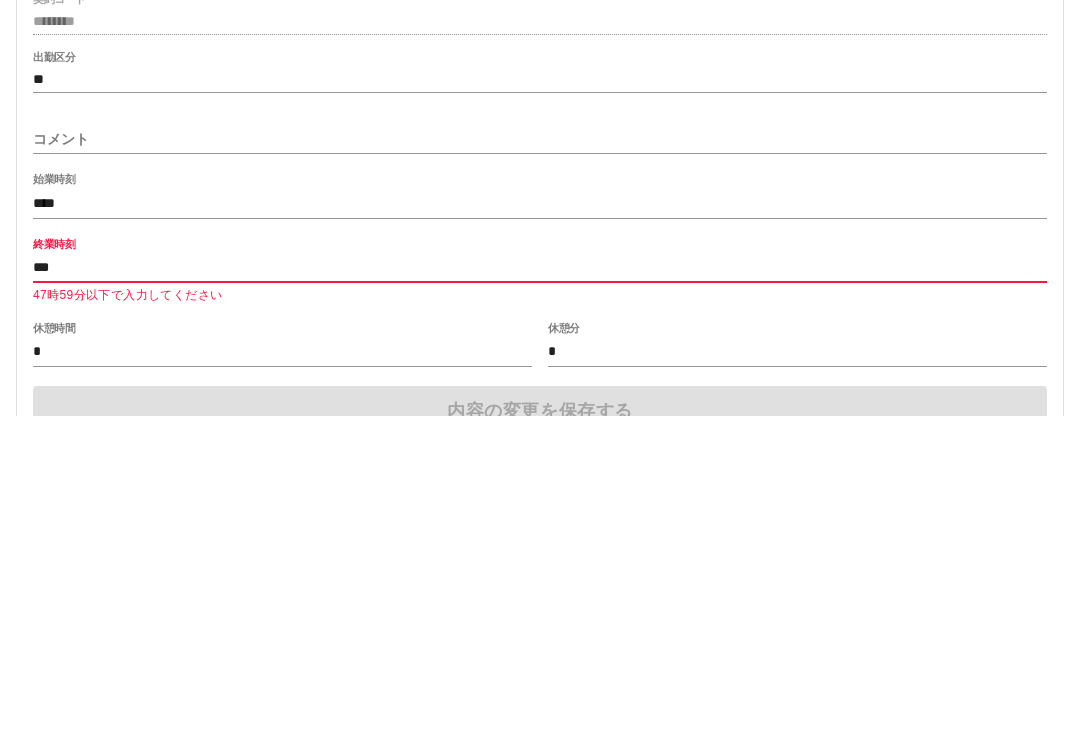 type on "****" 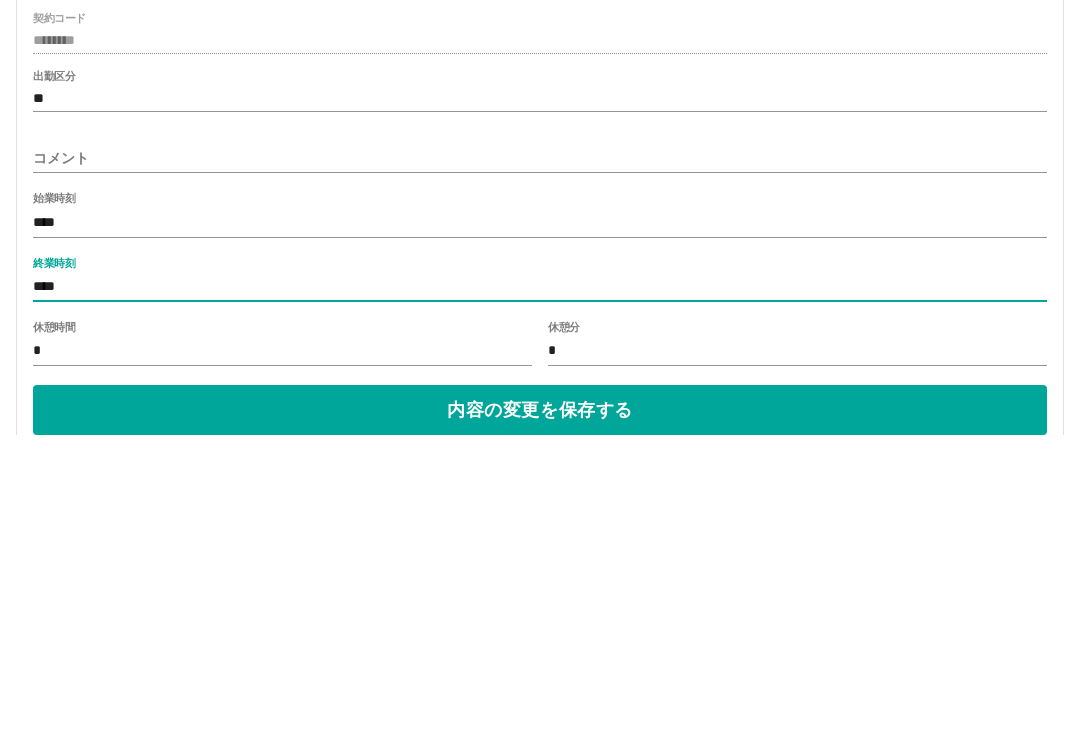 scroll, scrollTop: 351, scrollLeft: 0, axis: vertical 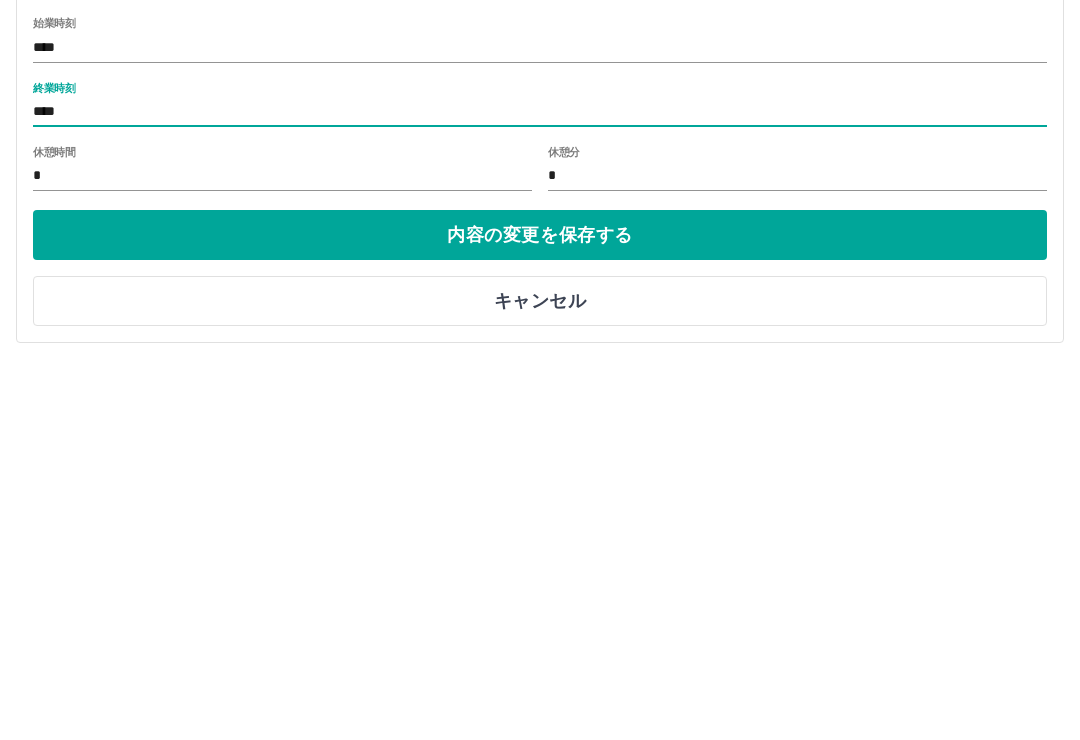 click on "内容の変更を保存する" at bounding box center (540, 612) 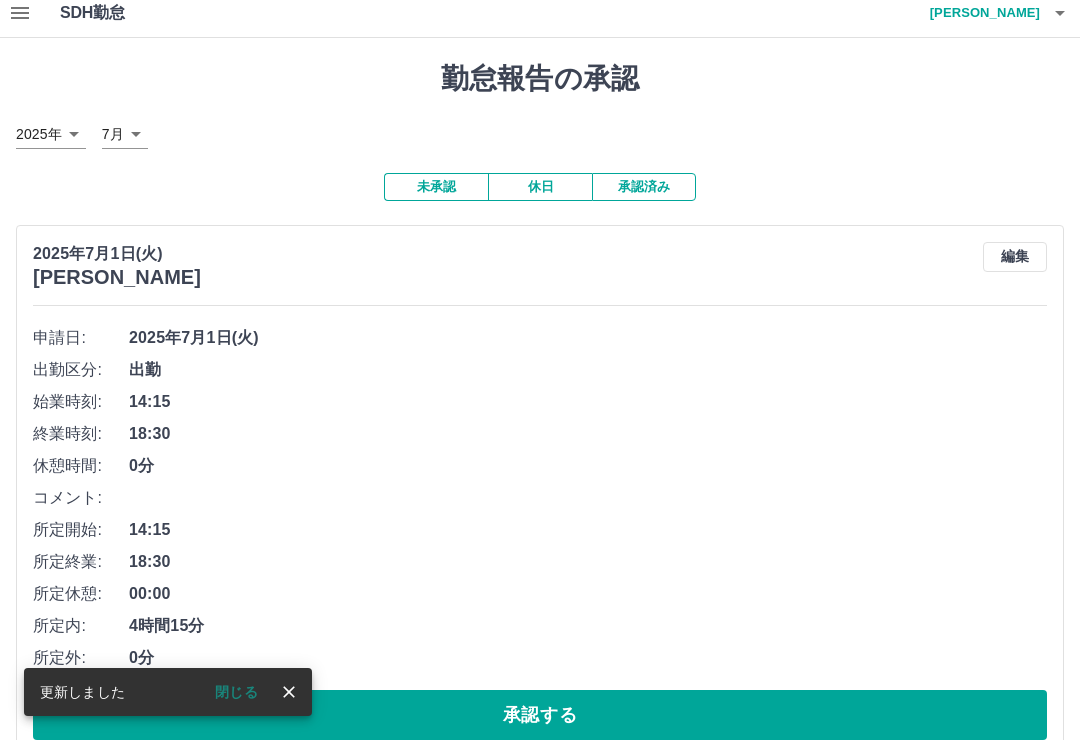 scroll, scrollTop: 18, scrollLeft: 0, axis: vertical 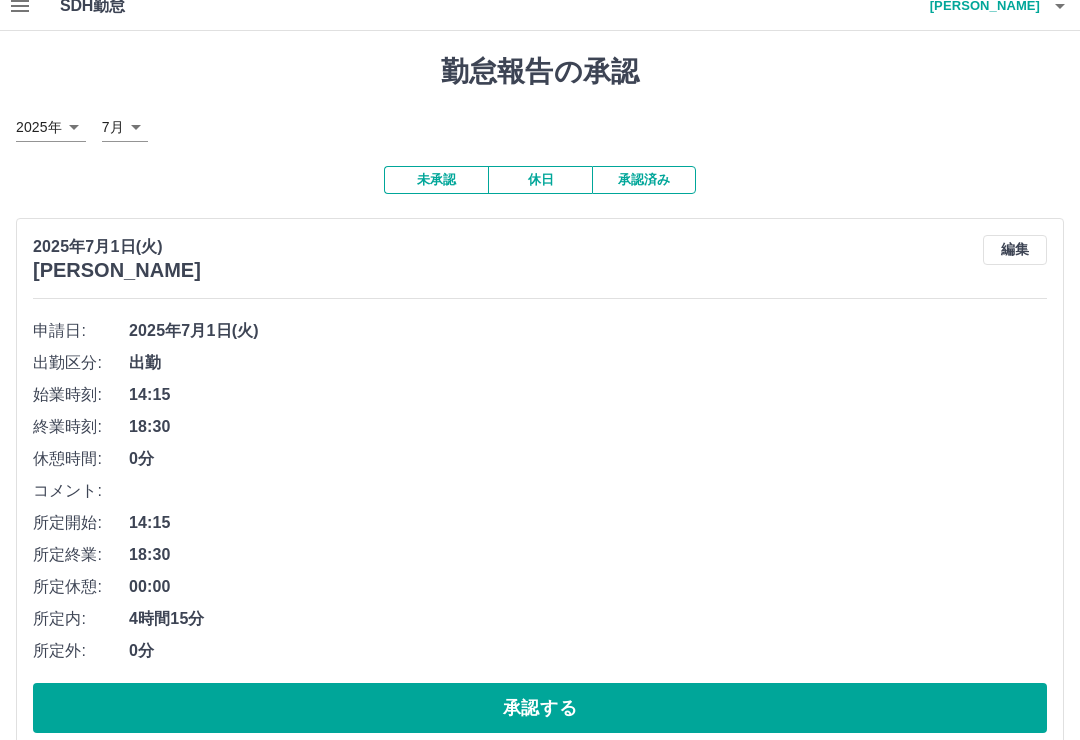 click on "承認する" at bounding box center [540, 708] 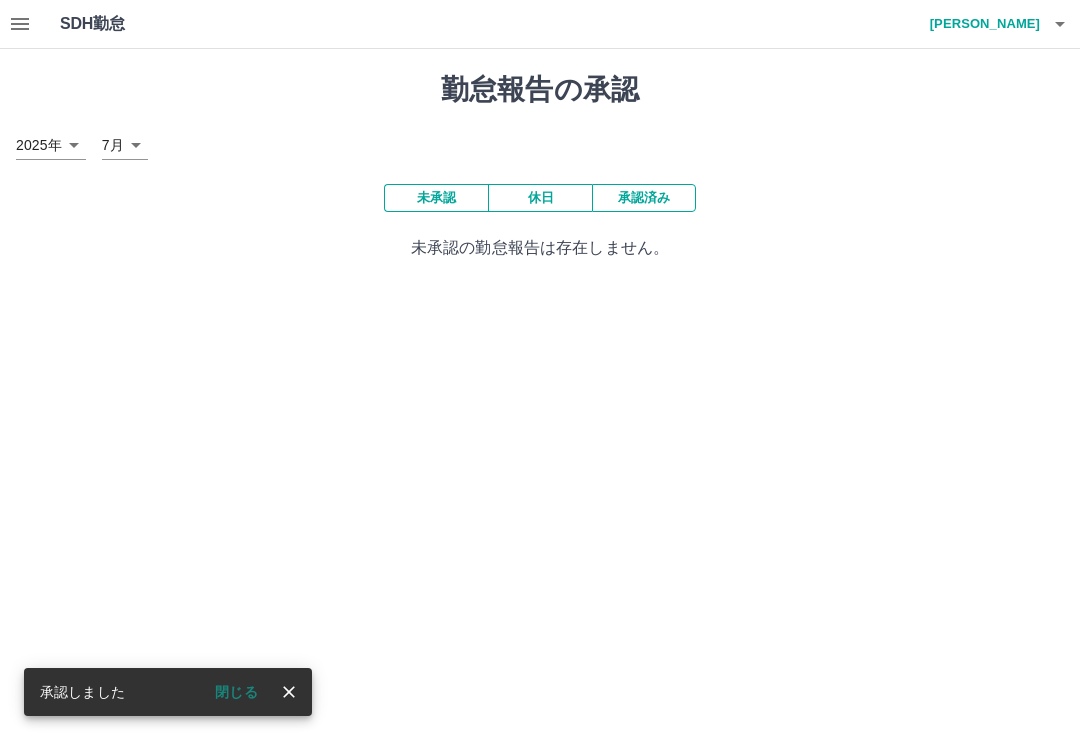 scroll, scrollTop: 0, scrollLeft: 0, axis: both 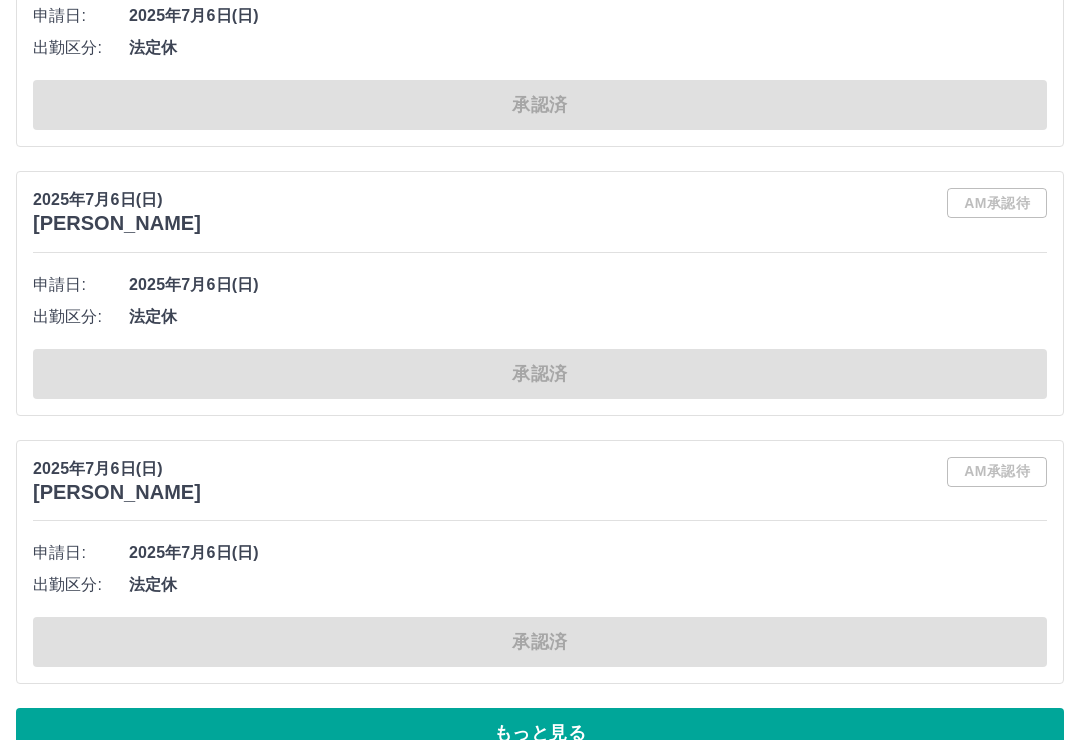 click on "もっと見る" at bounding box center [540, 733] 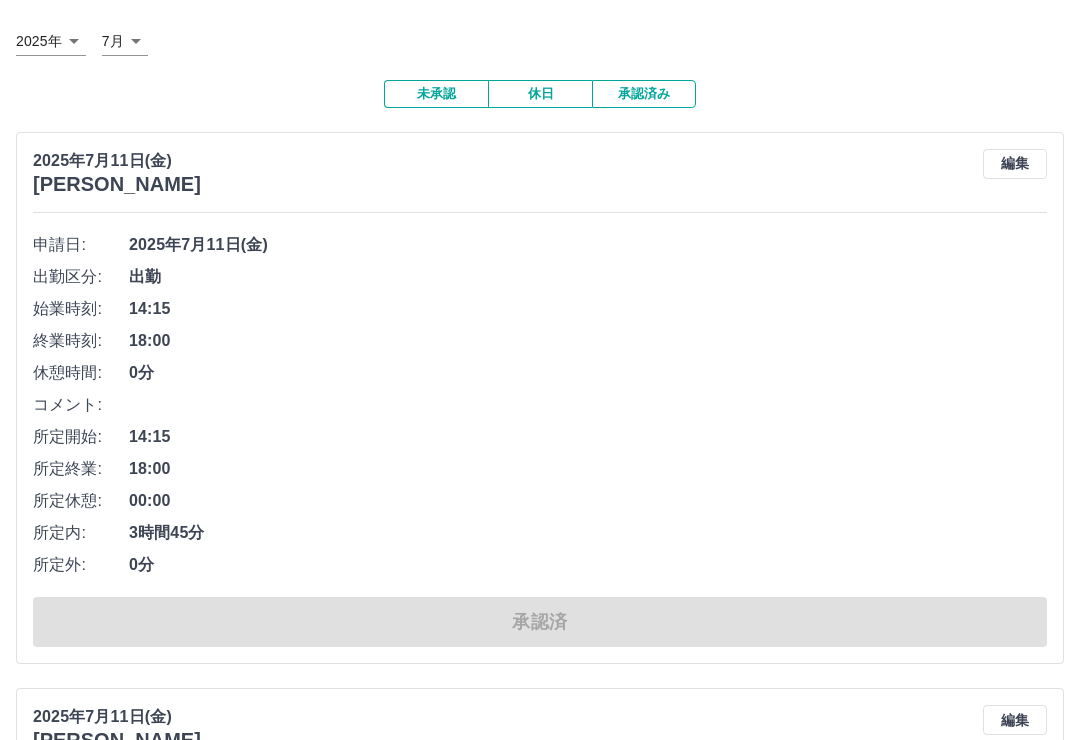 scroll, scrollTop: 0, scrollLeft: 0, axis: both 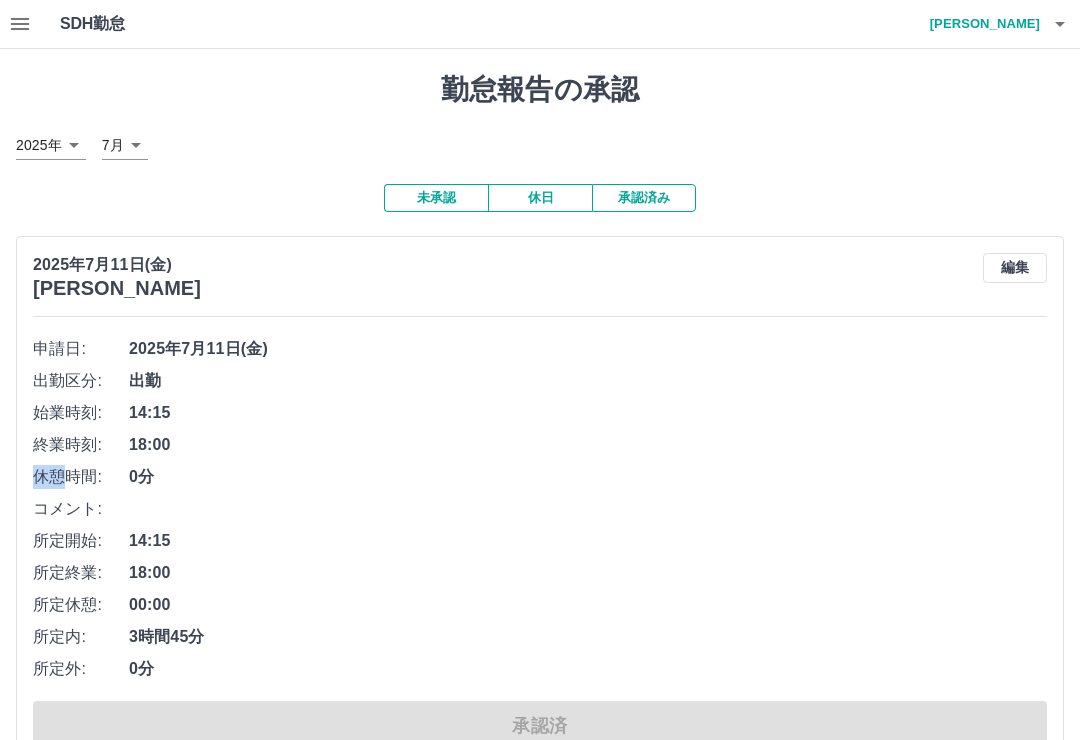 click 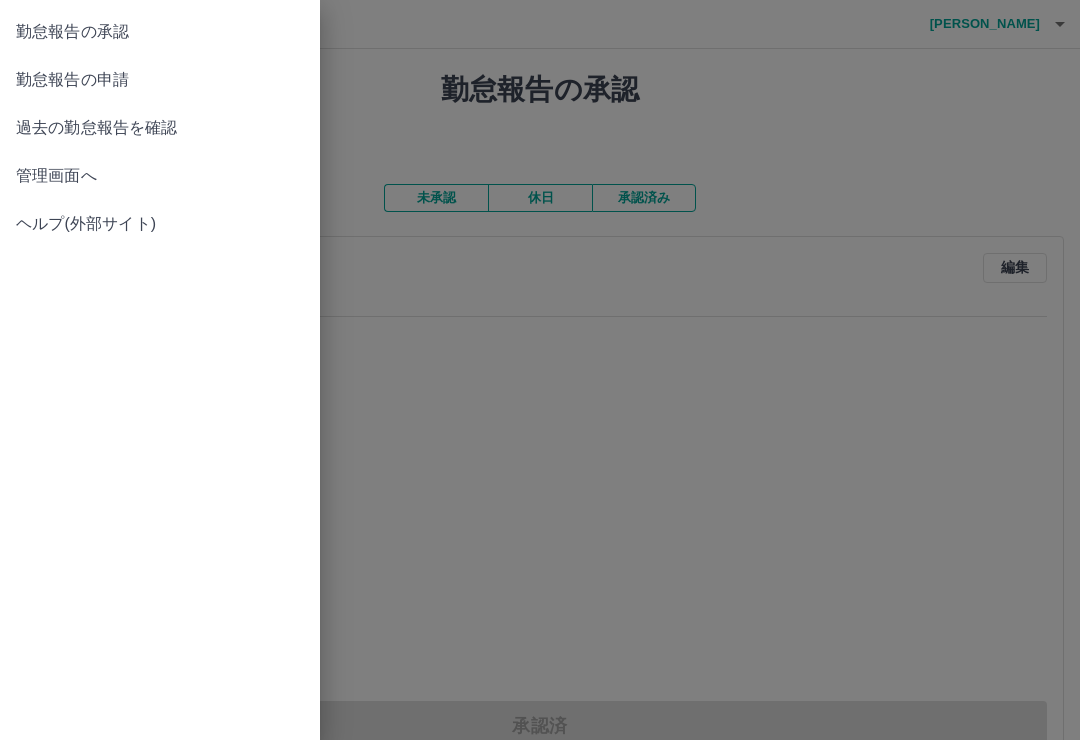 click on "勤怠報告の申請" at bounding box center [160, 80] 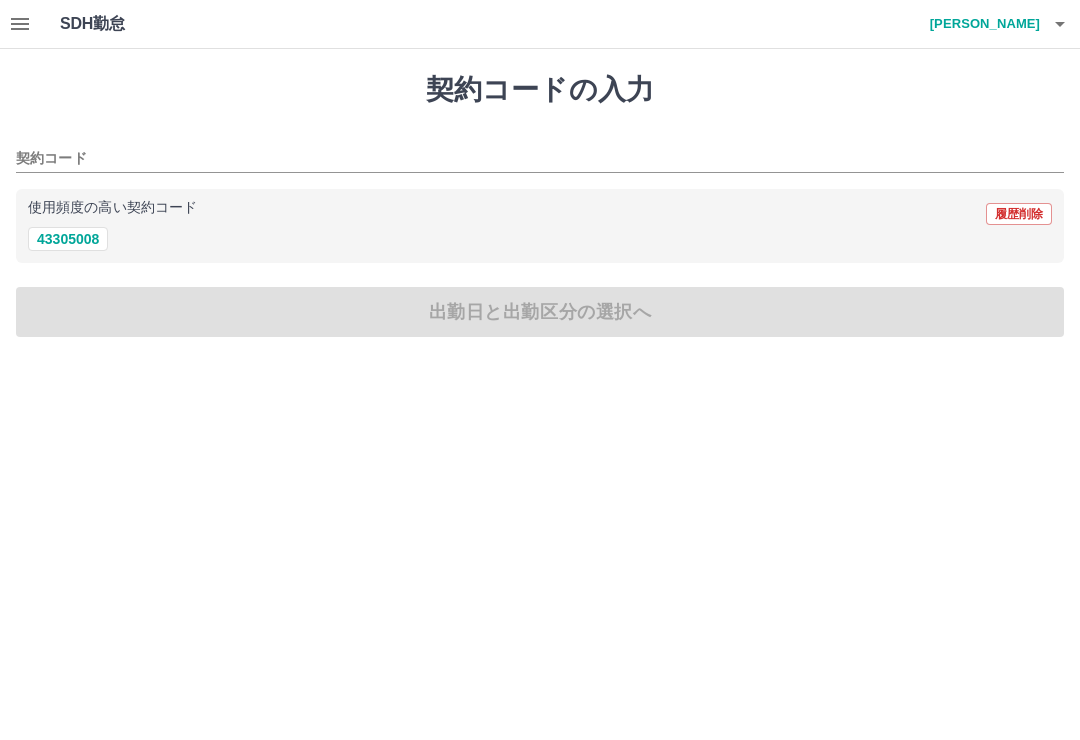click on "43305008" at bounding box center (68, 239) 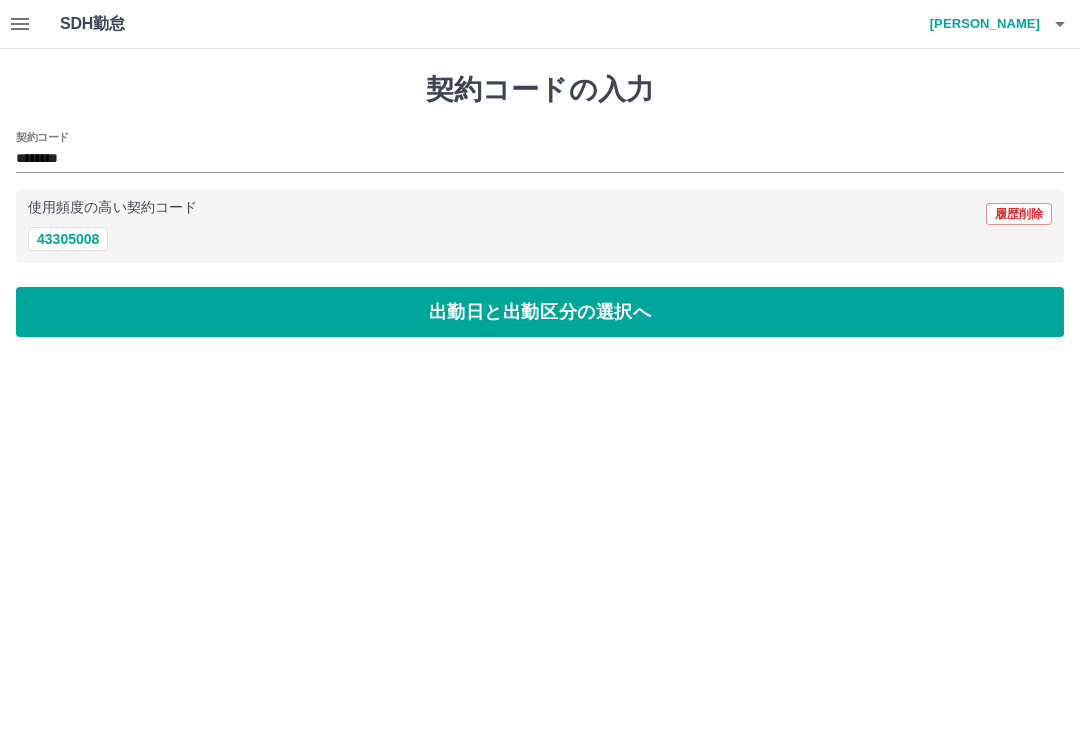click on "出勤日と出勤区分の選択へ" at bounding box center (540, 312) 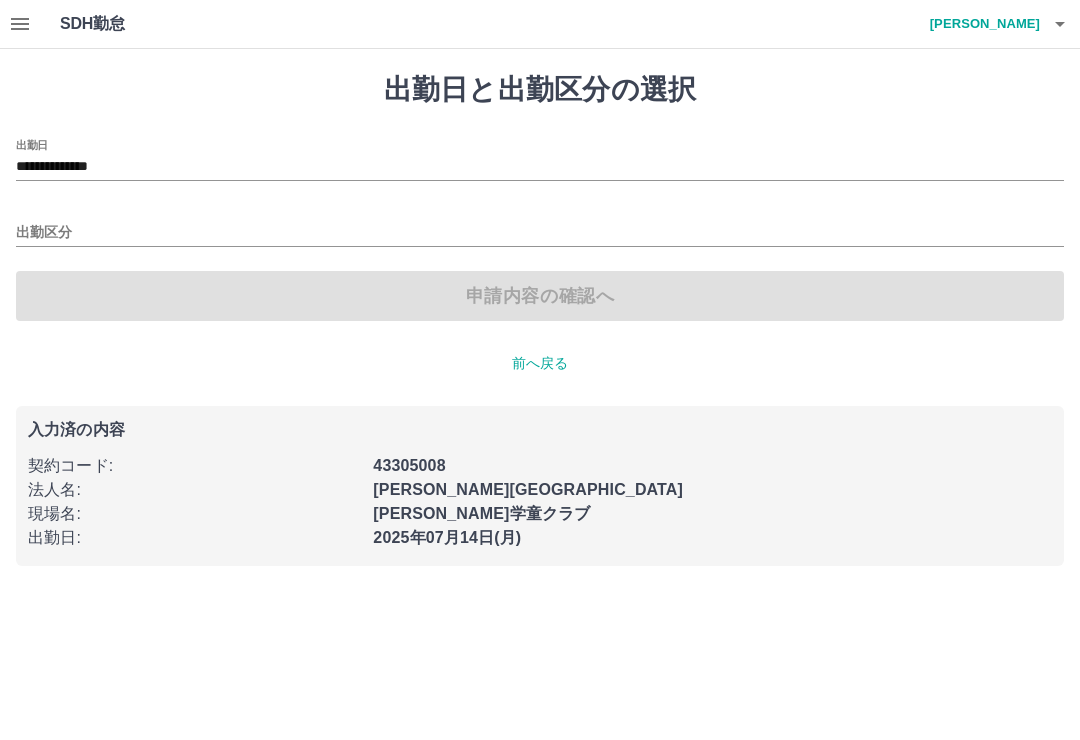 click on "**********" at bounding box center [540, 167] 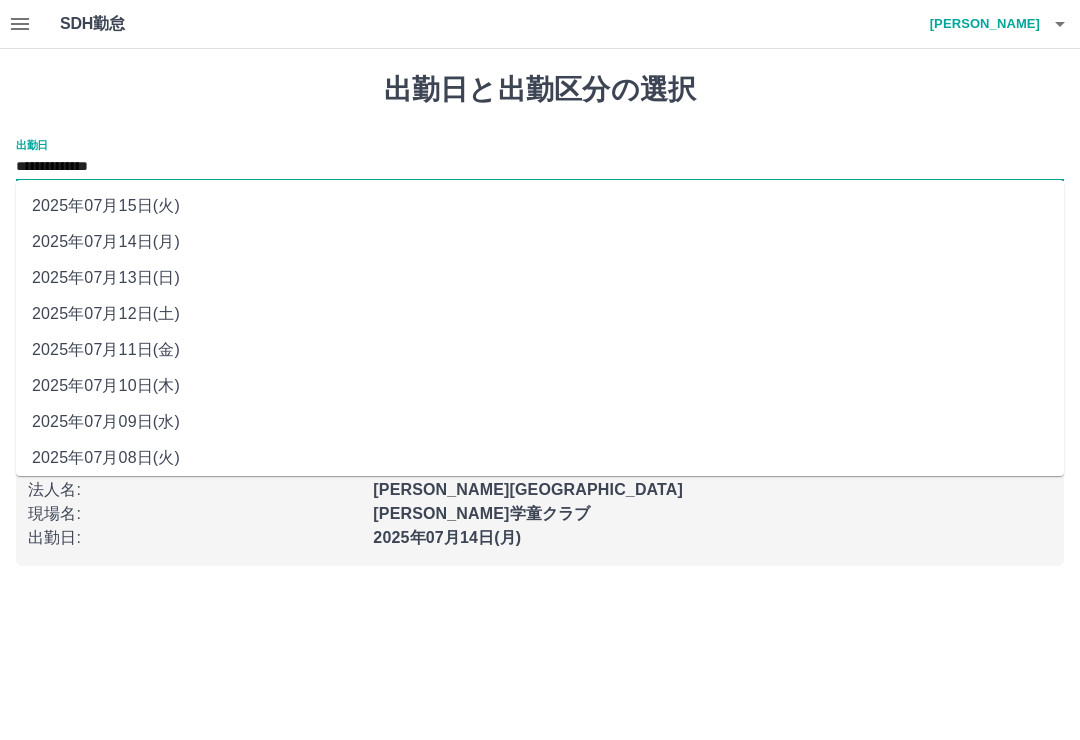 click on "2025年07月09日(水)" at bounding box center [540, 422] 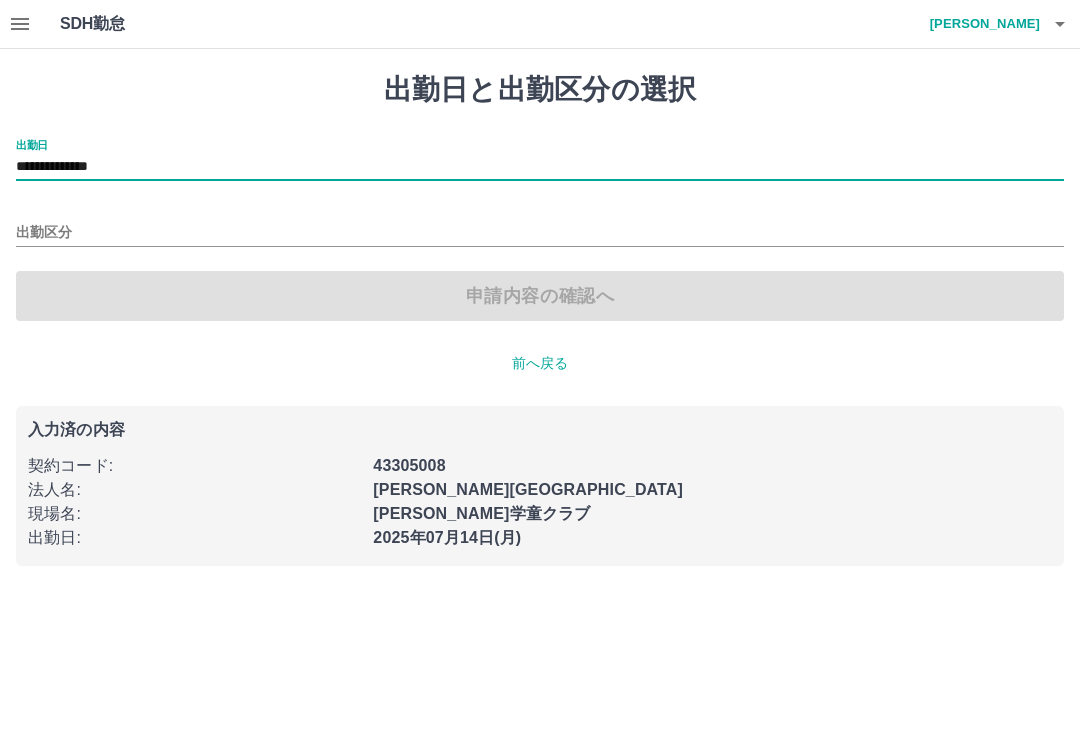 click on "出勤区分" at bounding box center [540, 233] 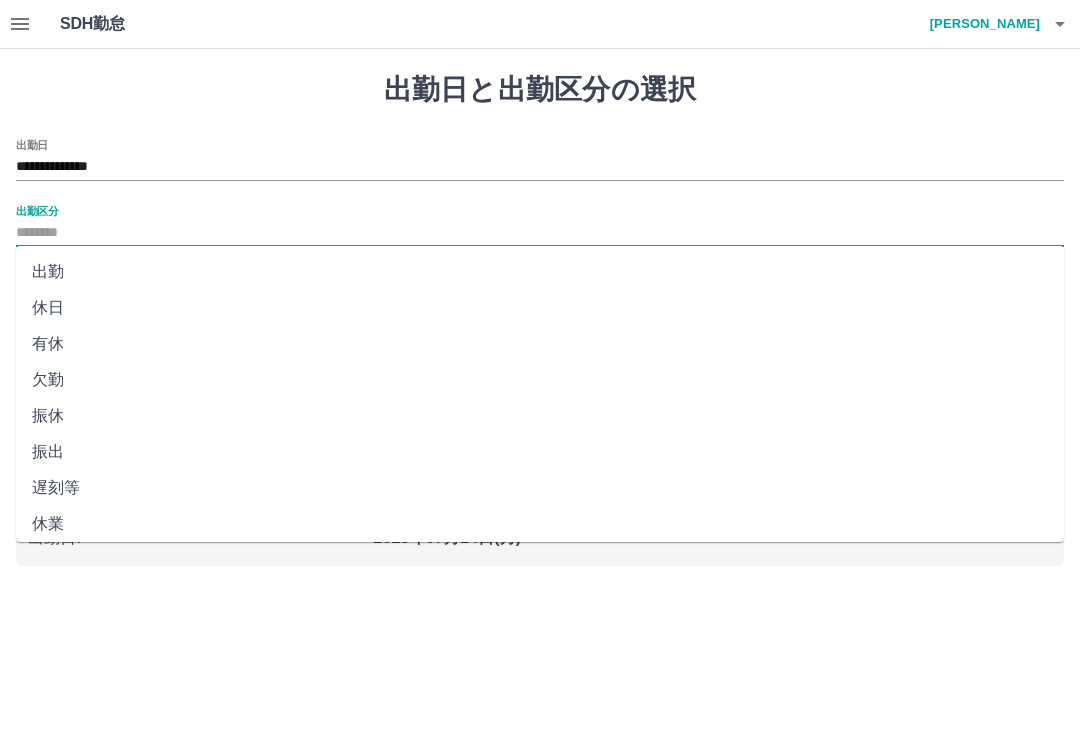 click on "出勤" at bounding box center (540, 272) 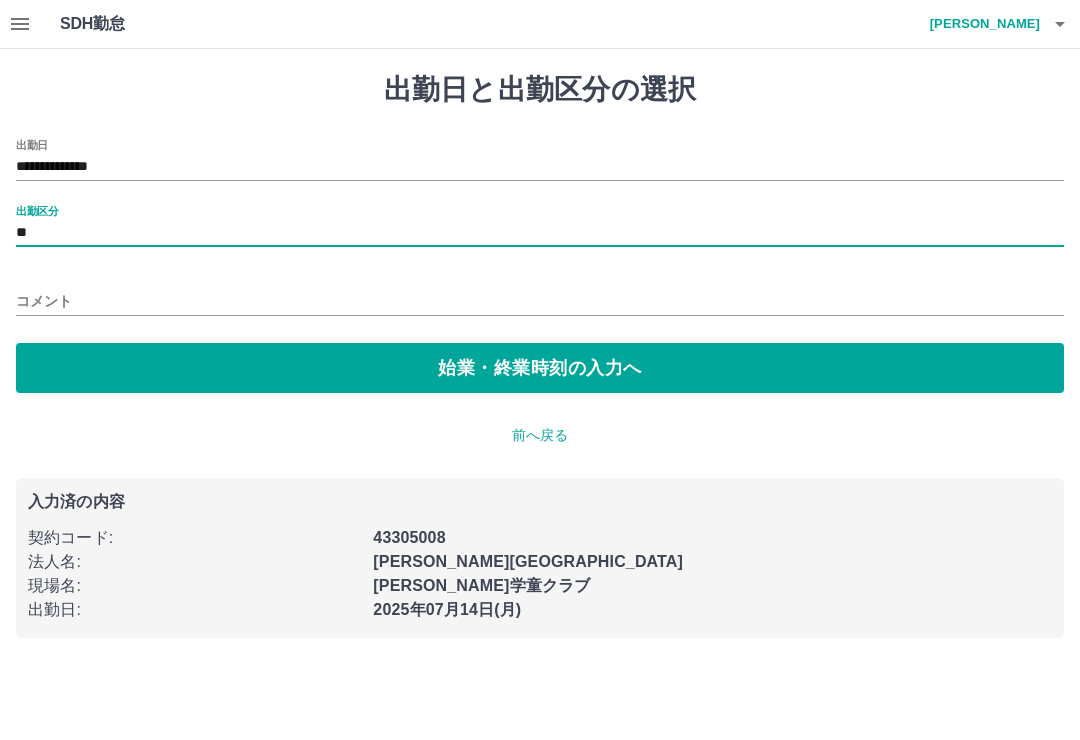 click on "始業・終業時刻の入力へ" at bounding box center (540, 368) 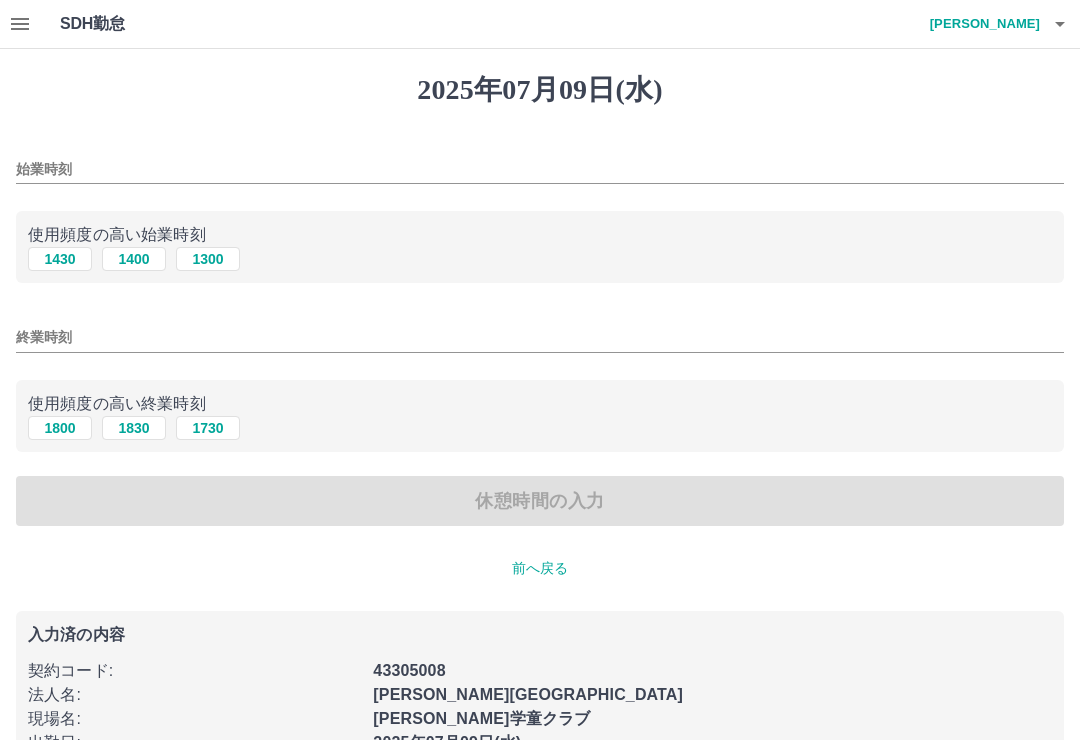 click on "1300" at bounding box center [208, 259] 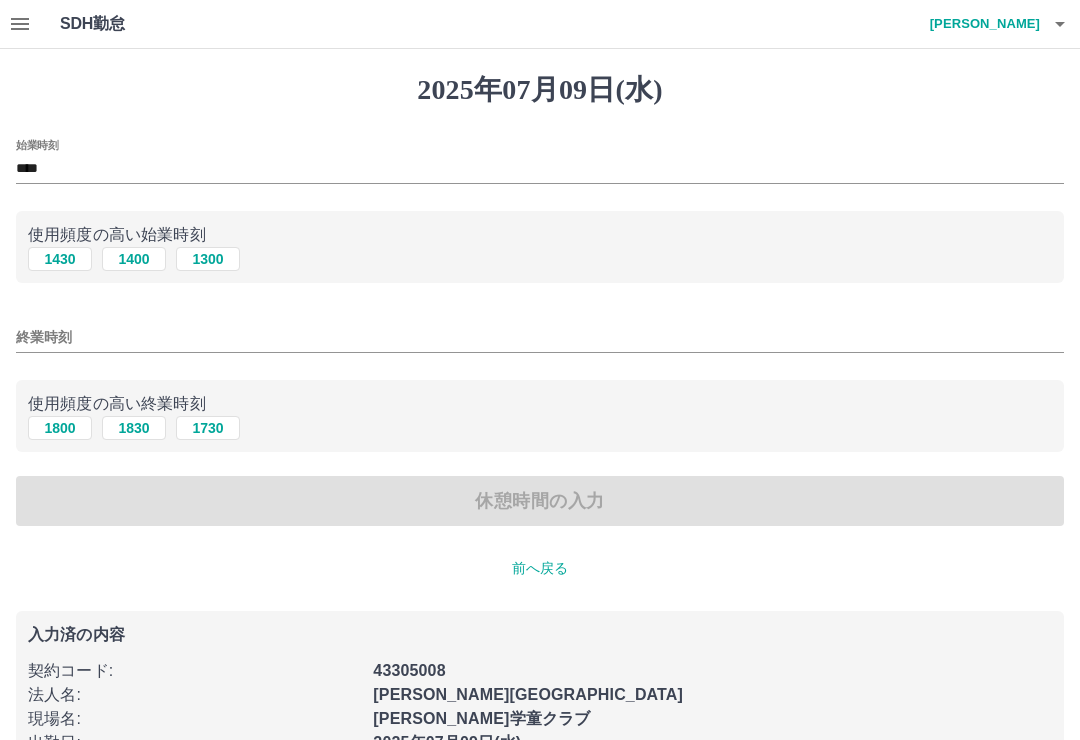 click on "1830" at bounding box center (134, 428) 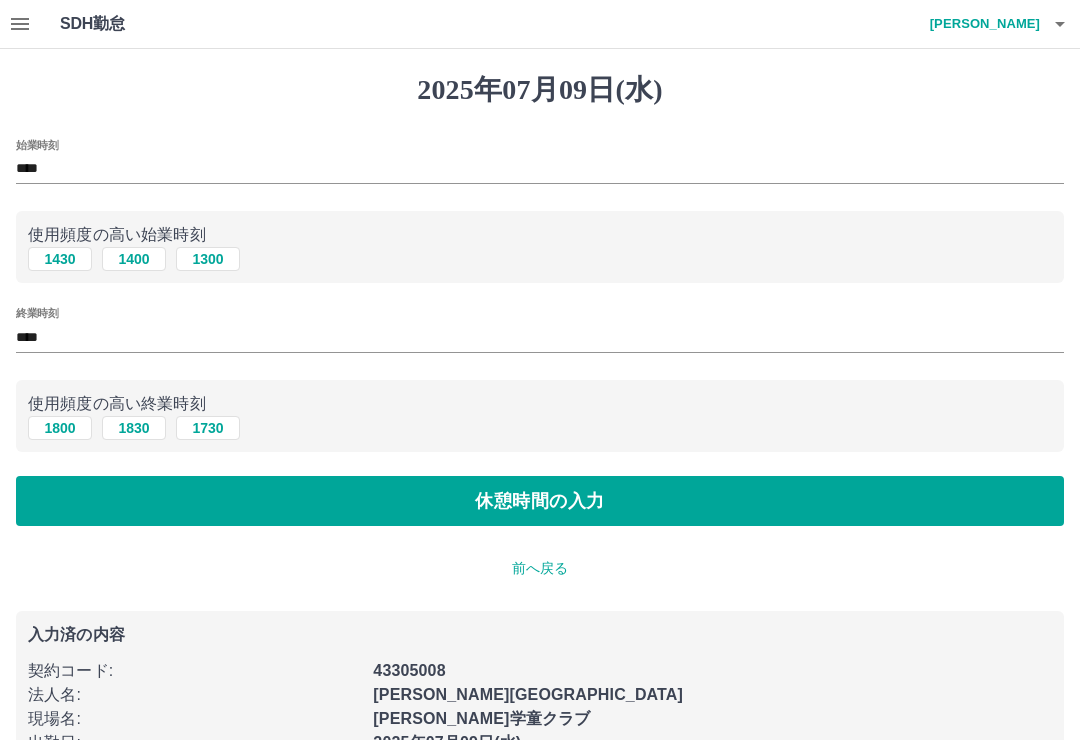click on "休憩時間の入力" at bounding box center [540, 501] 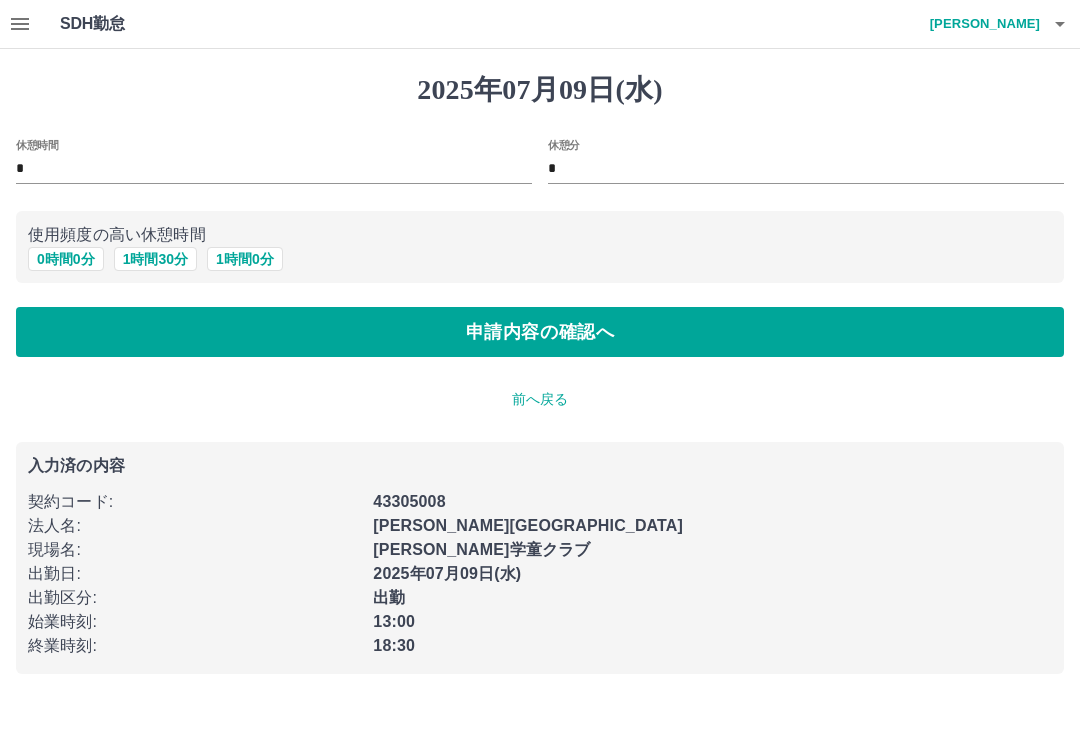 click on "申請内容の確認へ" at bounding box center [540, 332] 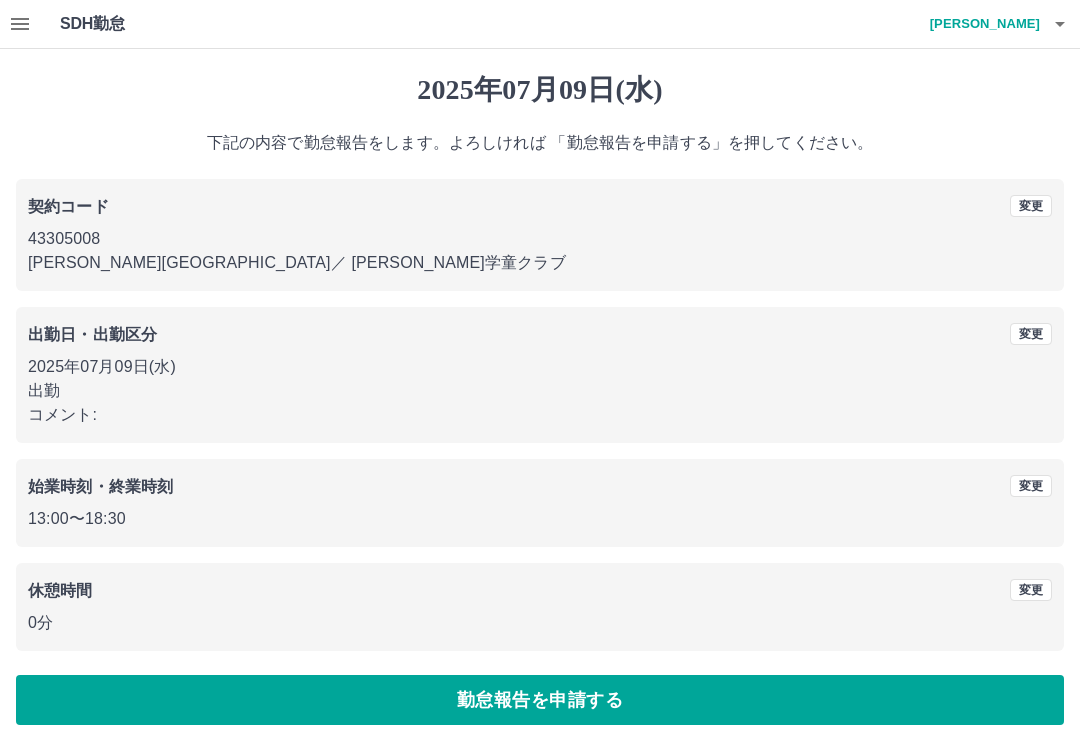 scroll, scrollTop: 8, scrollLeft: 0, axis: vertical 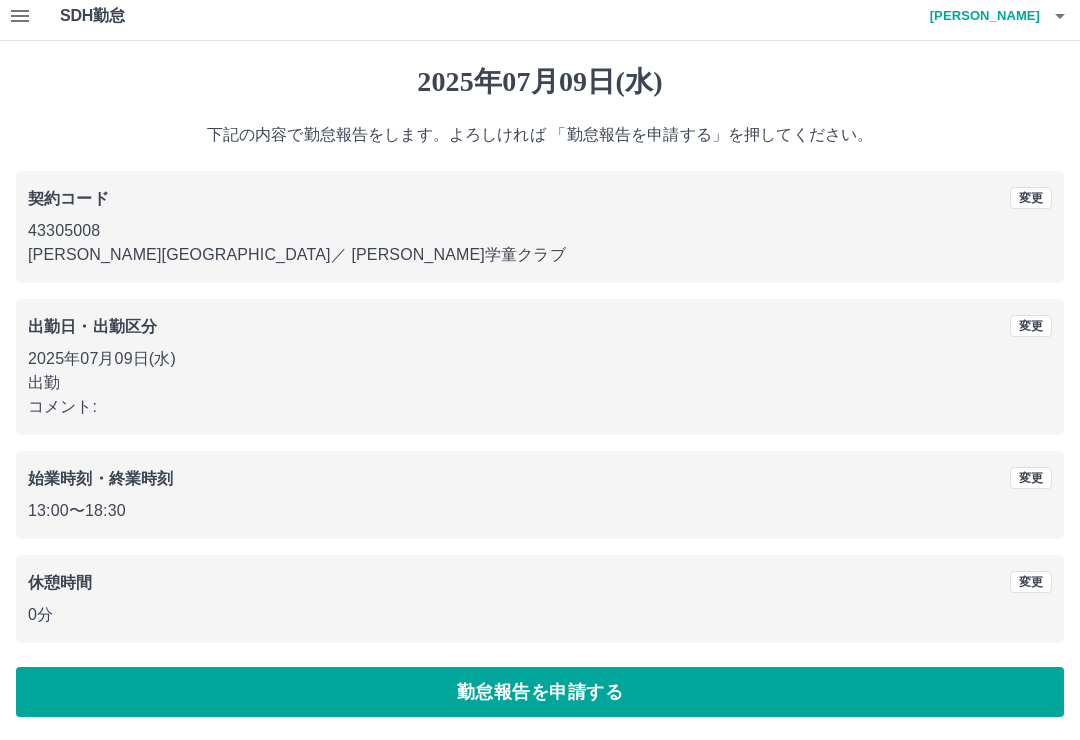 click on "勤怠報告を申請する" at bounding box center (540, 692) 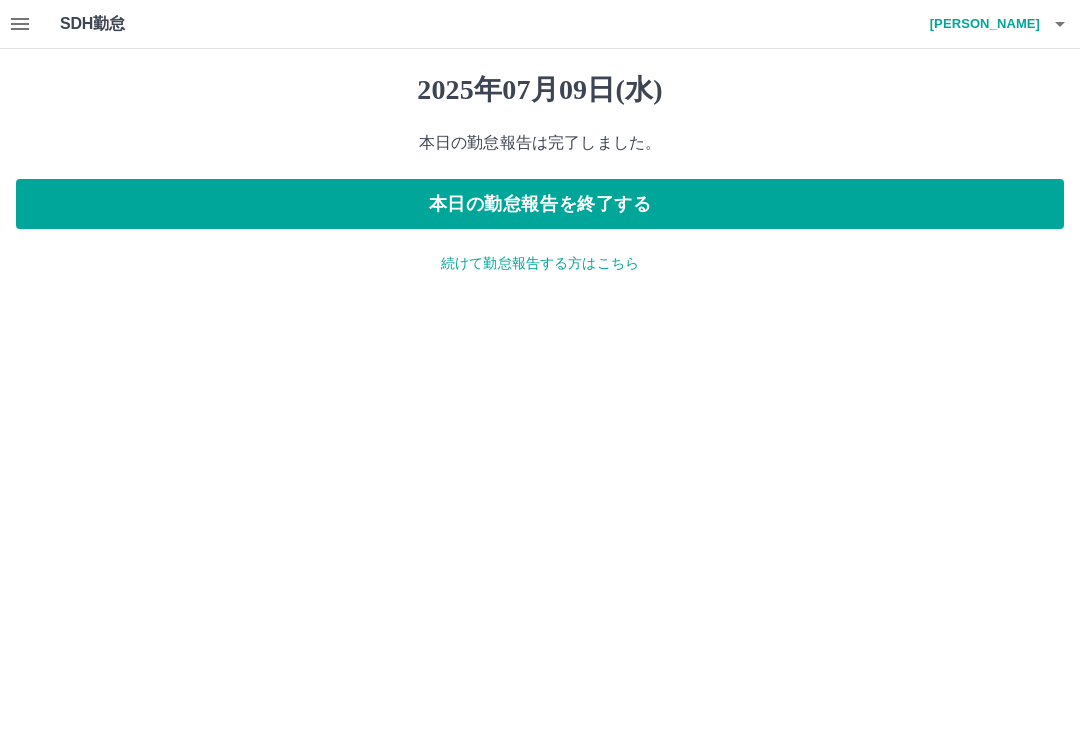 scroll, scrollTop: 0, scrollLeft: 0, axis: both 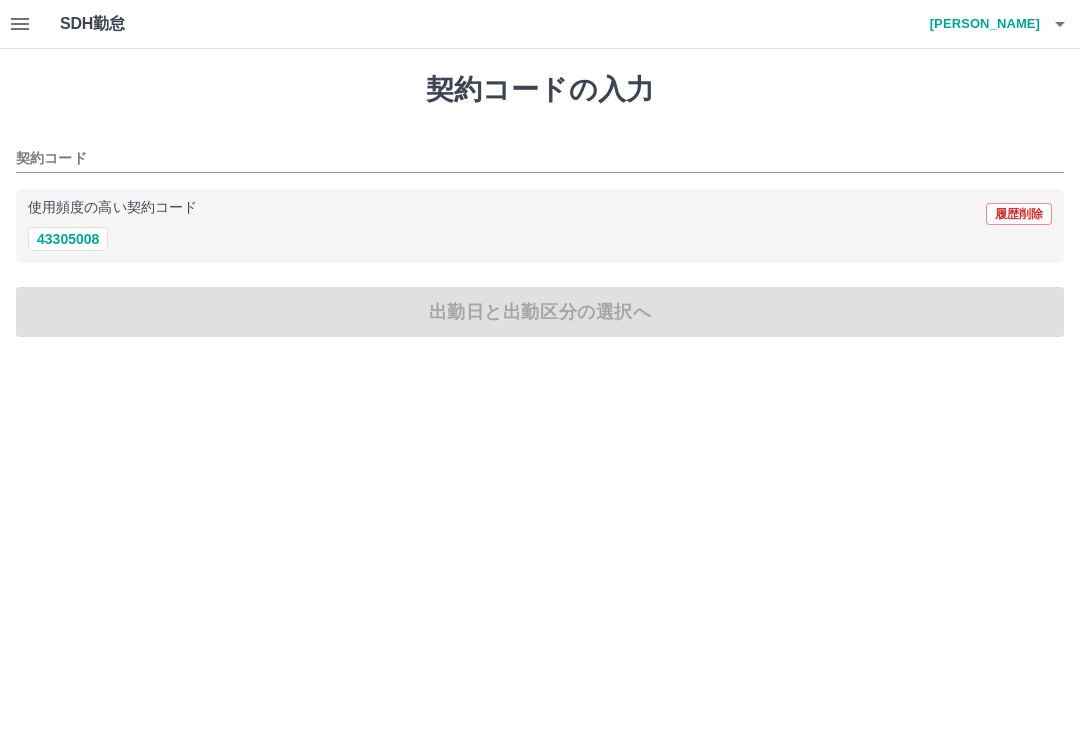 click on "43305008" at bounding box center [68, 239] 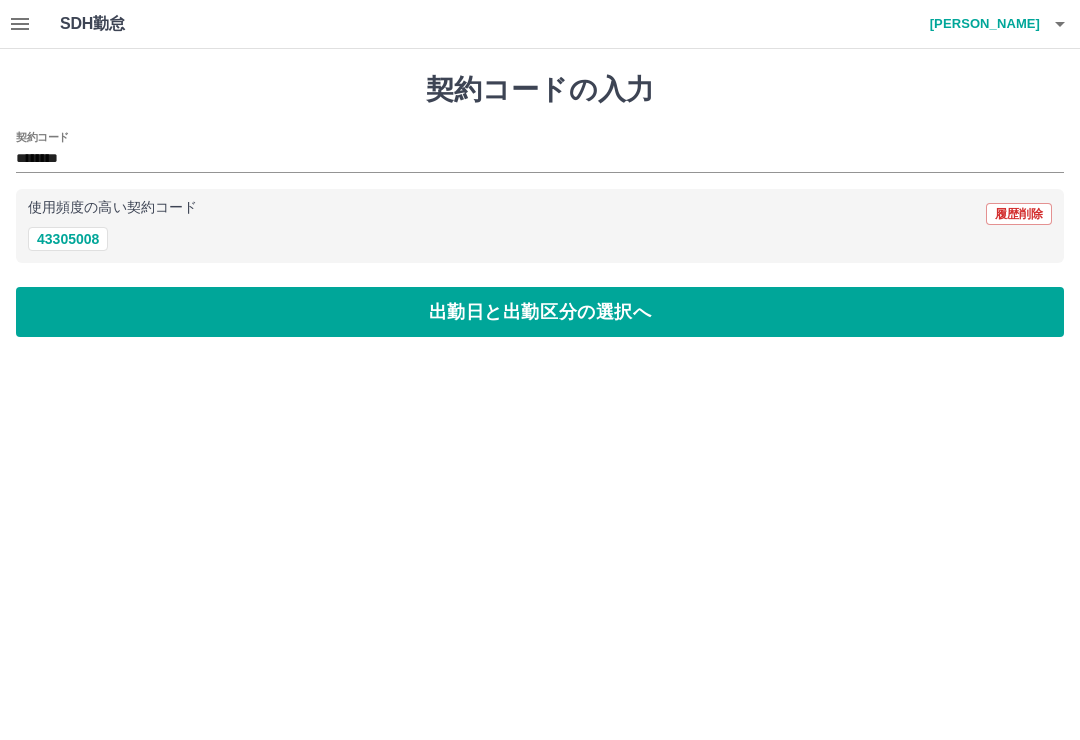 click on "43305008" at bounding box center (68, 239) 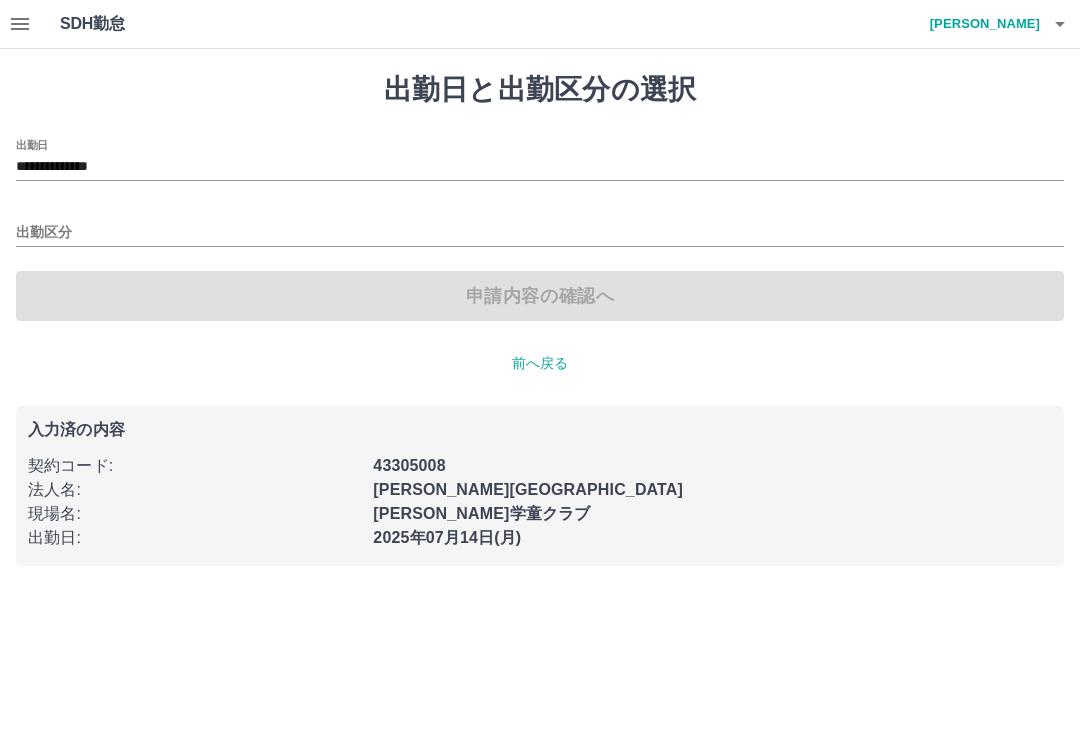 click on "**********" at bounding box center [540, 167] 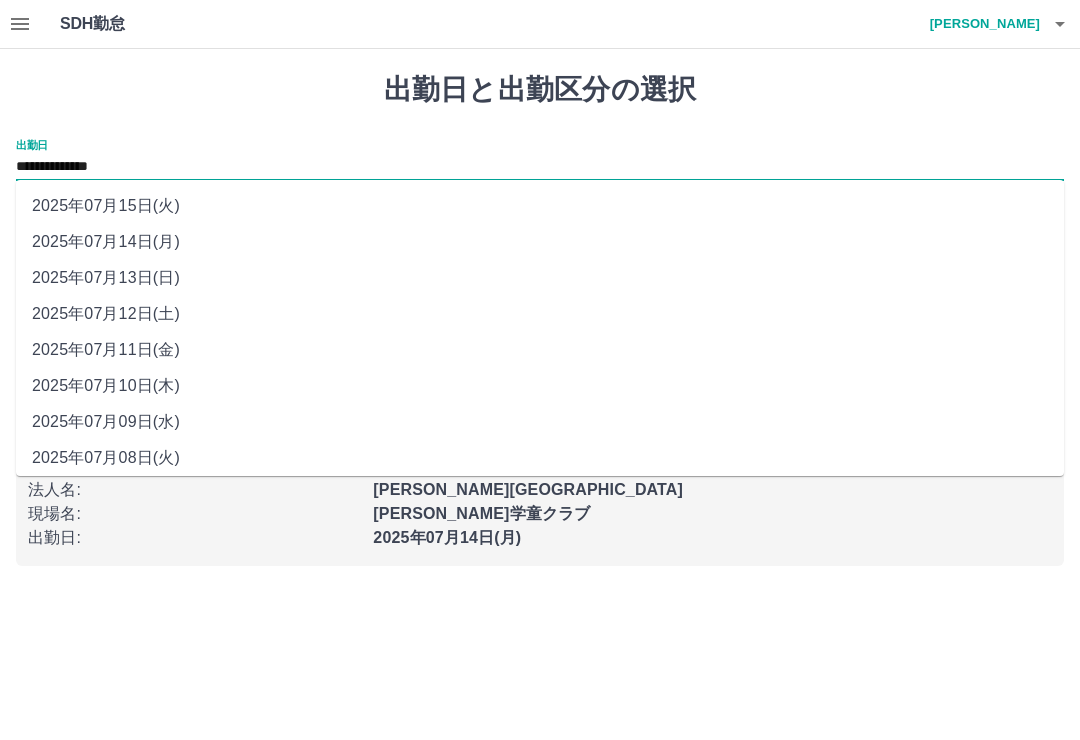 click on "2025年07月10日(木)" at bounding box center [540, 386] 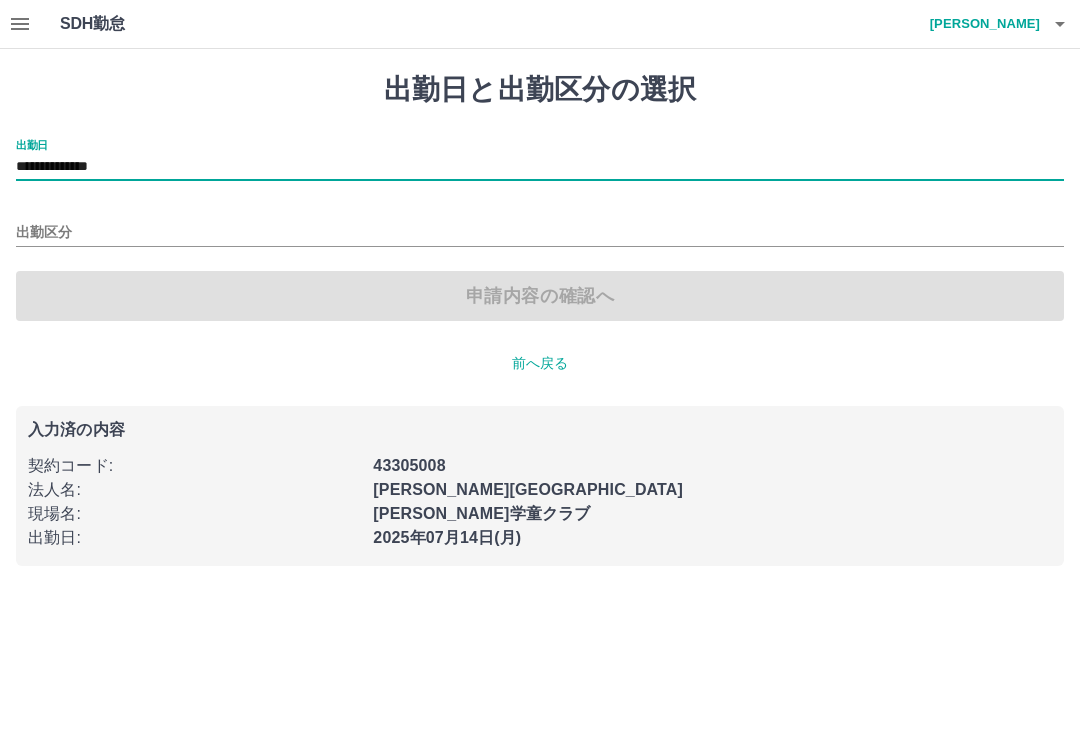 click on "出勤区分" at bounding box center (540, 233) 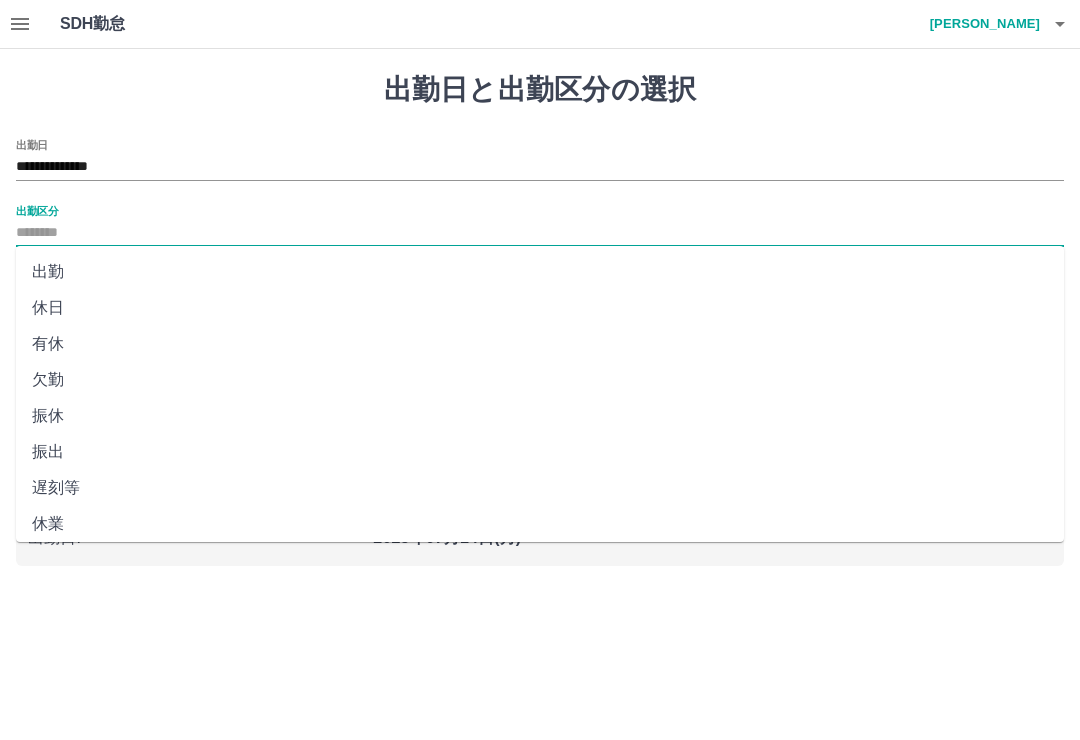 click on "出勤" at bounding box center (540, 272) 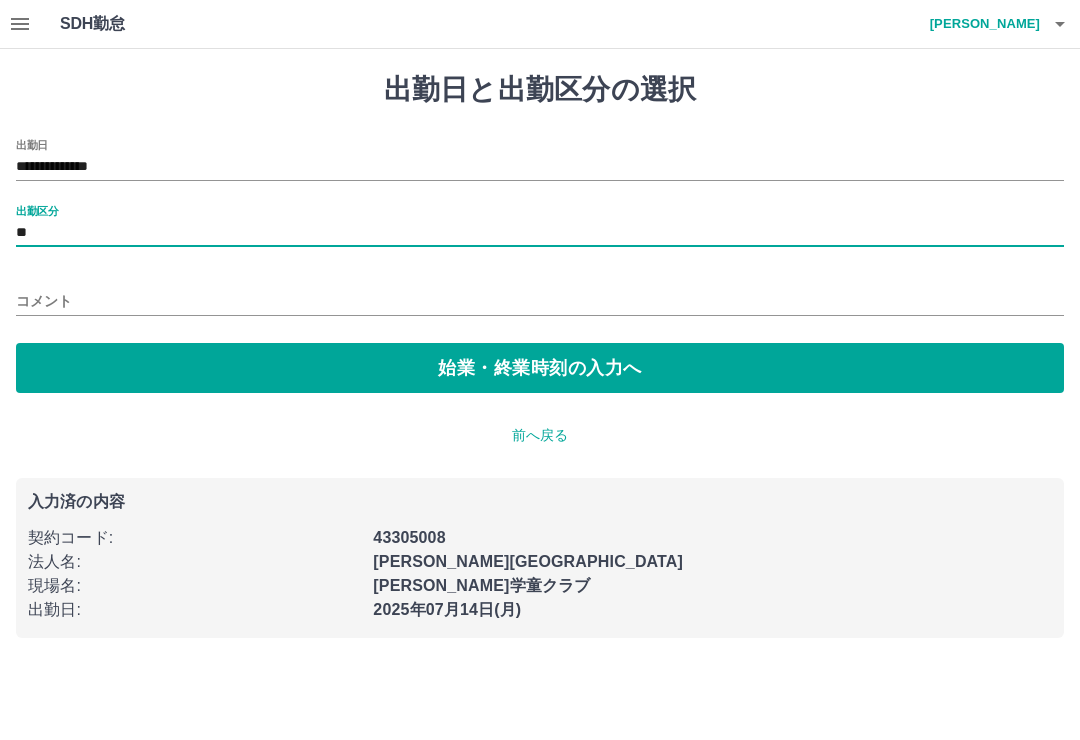 click on "始業・終業時刻の入力へ" at bounding box center (540, 368) 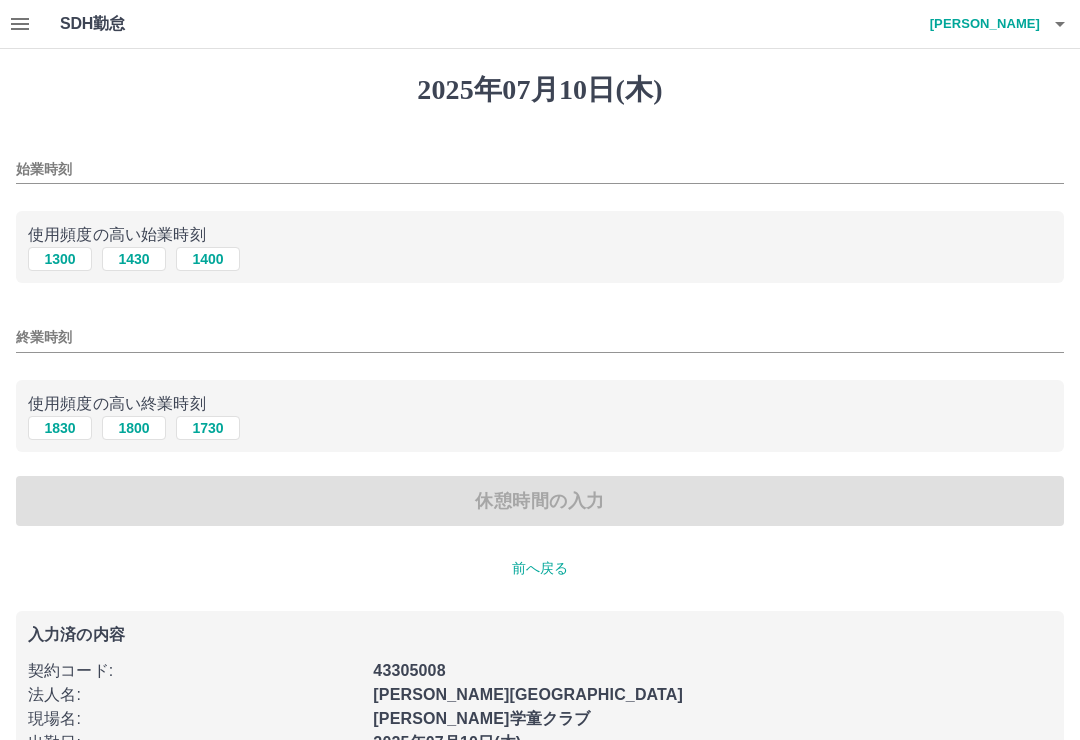click on "1300" at bounding box center (60, 259) 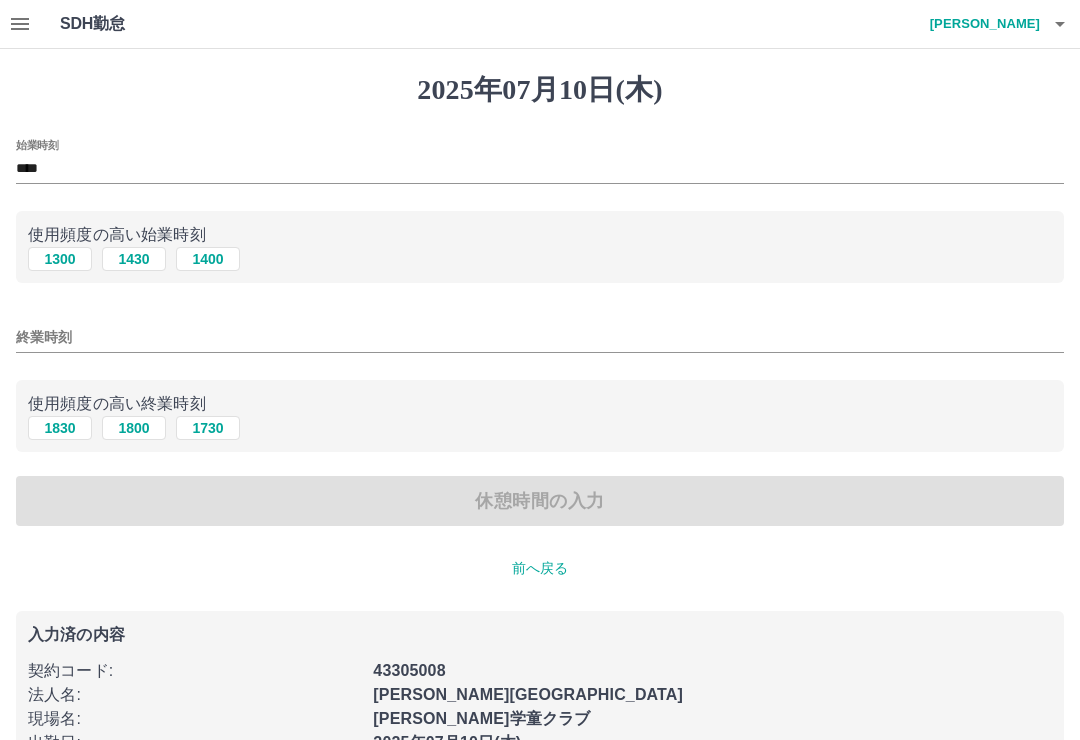 click on "1830" at bounding box center (60, 428) 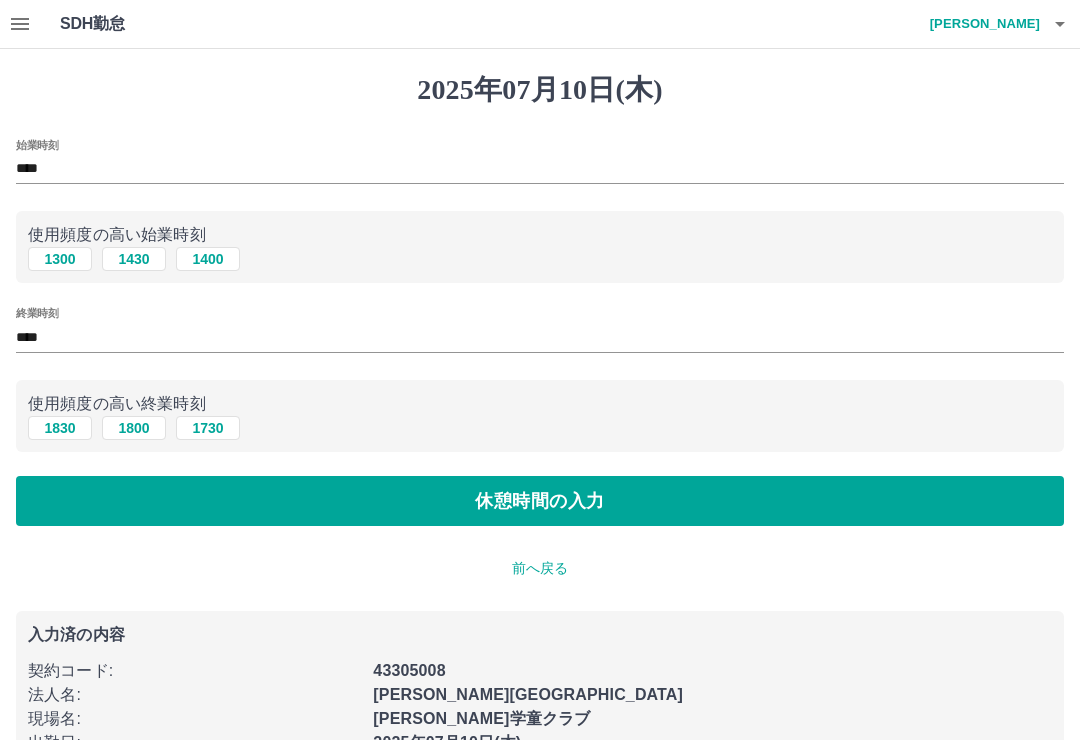click on "休憩時間の入力" at bounding box center [540, 501] 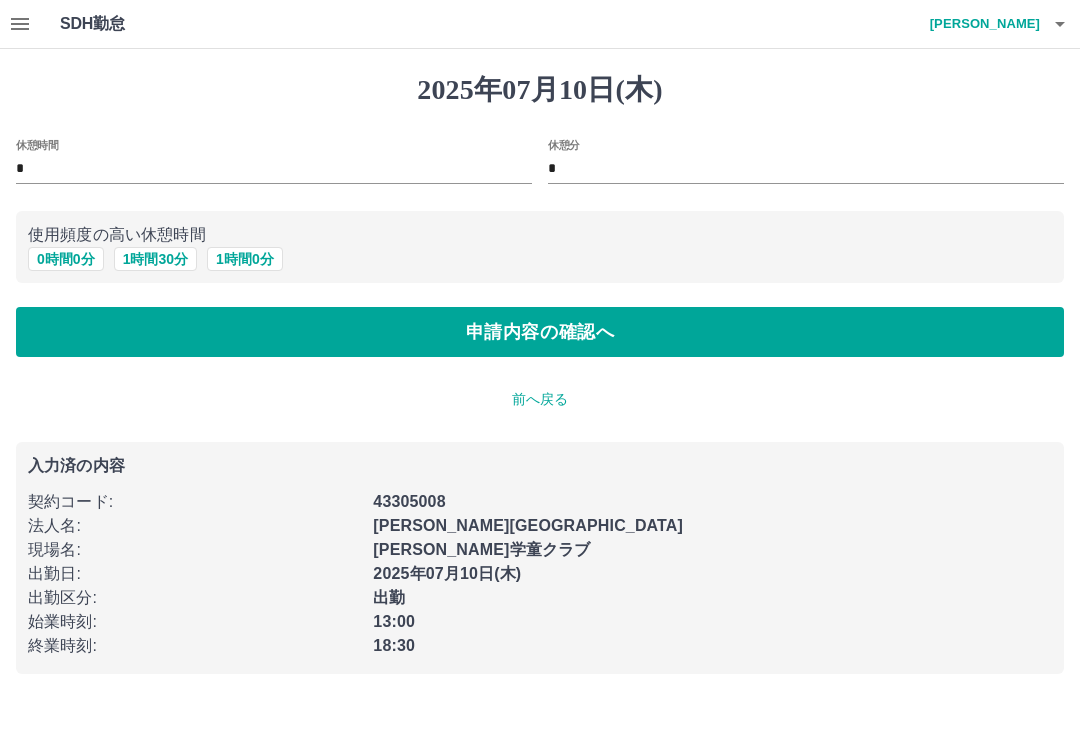 click on "申請内容の確認へ" at bounding box center [540, 332] 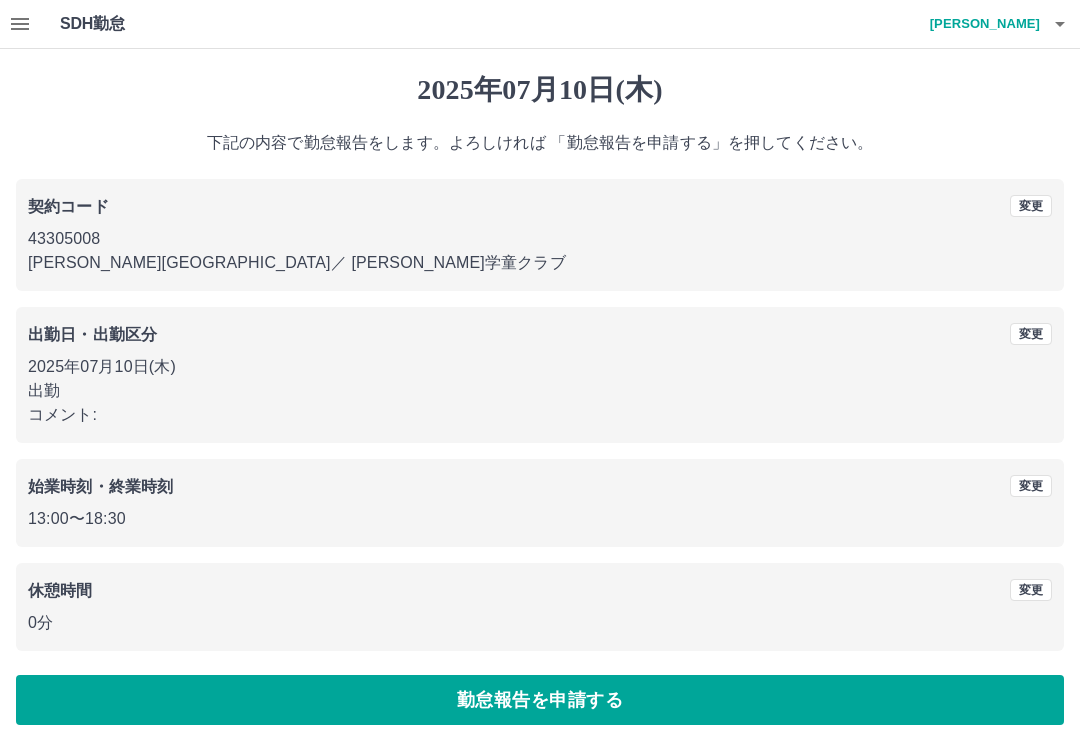 click on "勤怠報告を申請する" at bounding box center [540, 700] 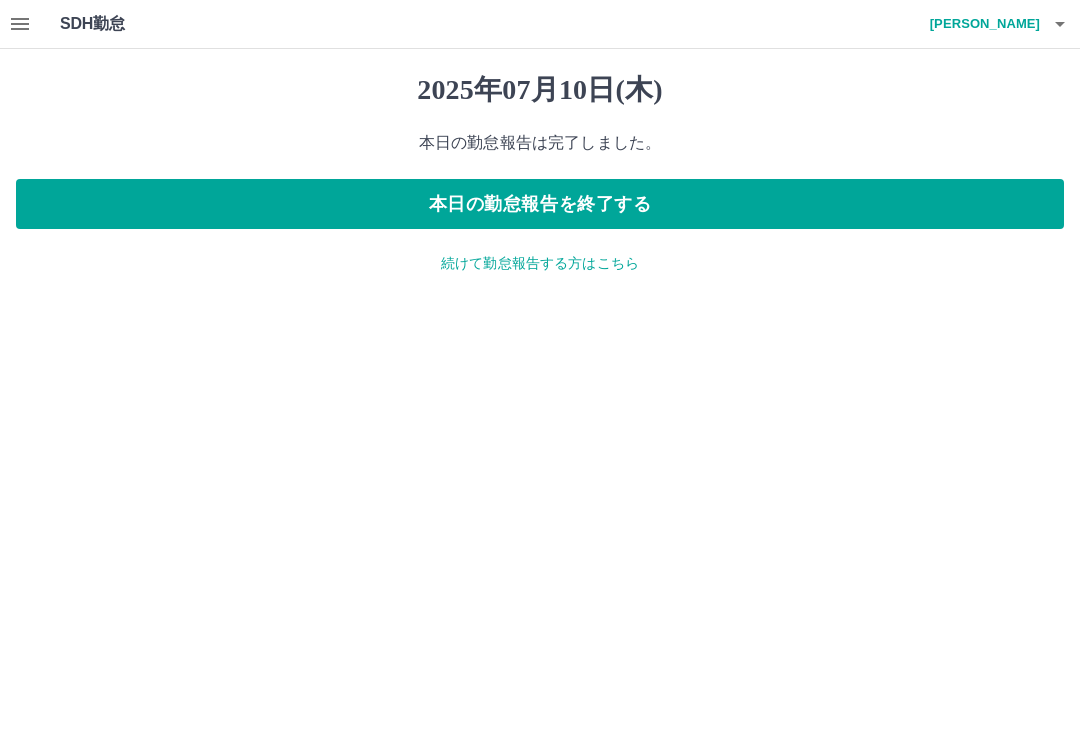 click on "続けて勤怠報告する方はこちら" at bounding box center (540, 263) 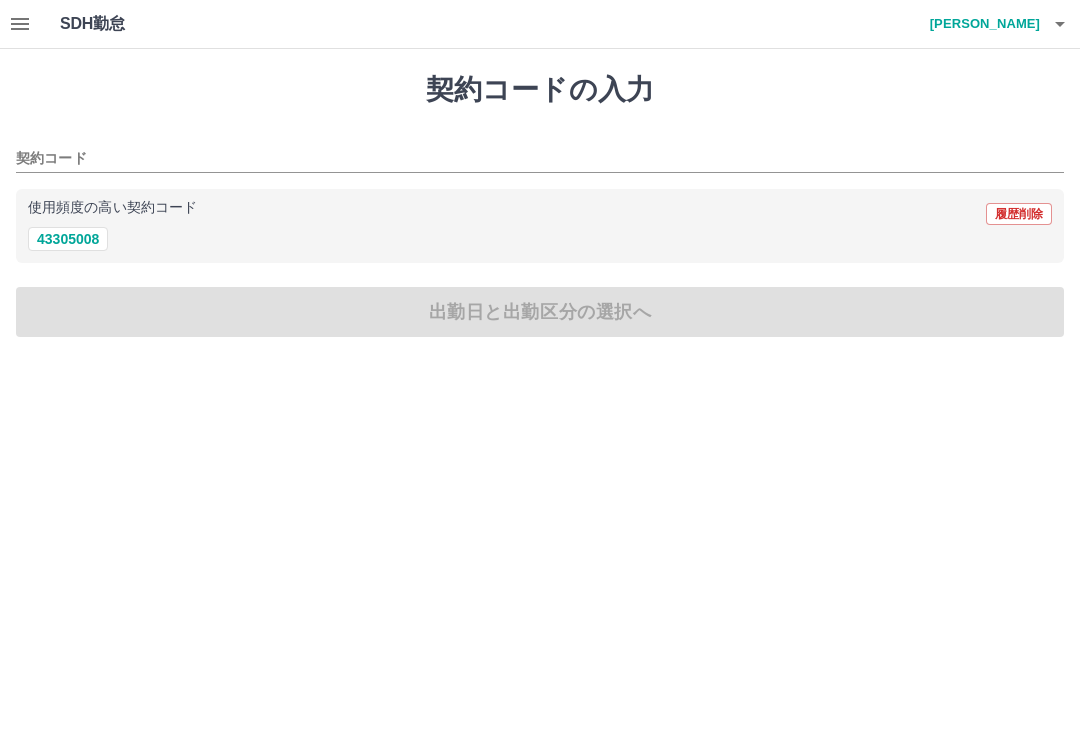 click on "43305008" at bounding box center (68, 239) 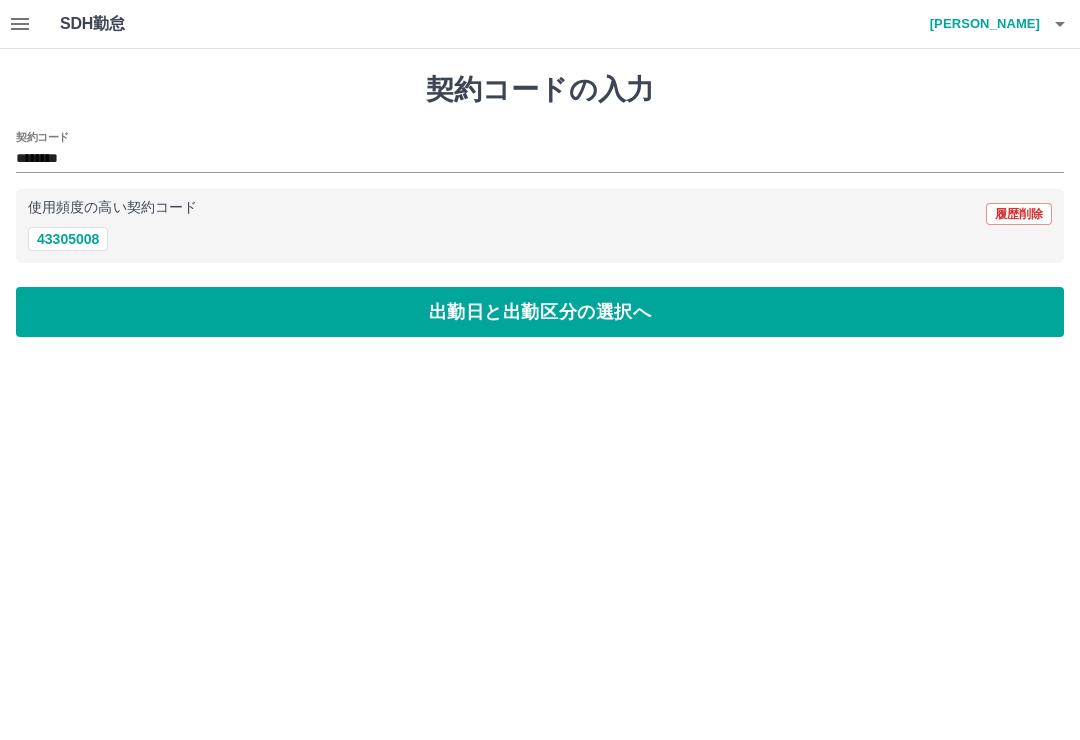 click on "出勤日と出勤区分の選択へ" at bounding box center [540, 312] 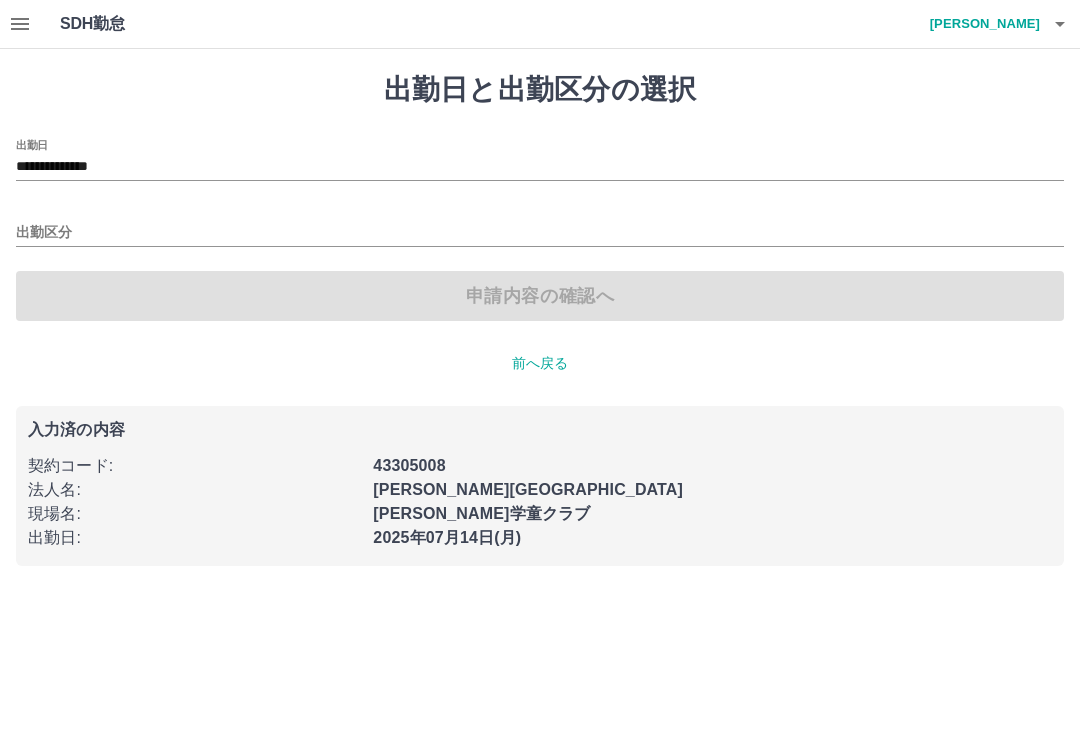 click on "出勤区分" at bounding box center (540, 233) 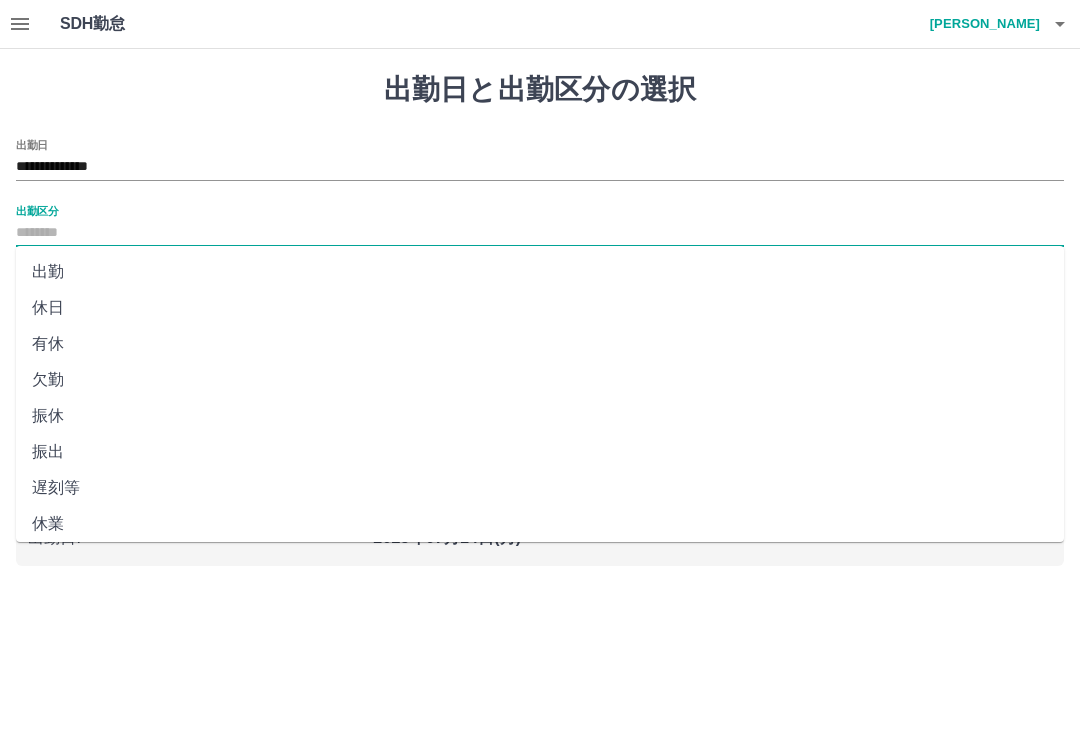 click on "出勤" at bounding box center [540, 272] 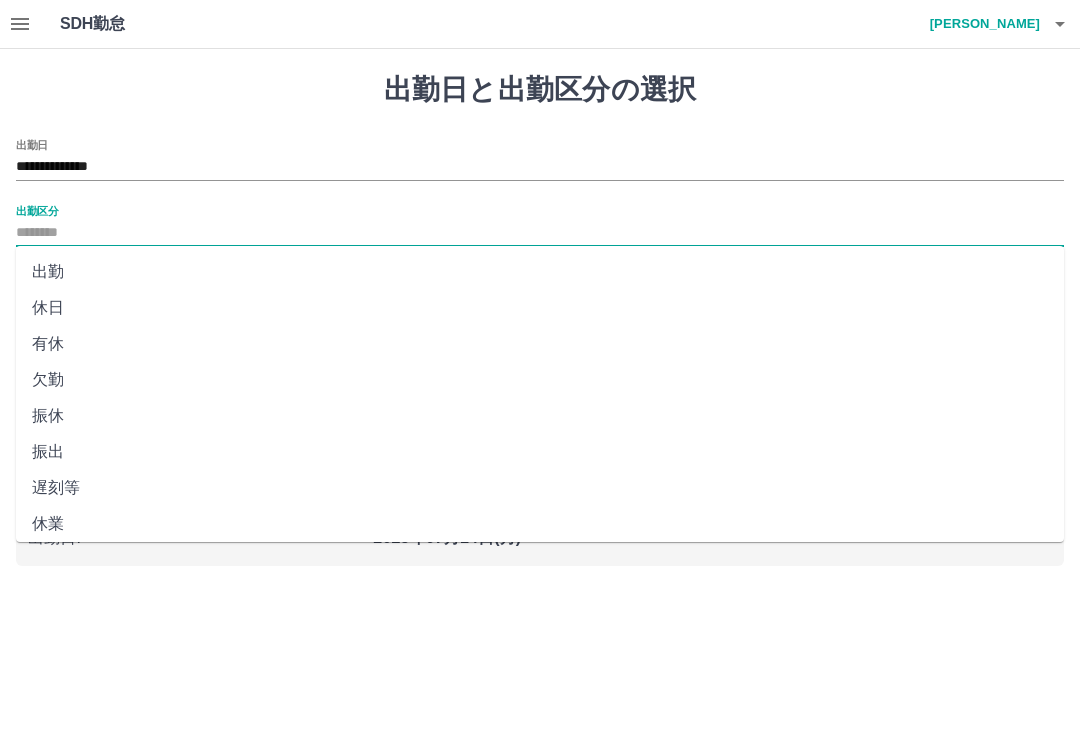 type on "**" 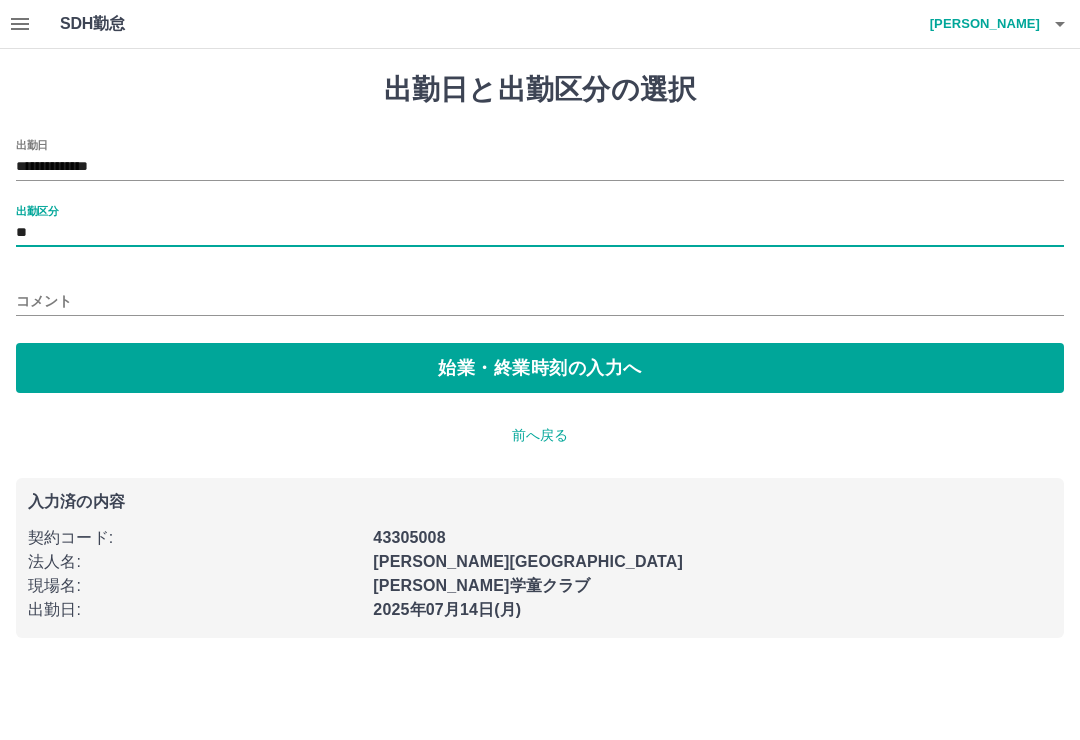 click on "始業・終業時刻の入力へ" at bounding box center (540, 368) 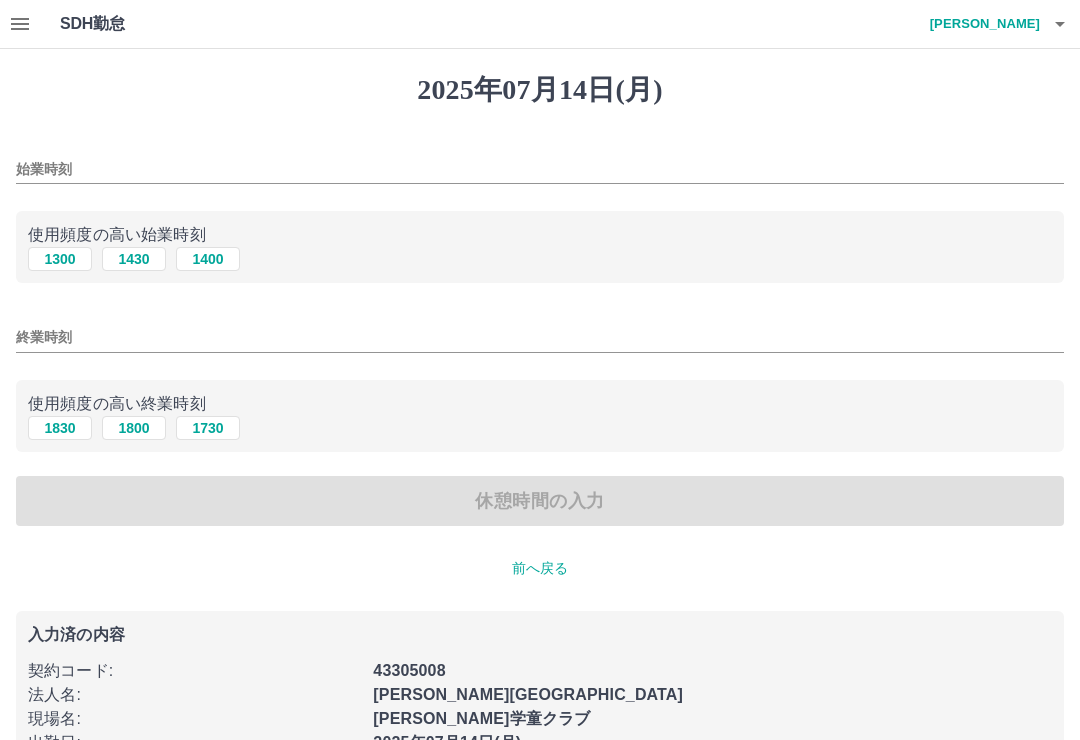 click on "1300" at bounding box center (60, 259) 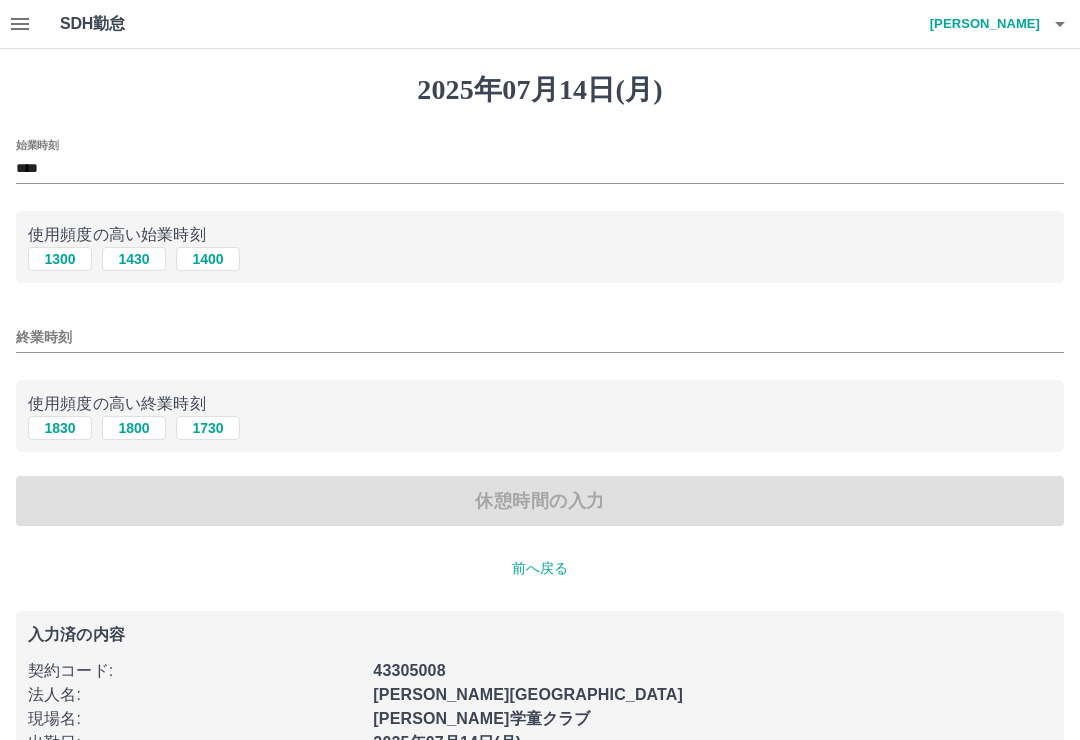 click on "1830" at bounding box center [60, 428] 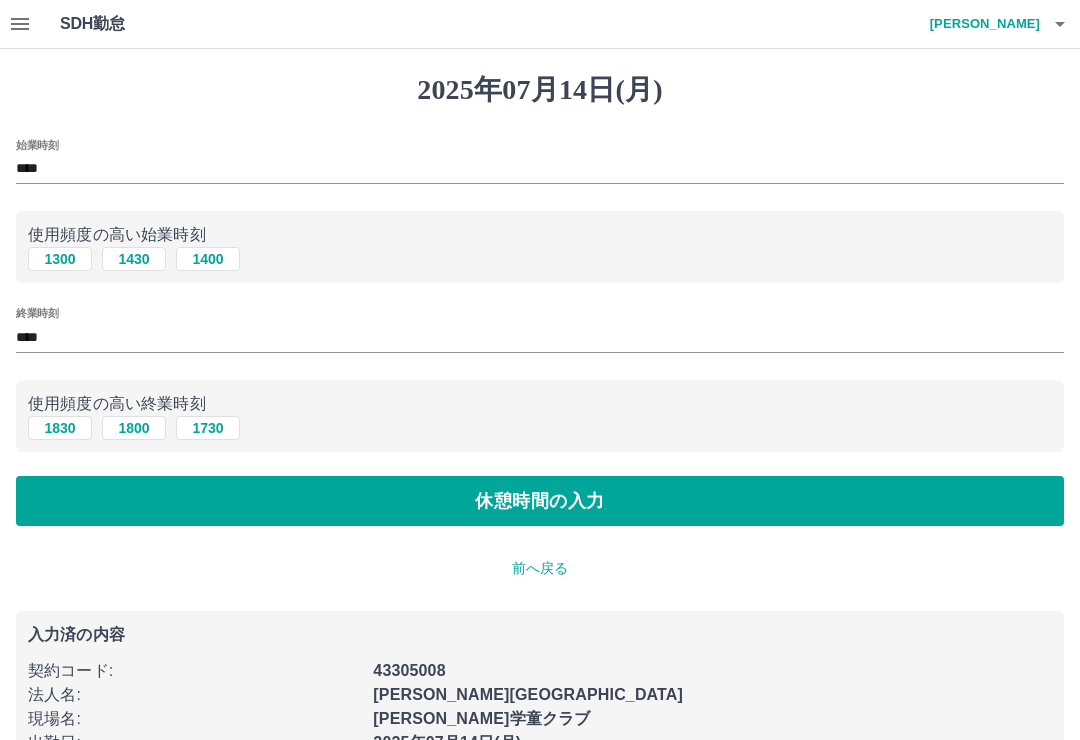 click on "休憩時間の入力" at bounding box center [540, 501] 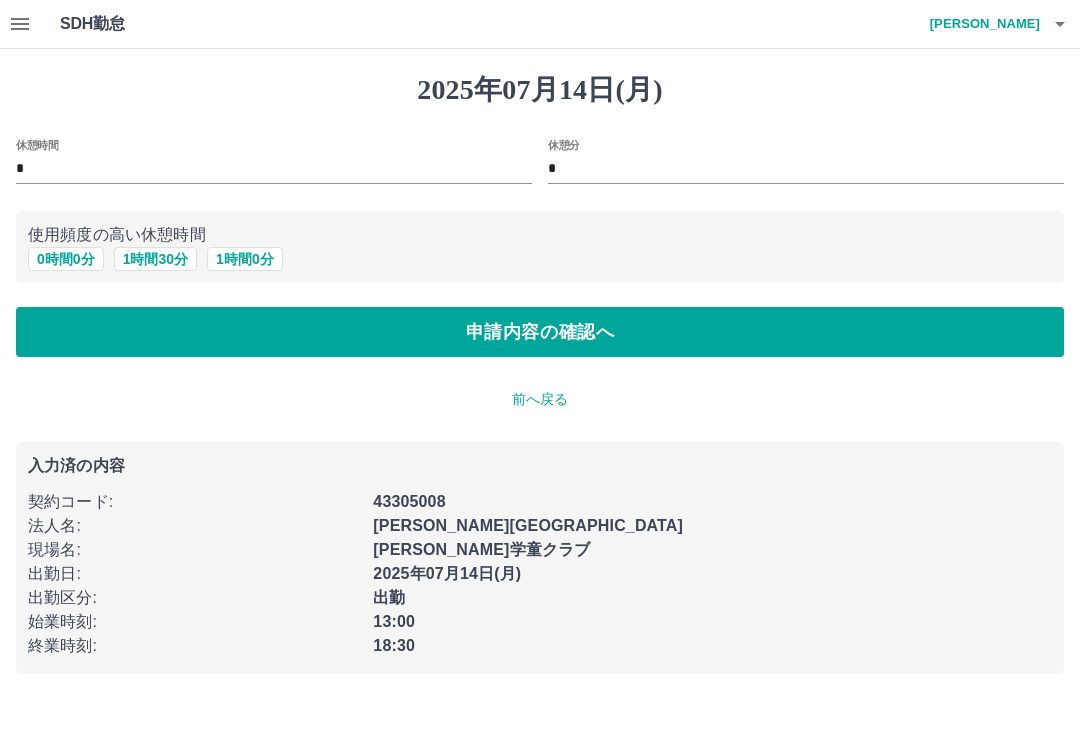click on "0 時間 0 分" at bounding box center [66, 259] 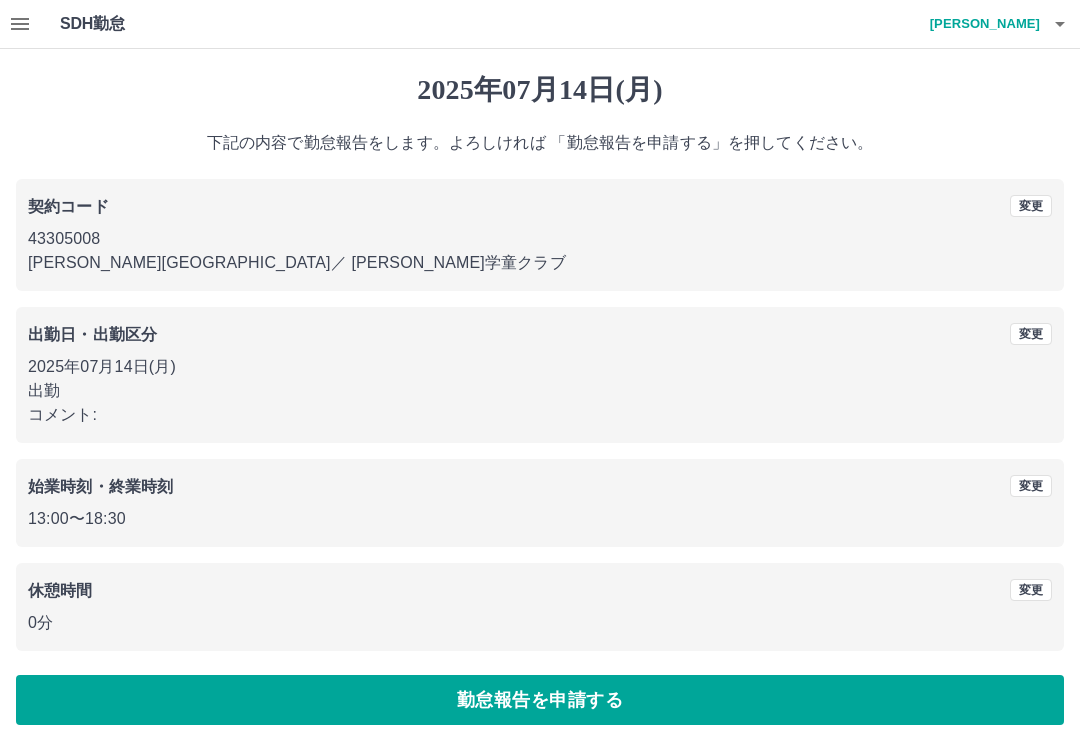 click on "勤怠報告を申請する" at bounding box center [540, 700] 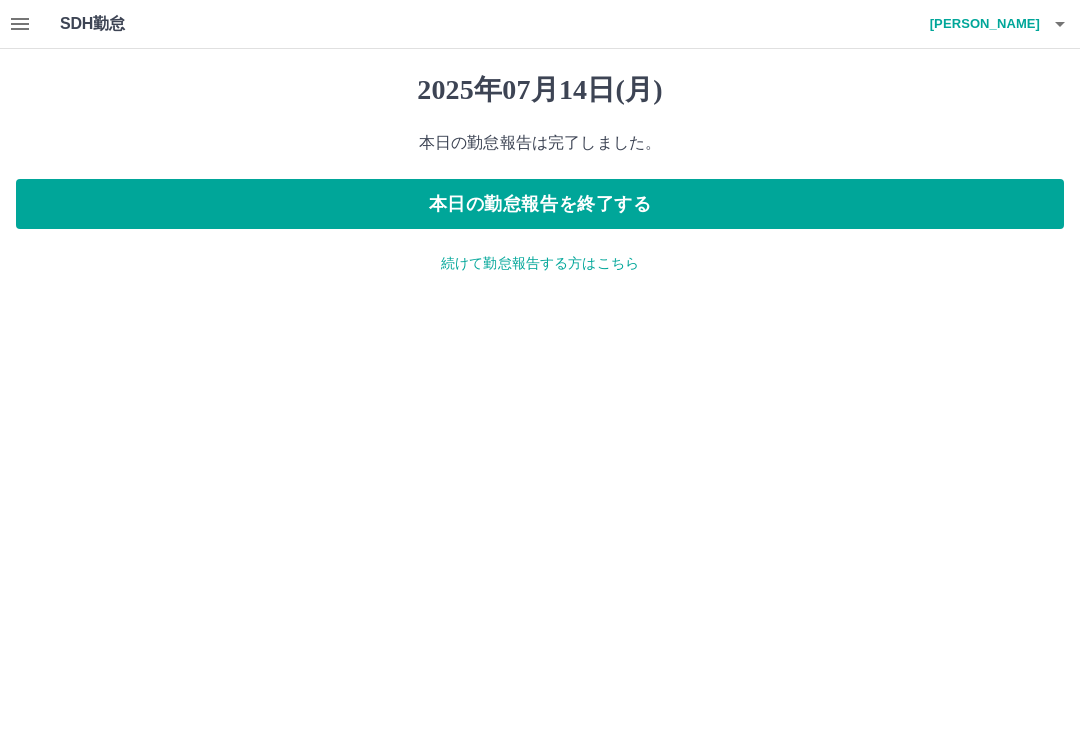 click on "続けて勤怠報告する方はこちら" at bounding box center [540, 263] 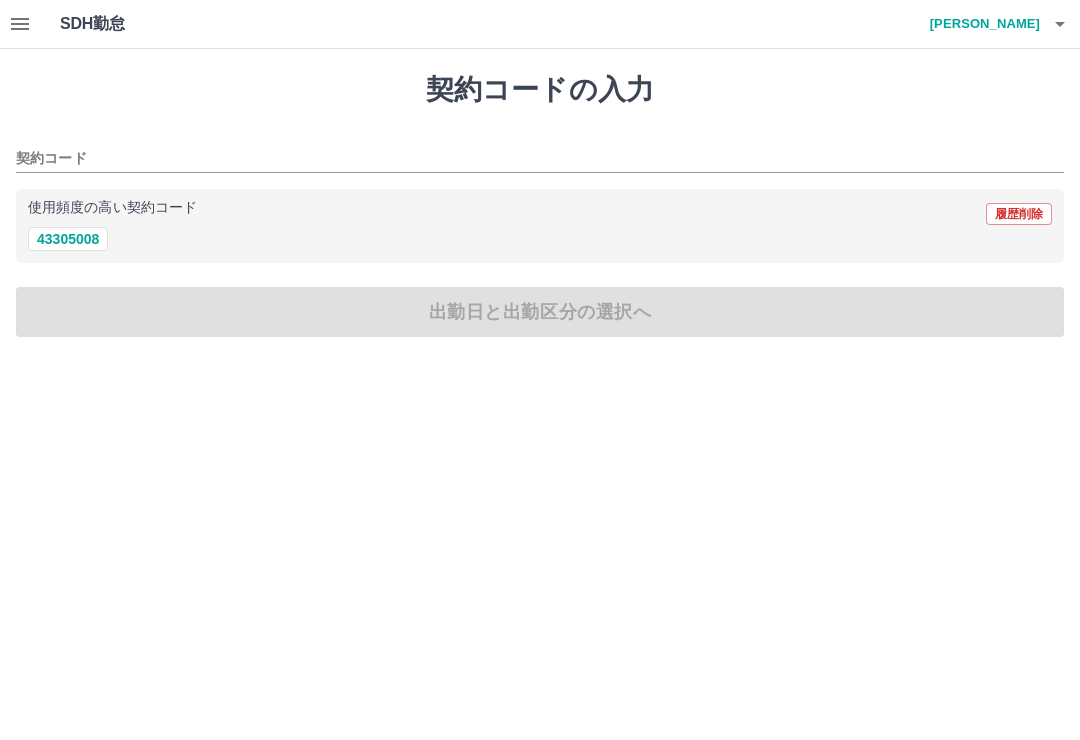 click on "43305008" at bounding box center (68, 239) 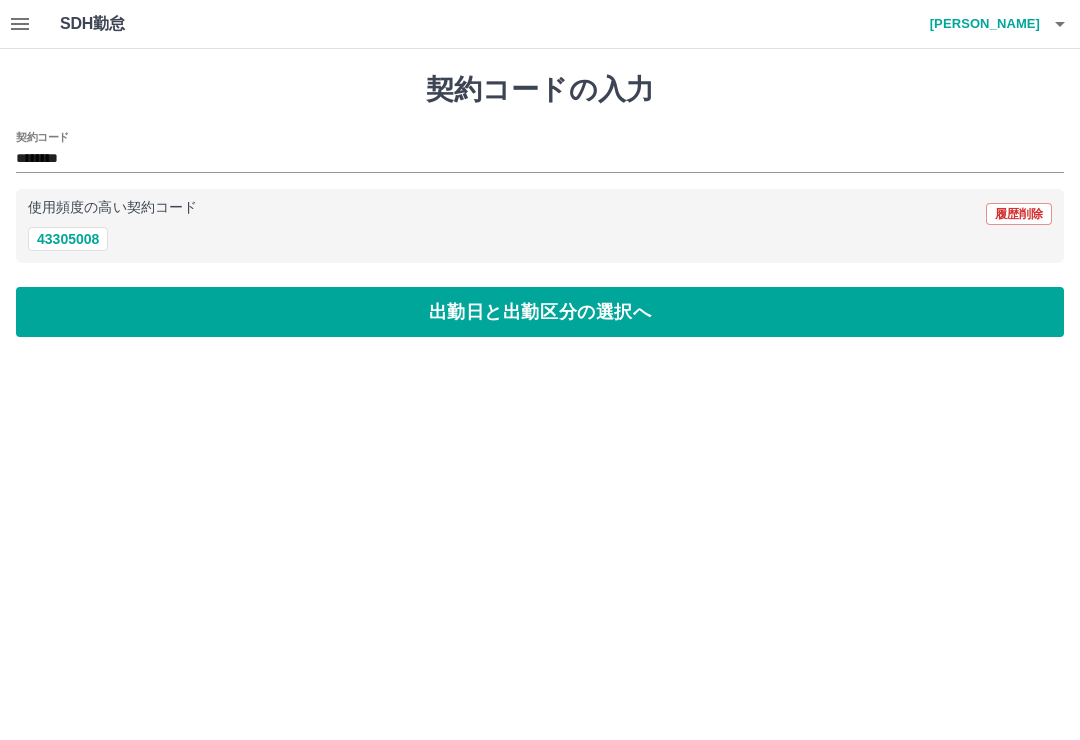 click on "出勤日と出勤区分の選択へ" at bounding box center [540, 312] 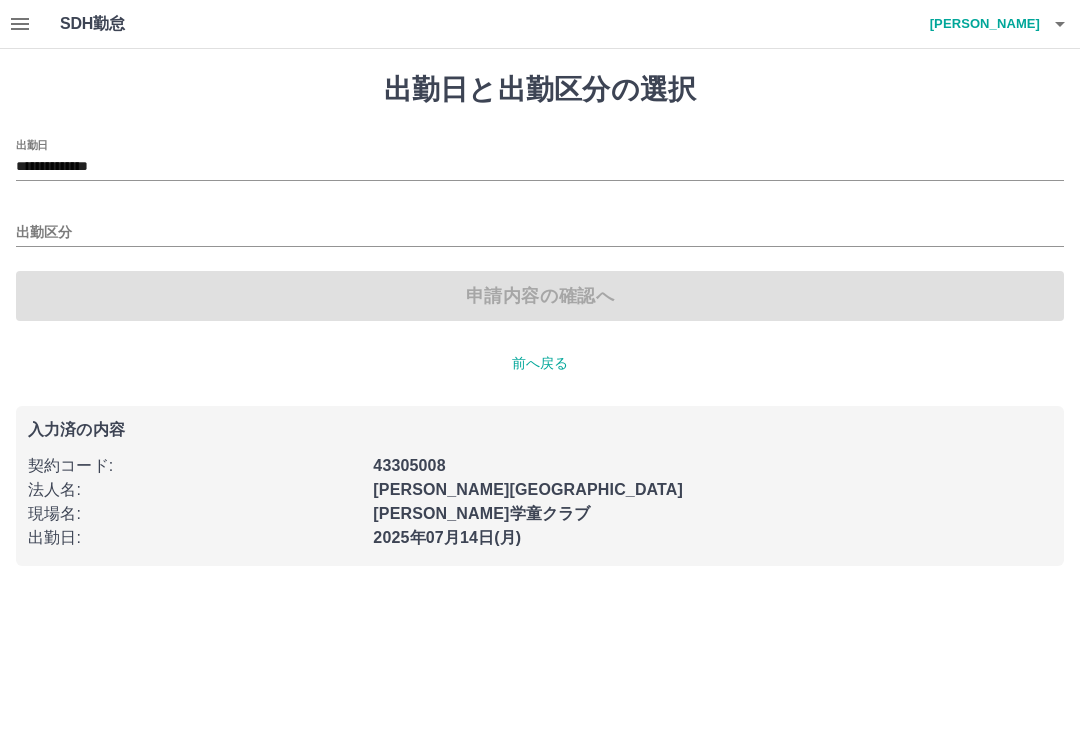 click on "**********" at bounding box center (540, 167) 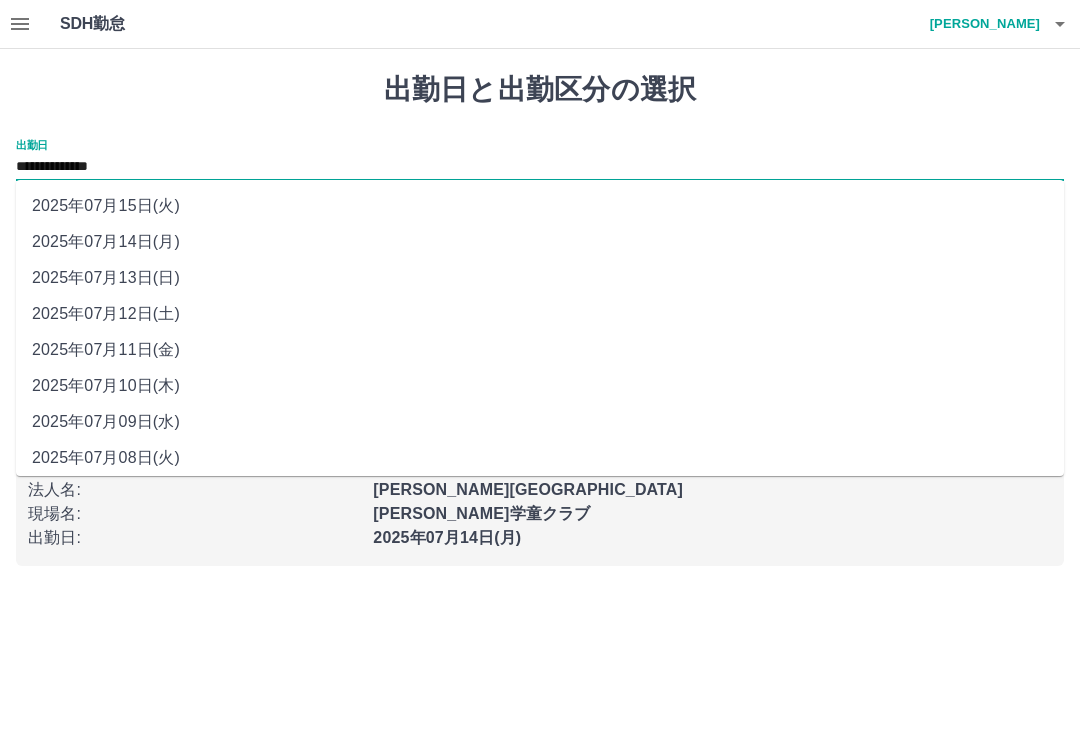 click on "2025年07月12日(土)" at bounding box center [540, 314] 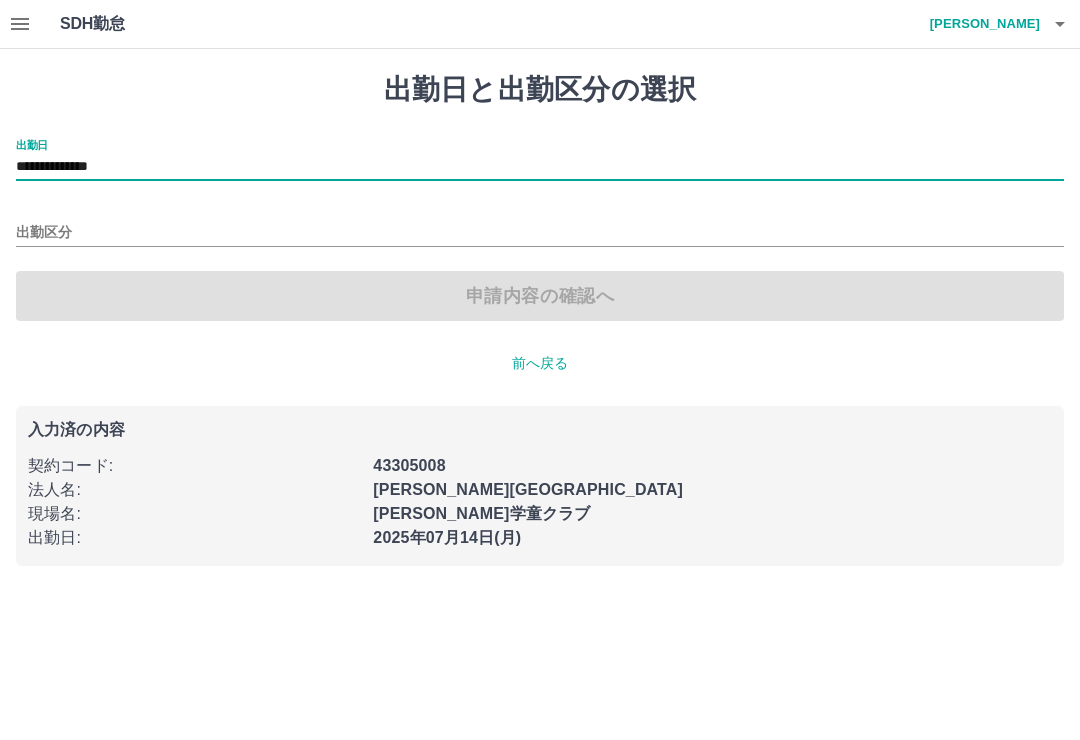 click on "出勤区分" at bounding box center (540, 233) 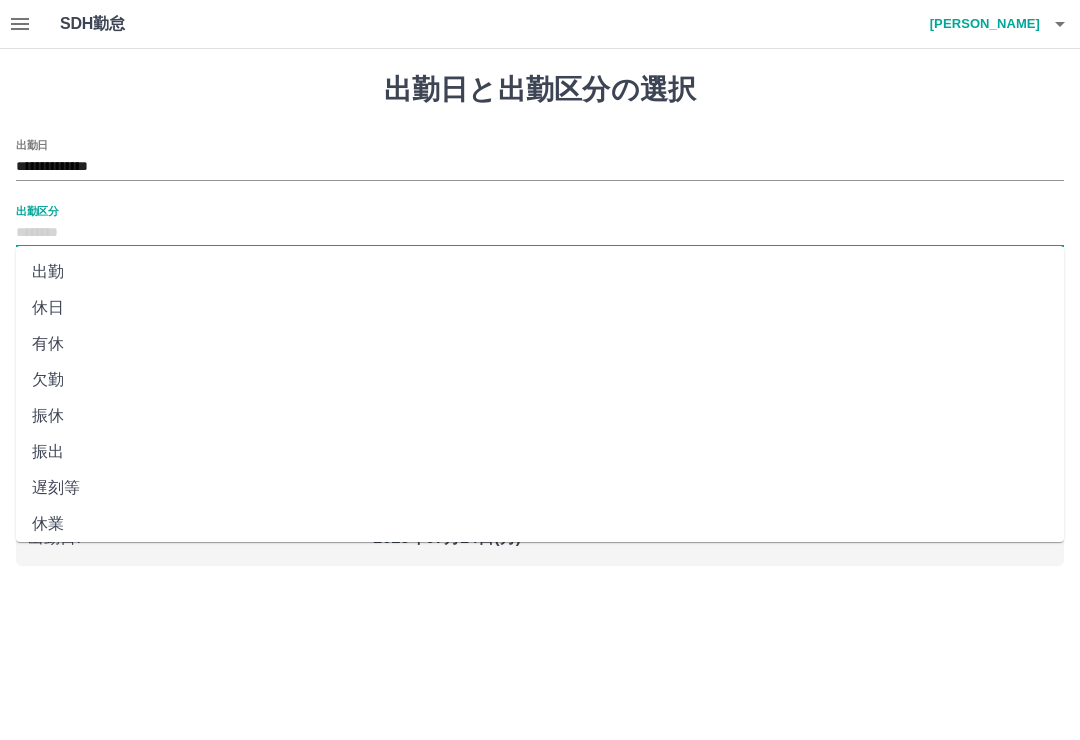click on "休日" at bounding box center [540, 308] 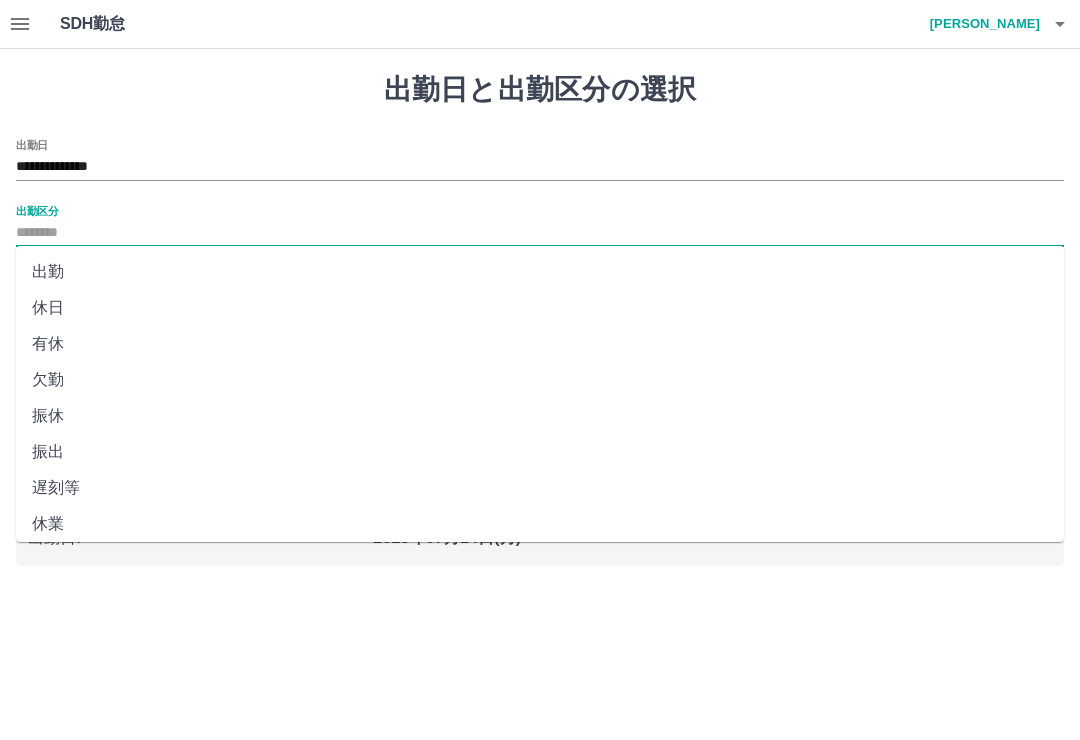 type on "**" 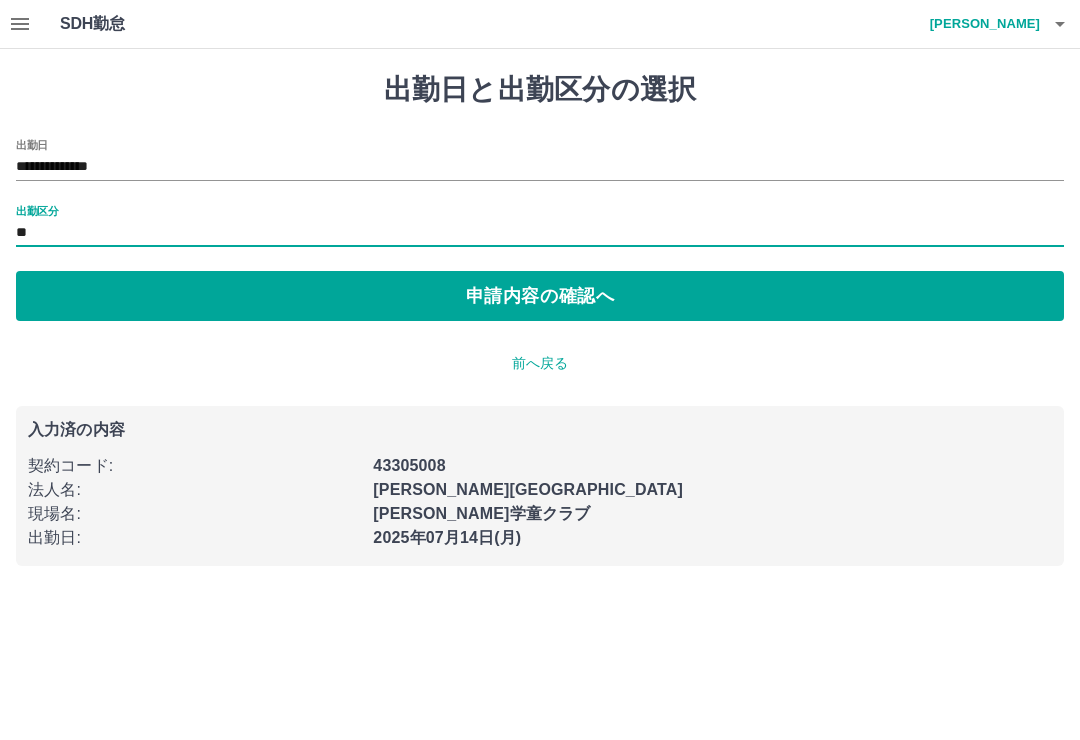 click on "申請内容の確認へ" at bounding box center [540, 296] 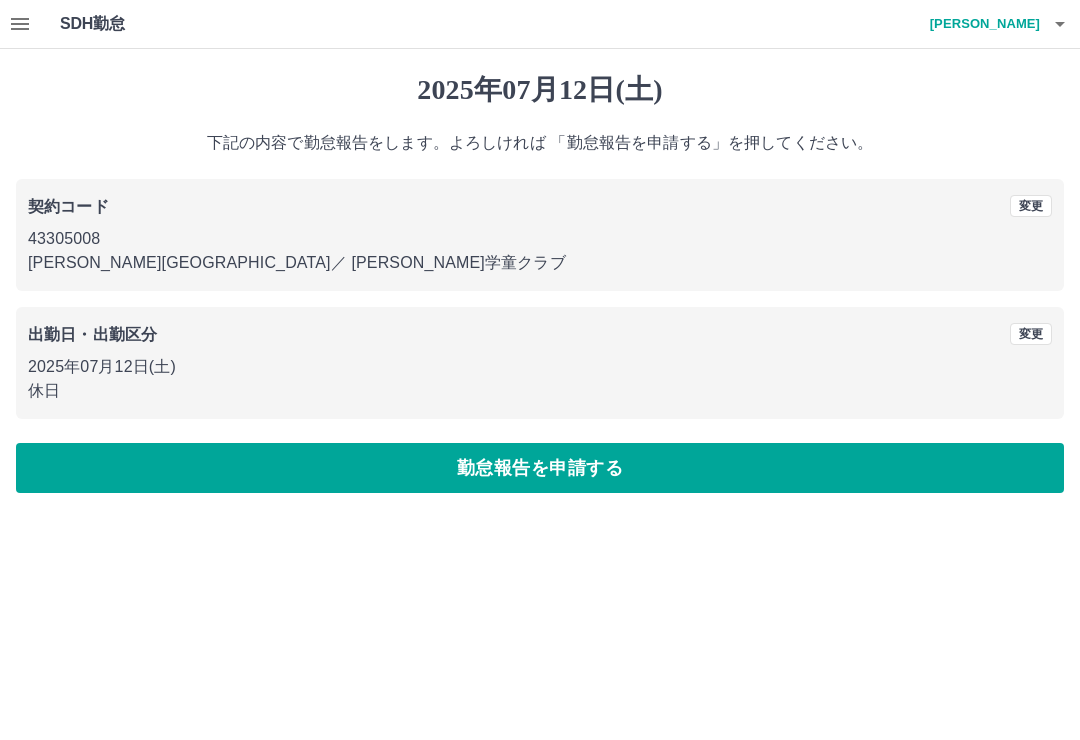 click on "勤怠報告を申請する" at bounding box center [540, 468] 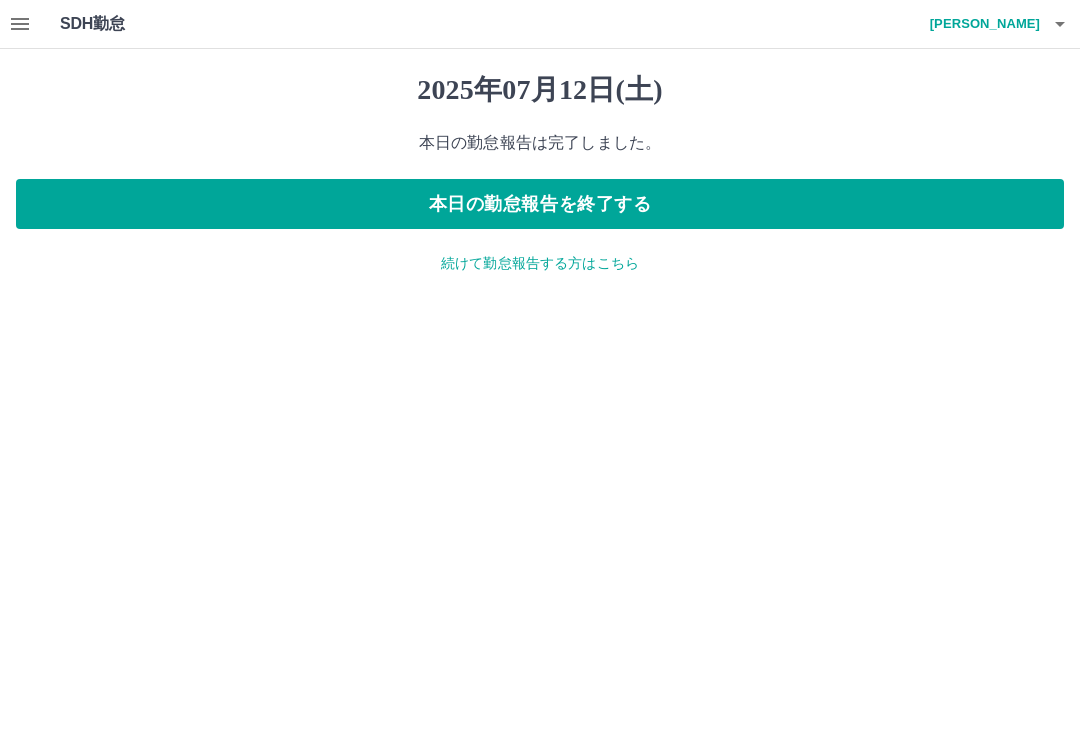 click on "続けて勤怠報告する方はこちら" at bounding box center (540, 263) 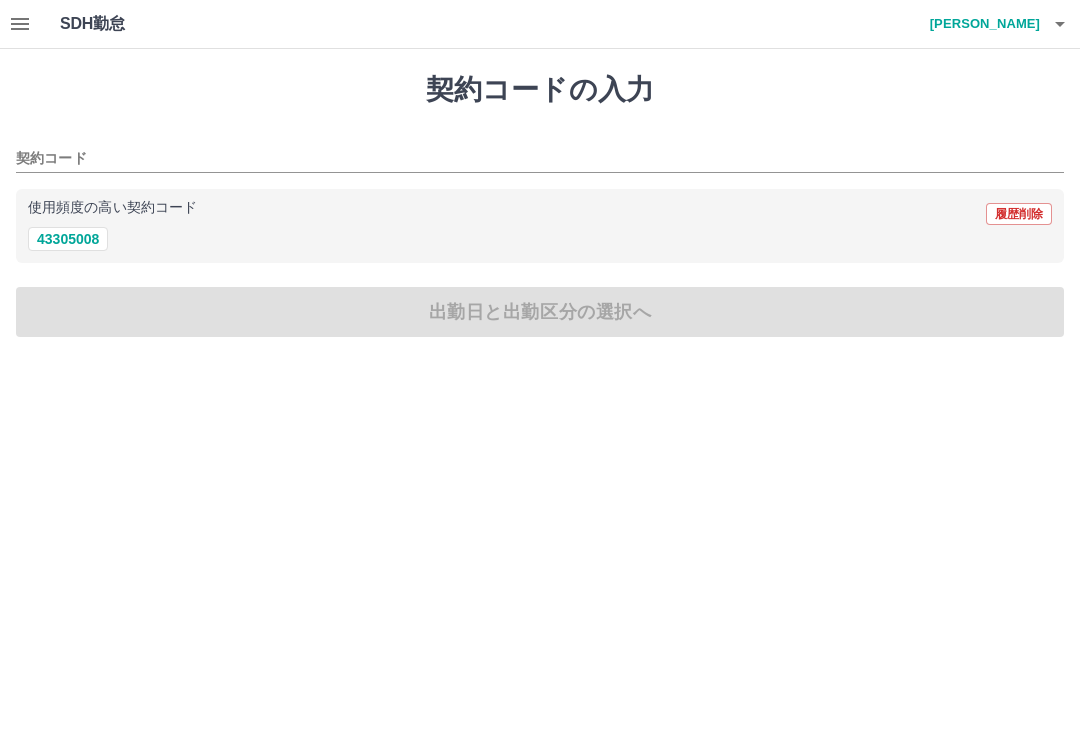click on "43305008" at bounding box center (68, 239) 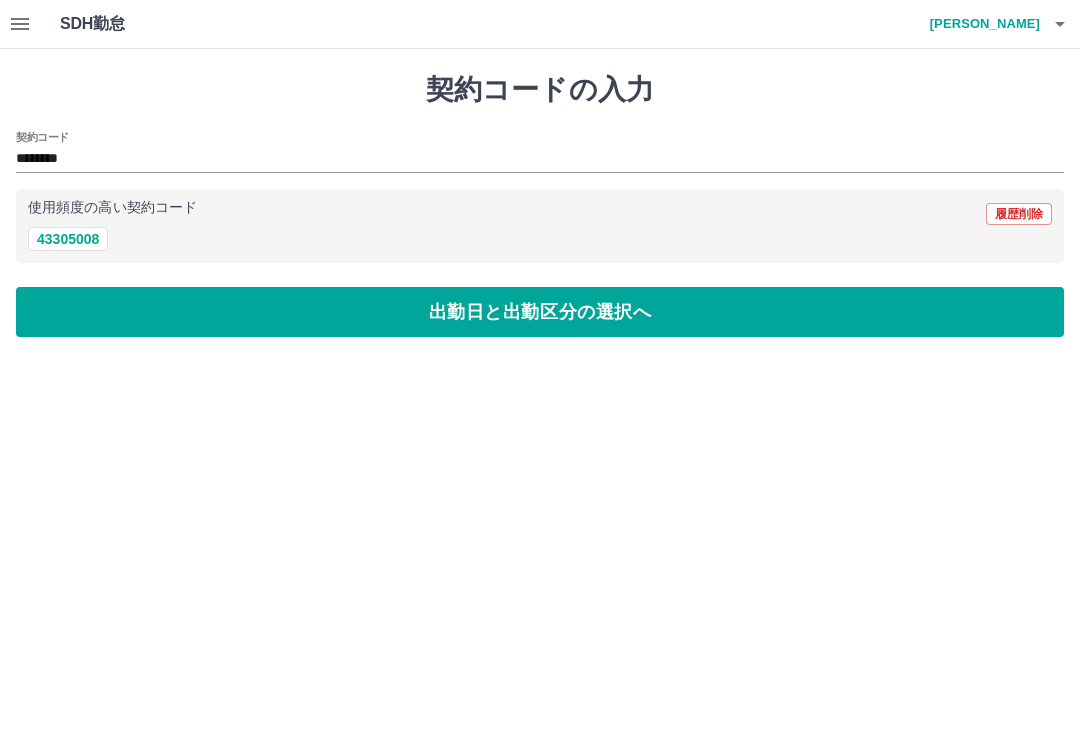 click on "出勤日と出勤区分の選択へ" at bounding box center (540, 312) 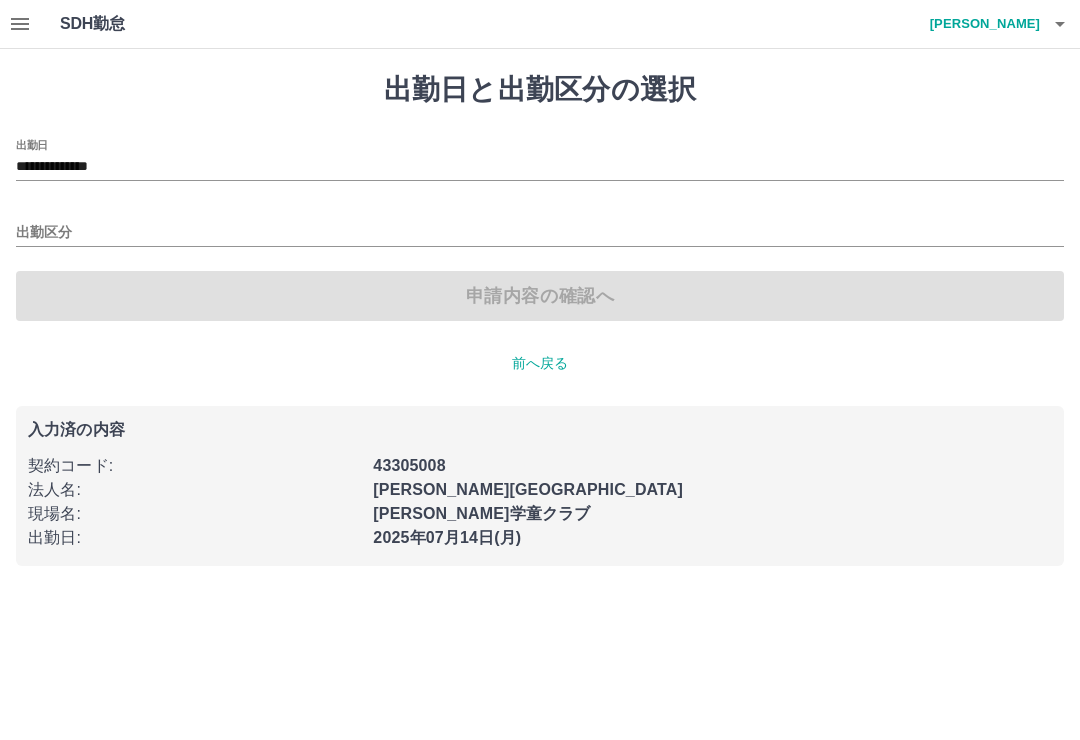 click on "出勤区分" at bounding box center (540, 233) 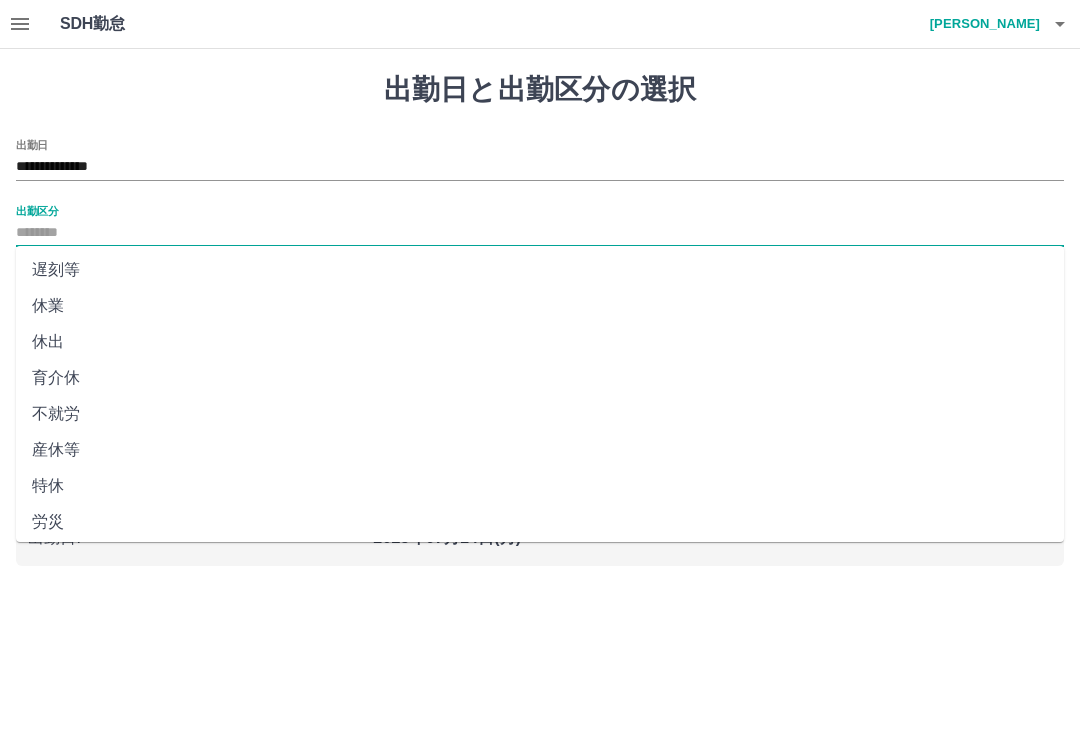 scroll, scrollTop: 219, scrollLeft: 0, axis: vertical 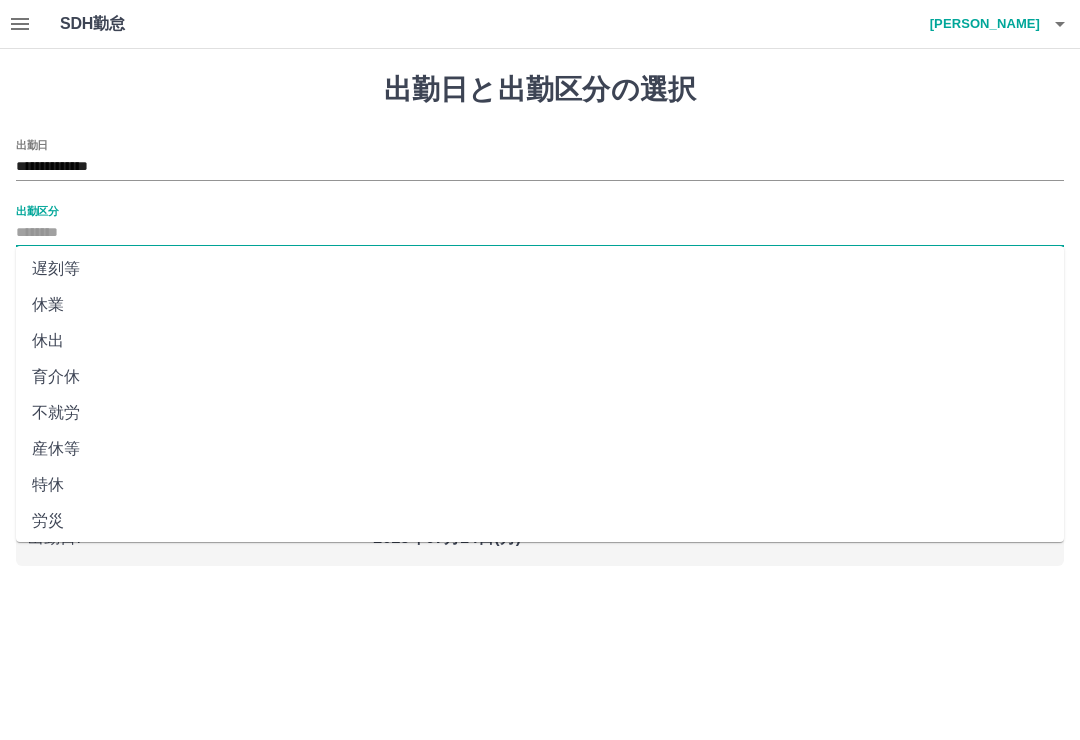 click on "**********" at bounding box center [540, 167] 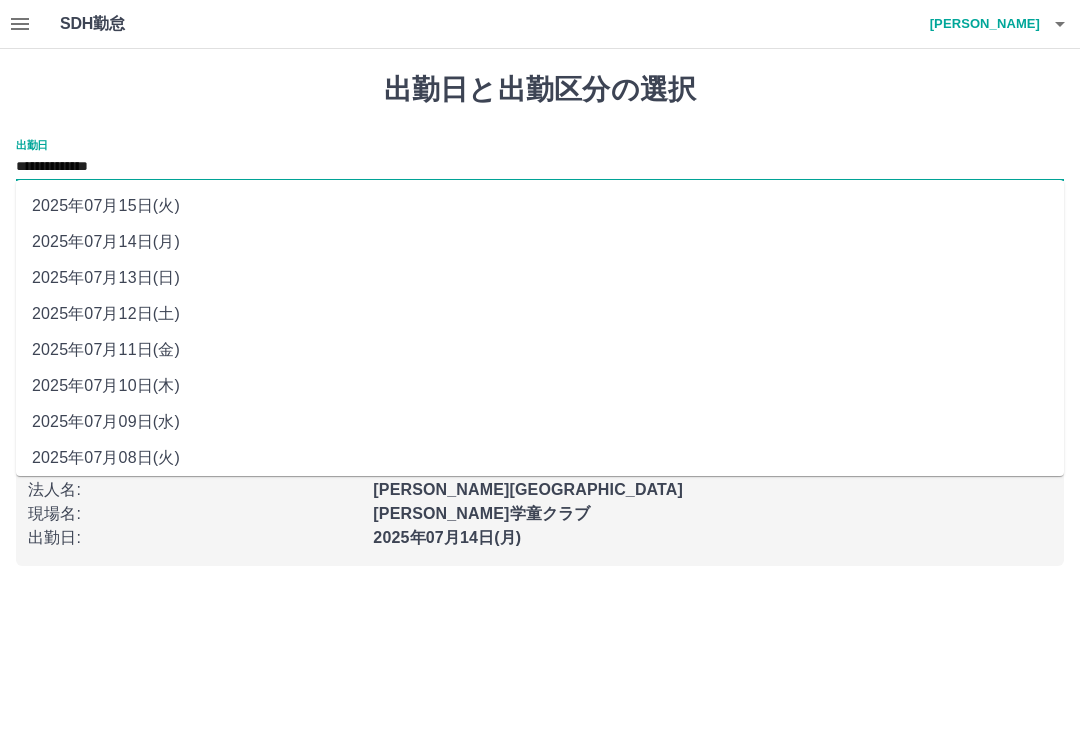 click on "2025年07月13日(日)" at bounding box center (540, 278) 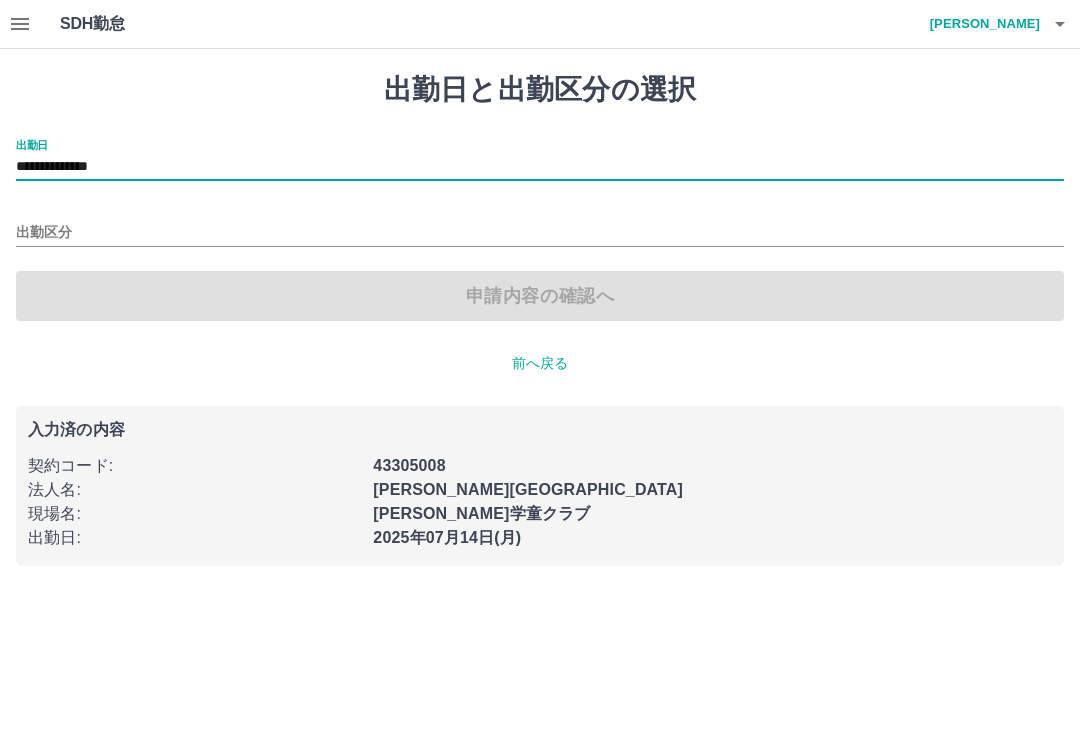 click on "出勤区分" at bounding box center (540, 233) 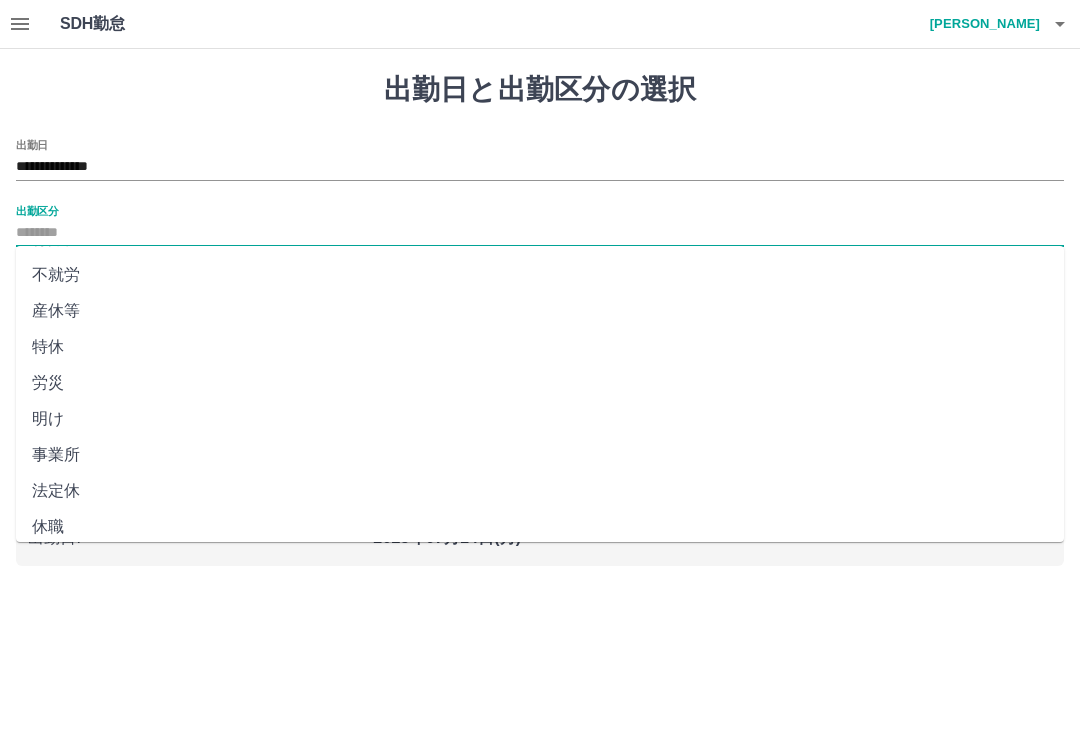 scroll, scrollTop: 356, scrollLeft: 0, axis: vertical 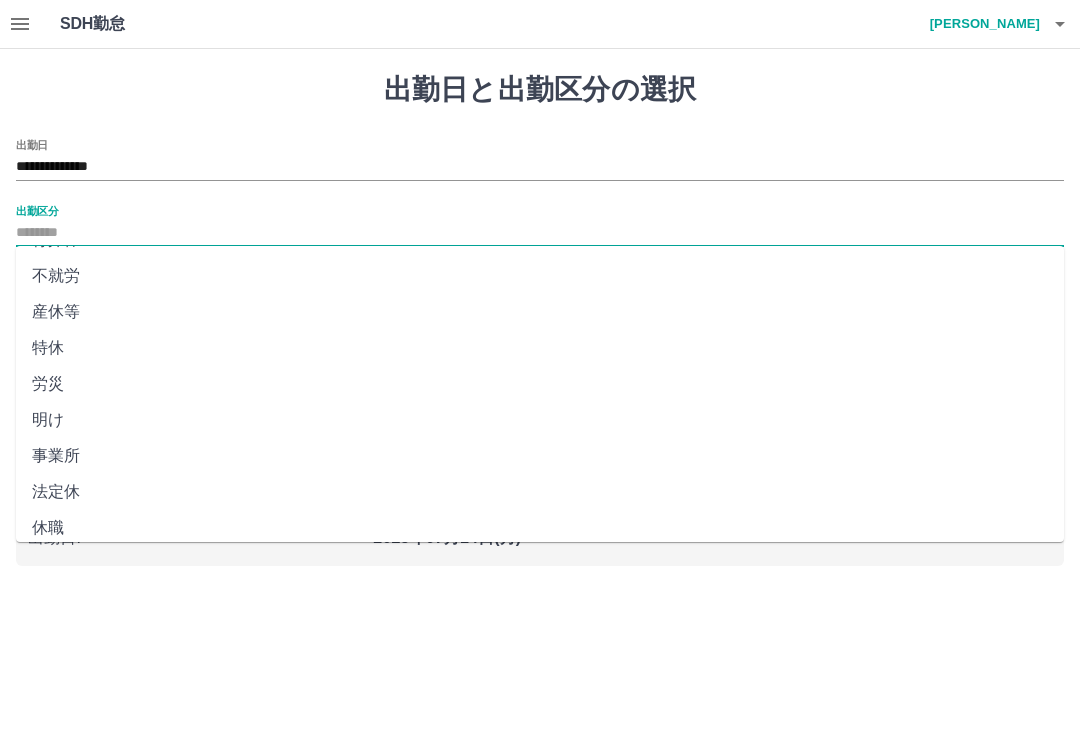 click on "法定休" at bounding box center [540, 492] 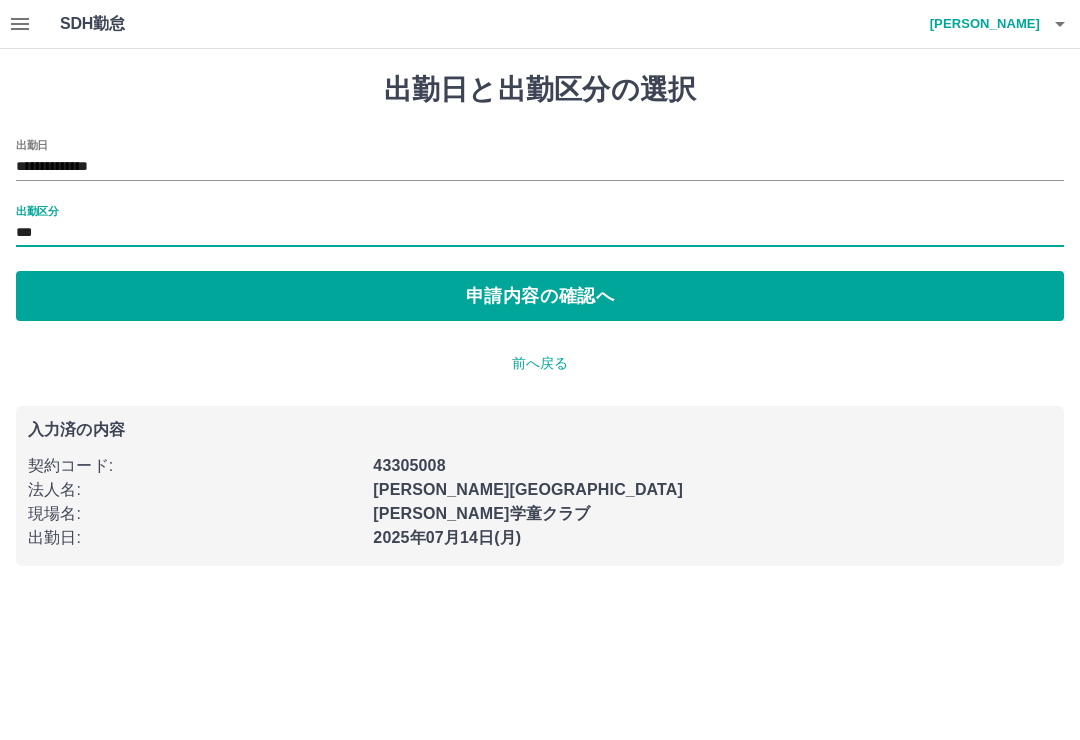 click on "申請内容の確認へ" at bounding box center [540, 296] 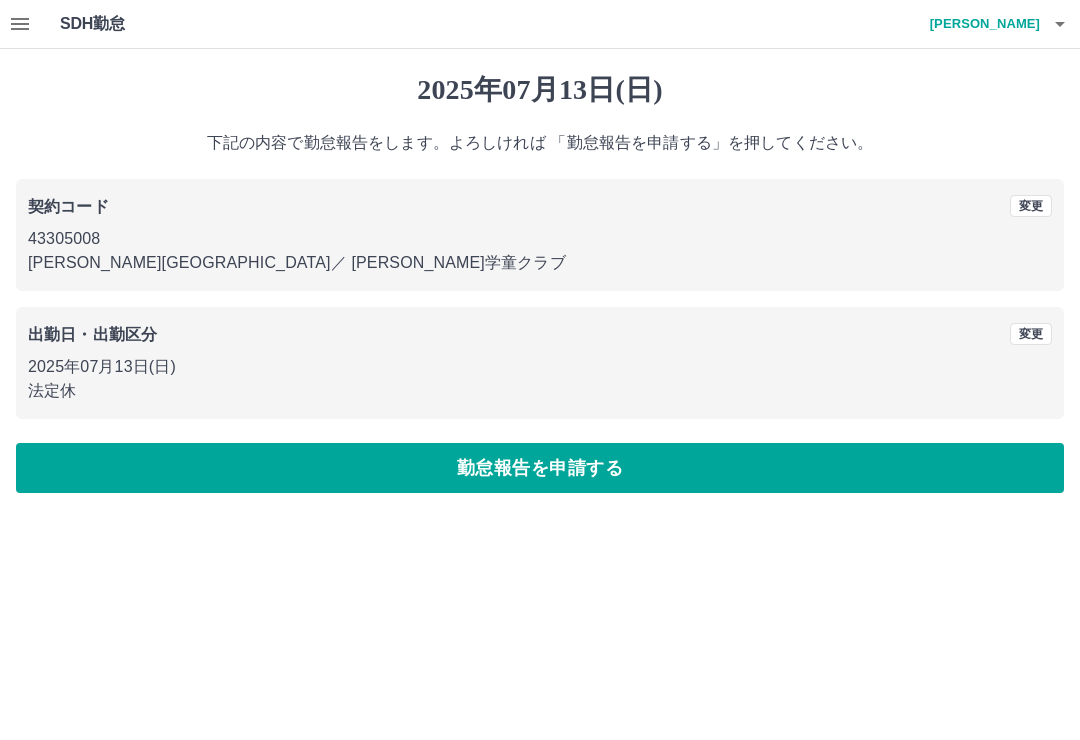 click on "勤怠報告を申請する" at bounding box center [540, 468] 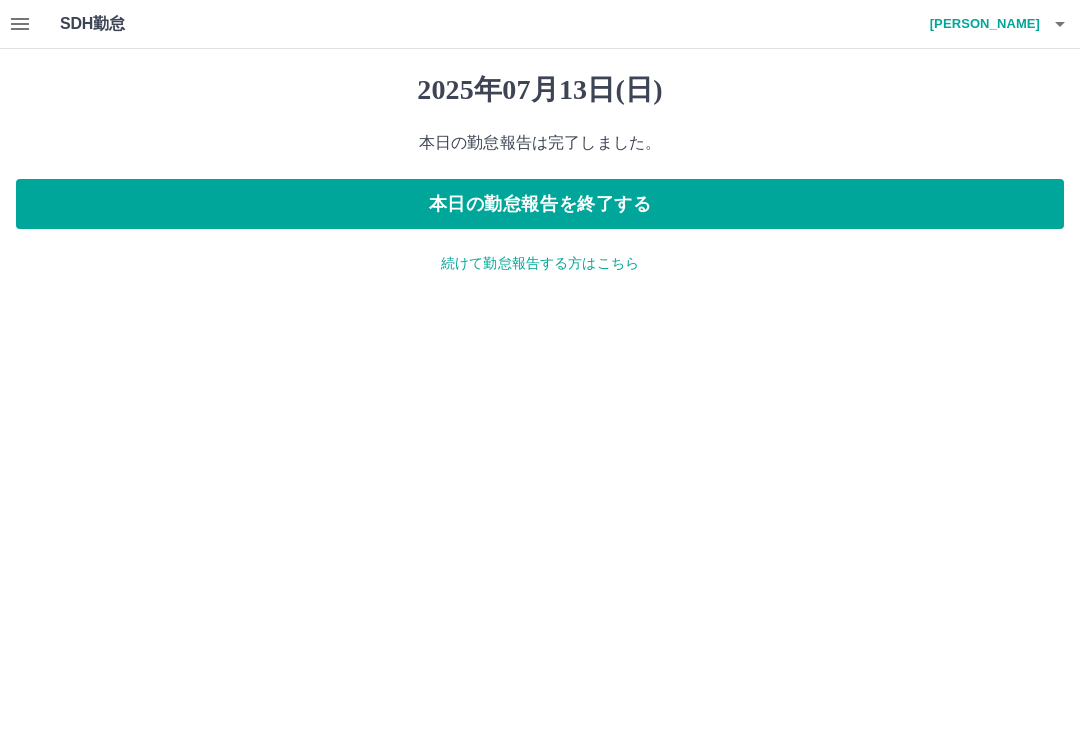 click on "続けて勤怠報告する方はこちら" at bounding box center (540, 263) 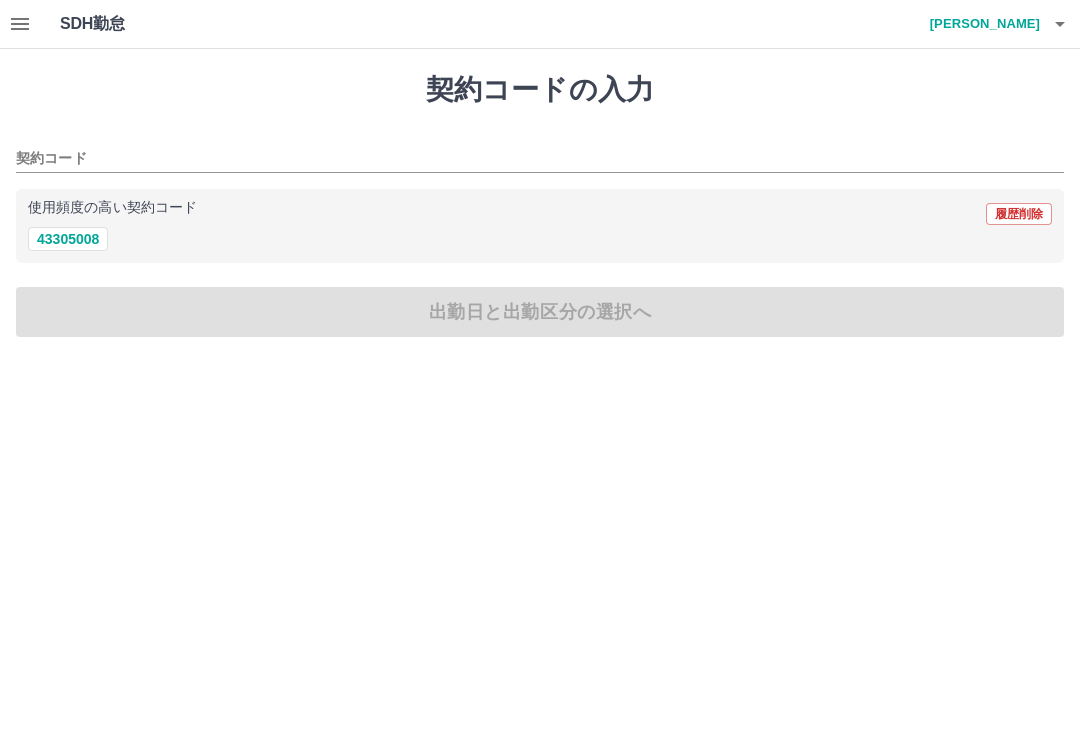 click 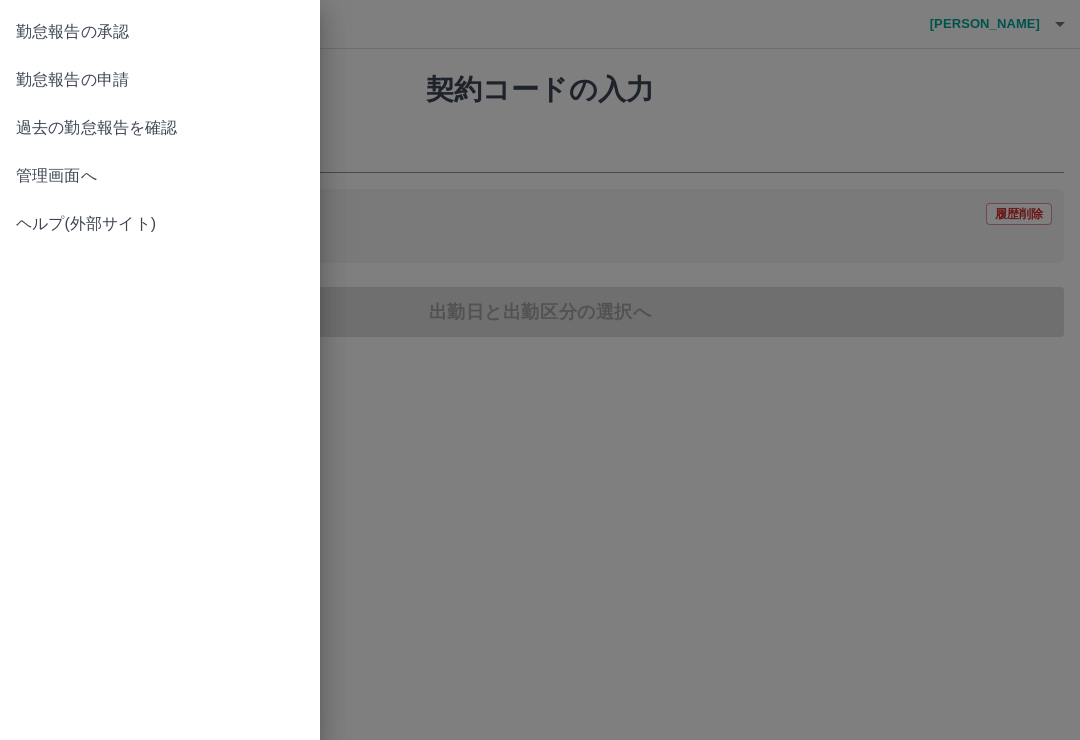 click on "勤怠報告の承認" at bounding box center [160, 32] 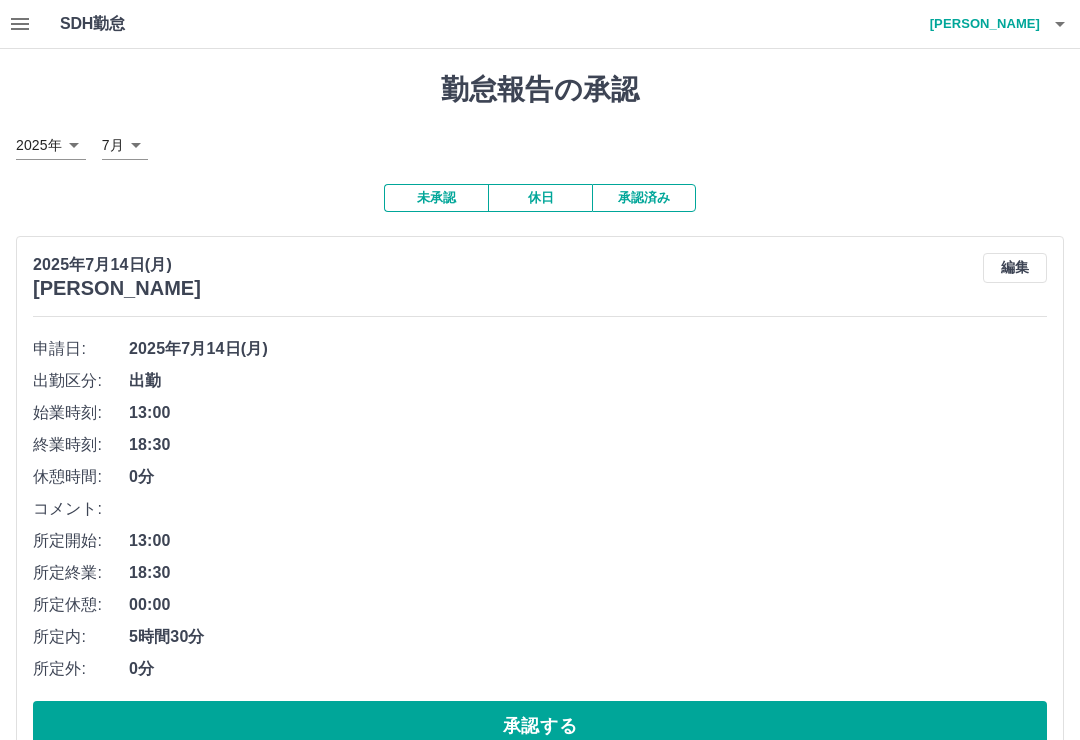 click at bounding box center (20, 24) 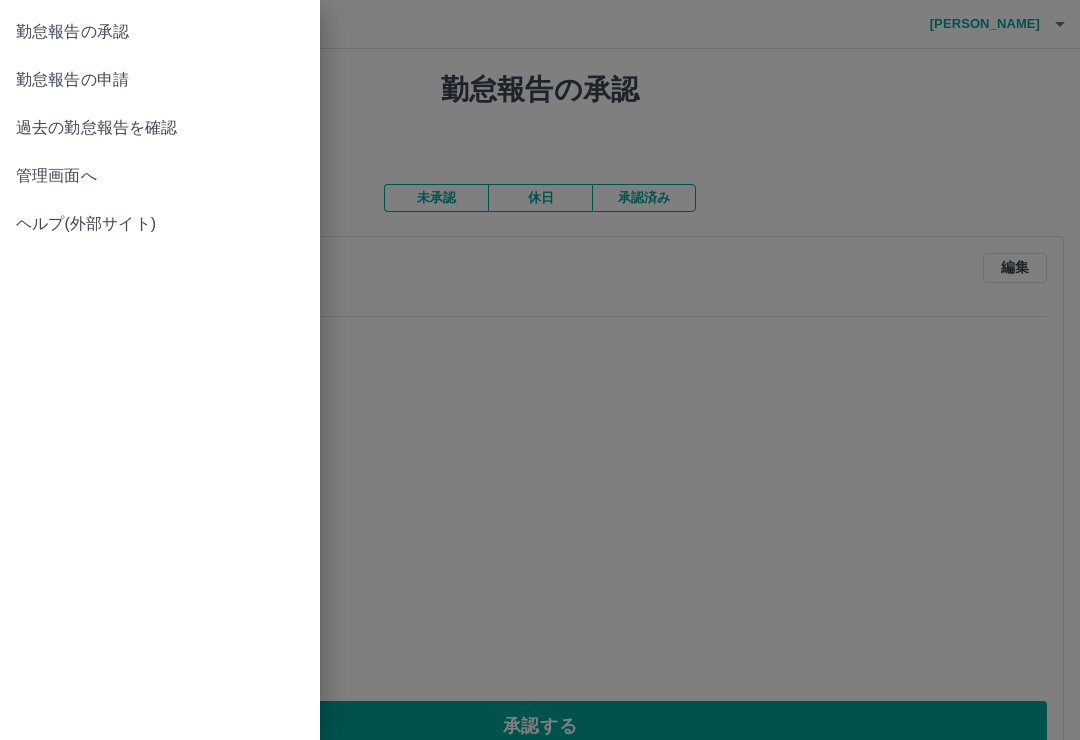 click on "勤怠報告の承認" at bounding box center [160, 32] 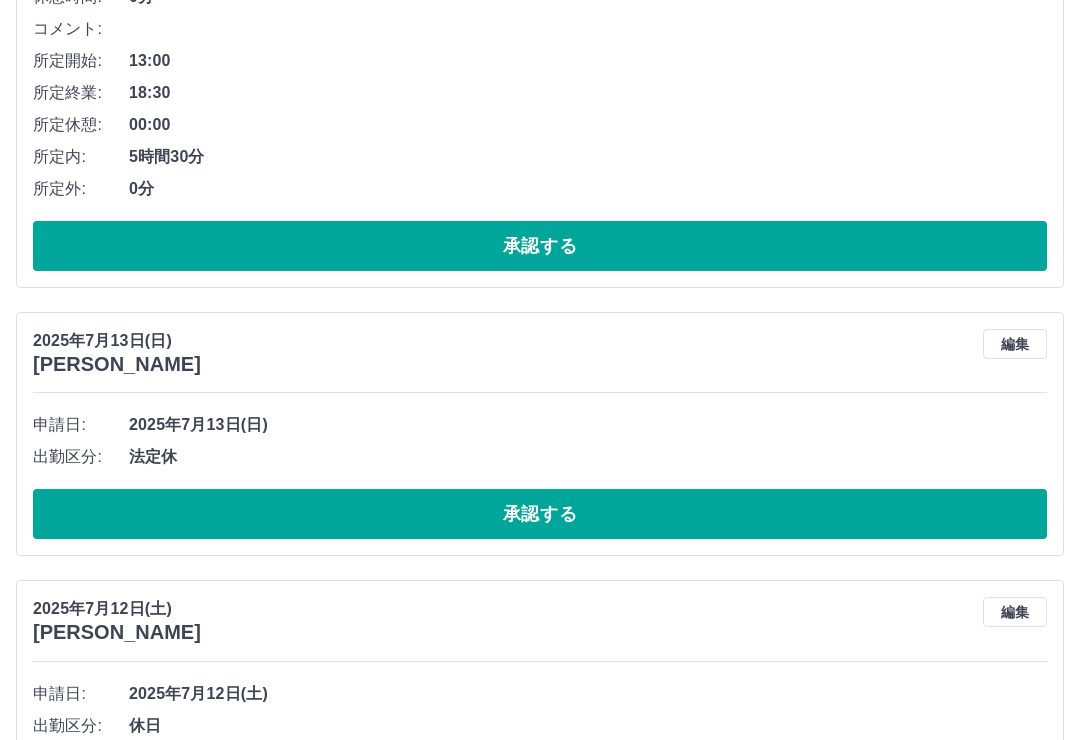 scroll, scrollTop: 512, scrollLeft: 0, axis: vertical 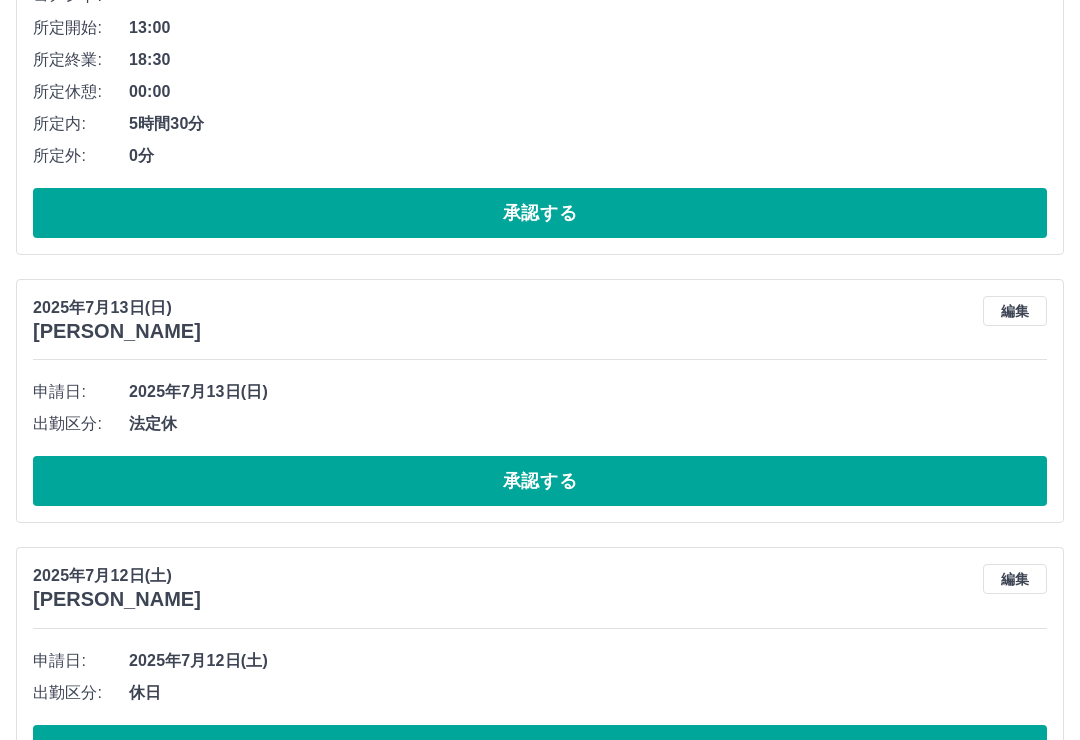 click on "承認する" at bounding box center [540, 482] 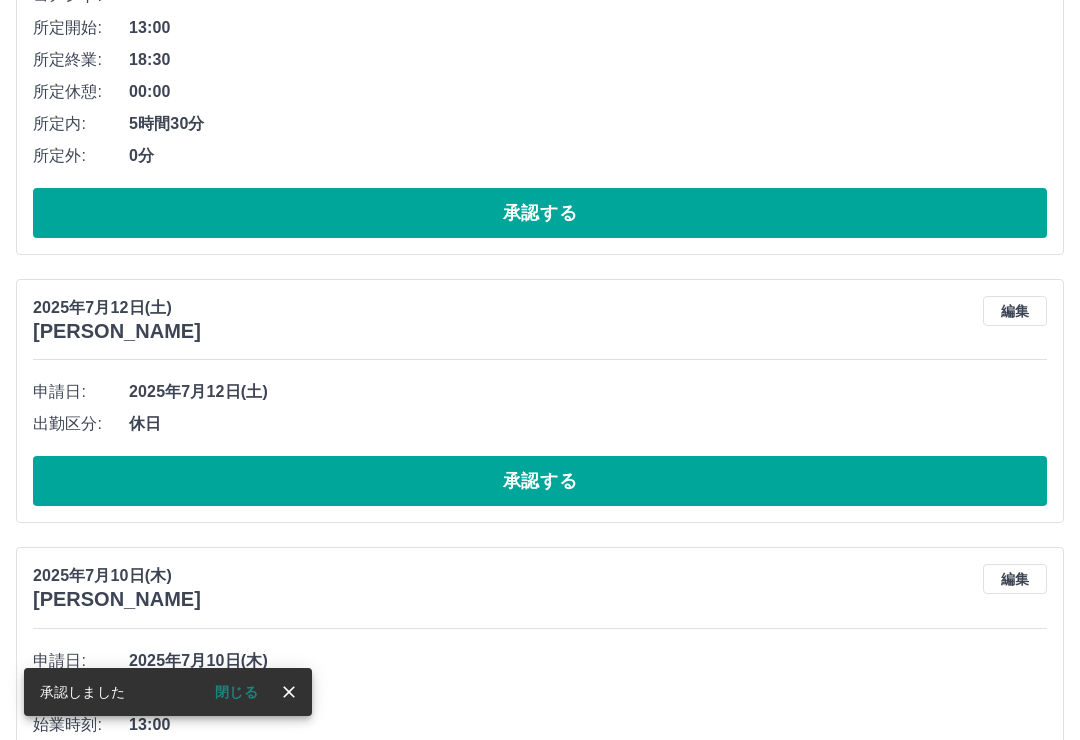 click on "承認する" at bounding box center [540, 481] 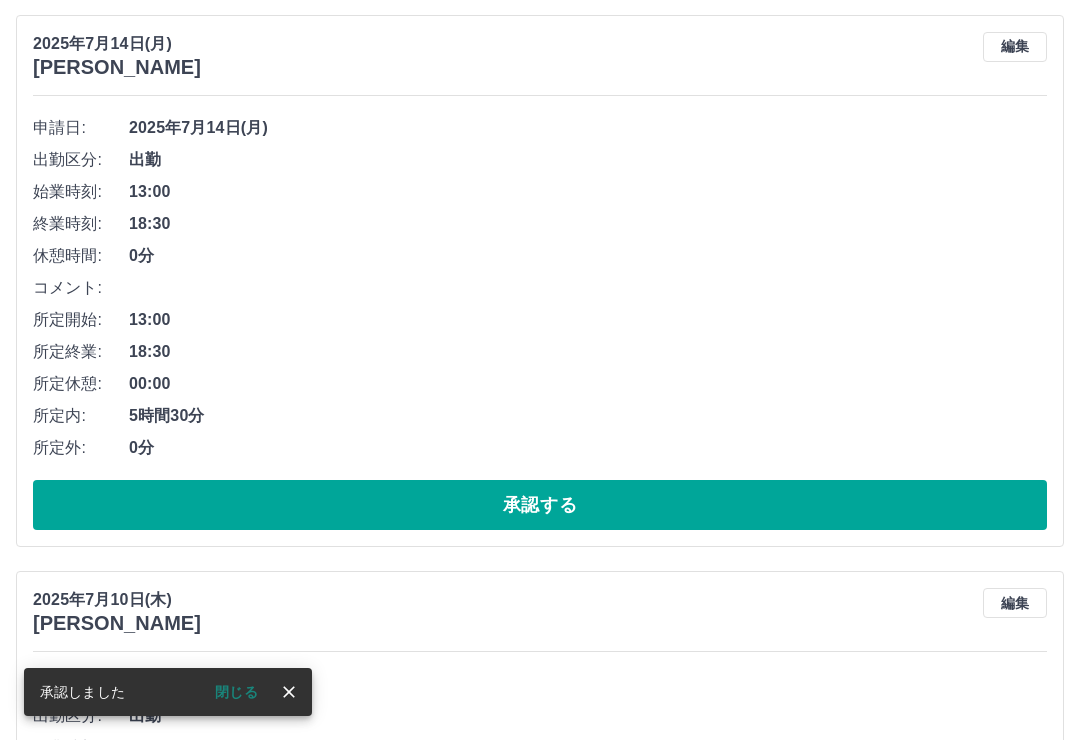 scroll, scrollTop: 148, scrollLeft: 0, axis: vertical 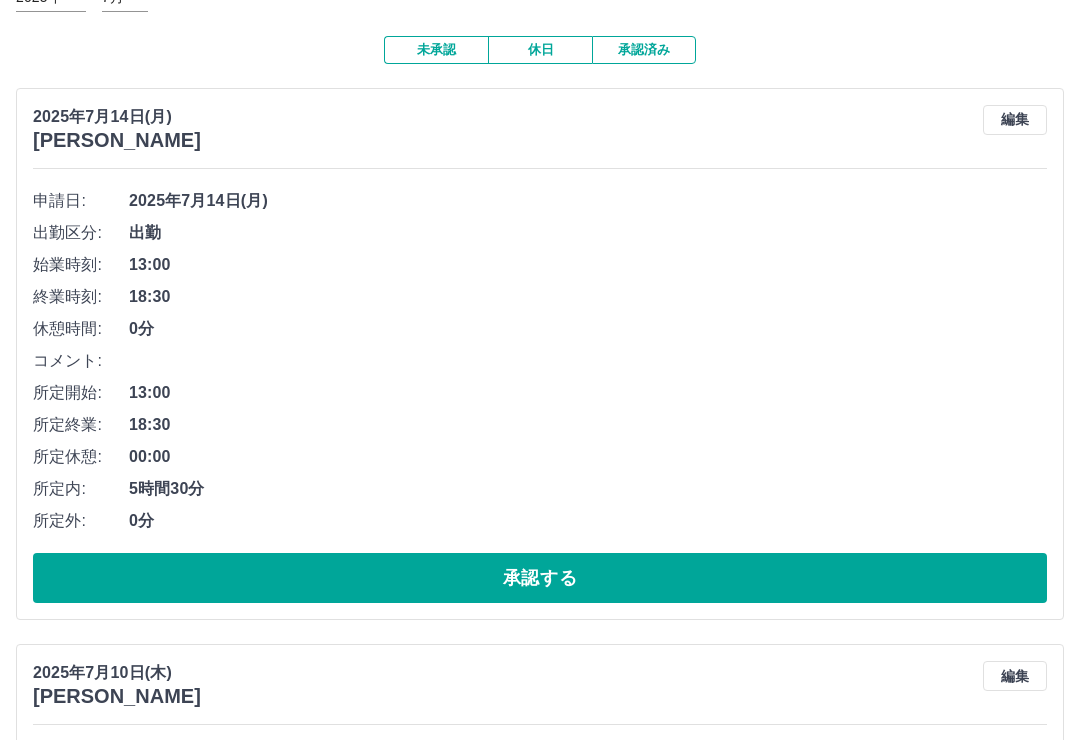 click on "編集" at bounding box center [1015, 120] 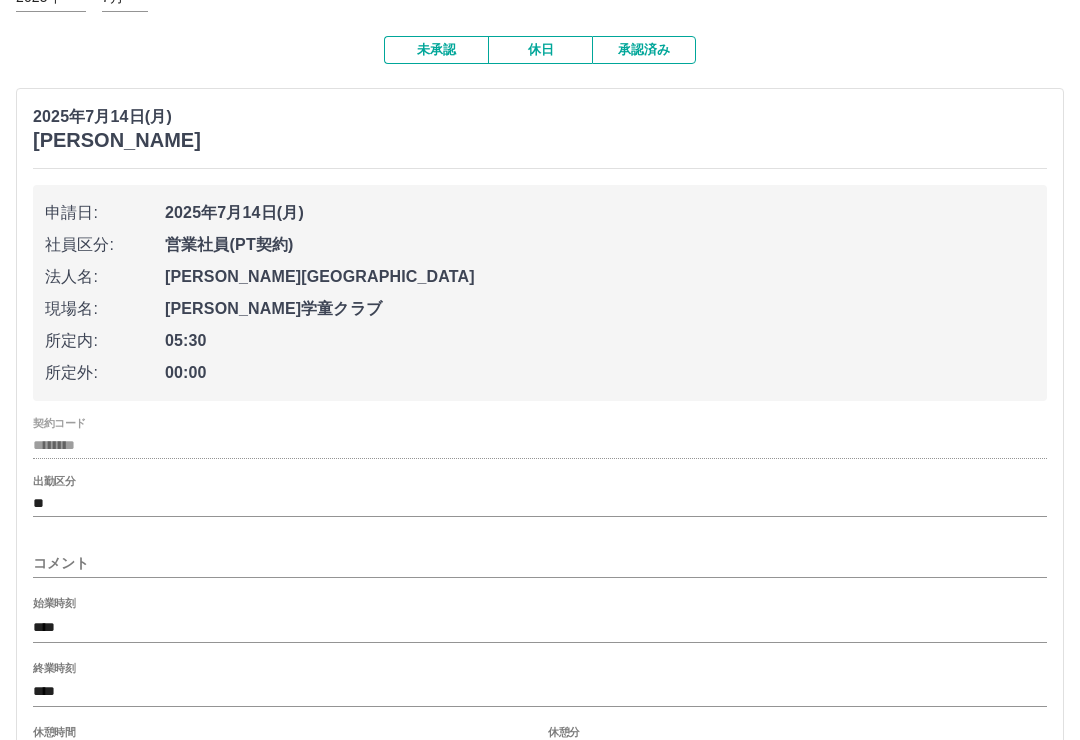 click on "2025年7月14日(月)" at bounding box center [600, 213] 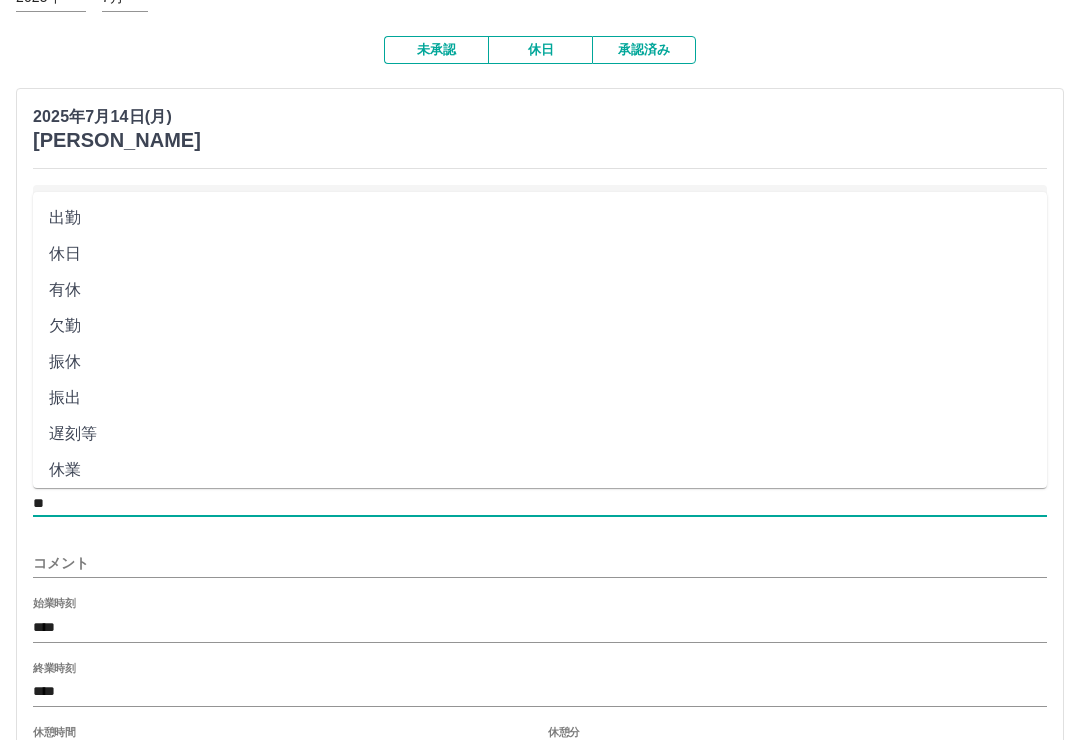 click on "2025年7月14日(月)" at bounding box center [117, 117] 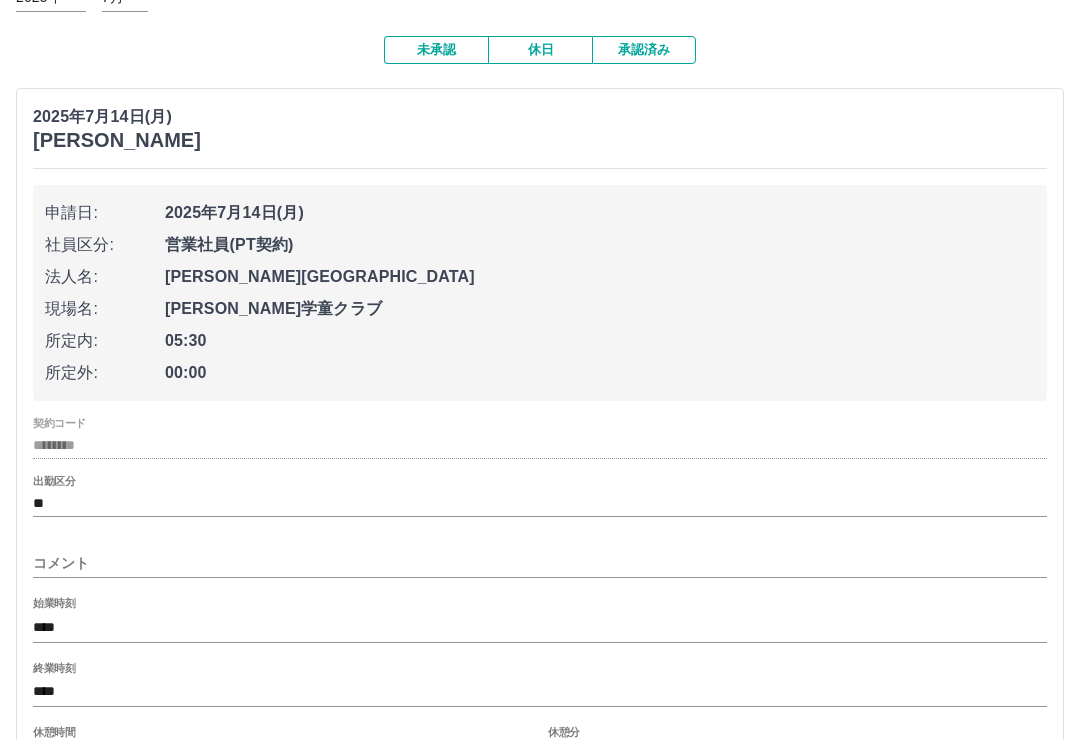 click on "2025年7月14日(月)" at bounding box center (117, 117) 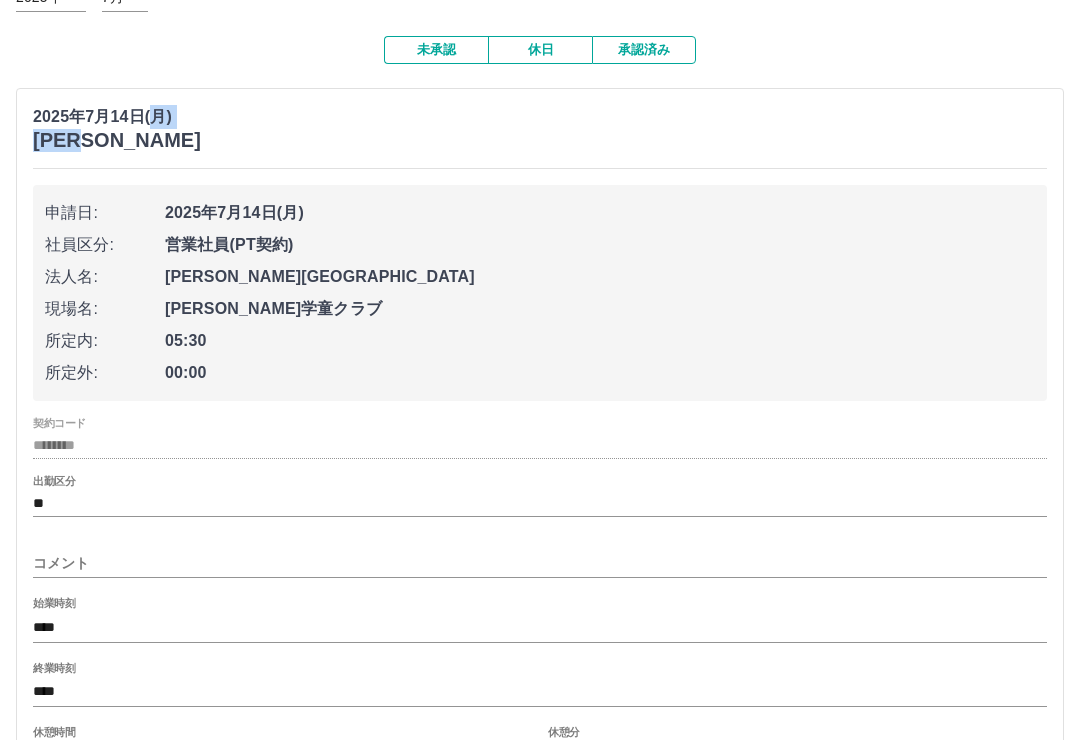 click on "2025年7月14日(月) 鈴木　香" at bounding box center [540, 128] 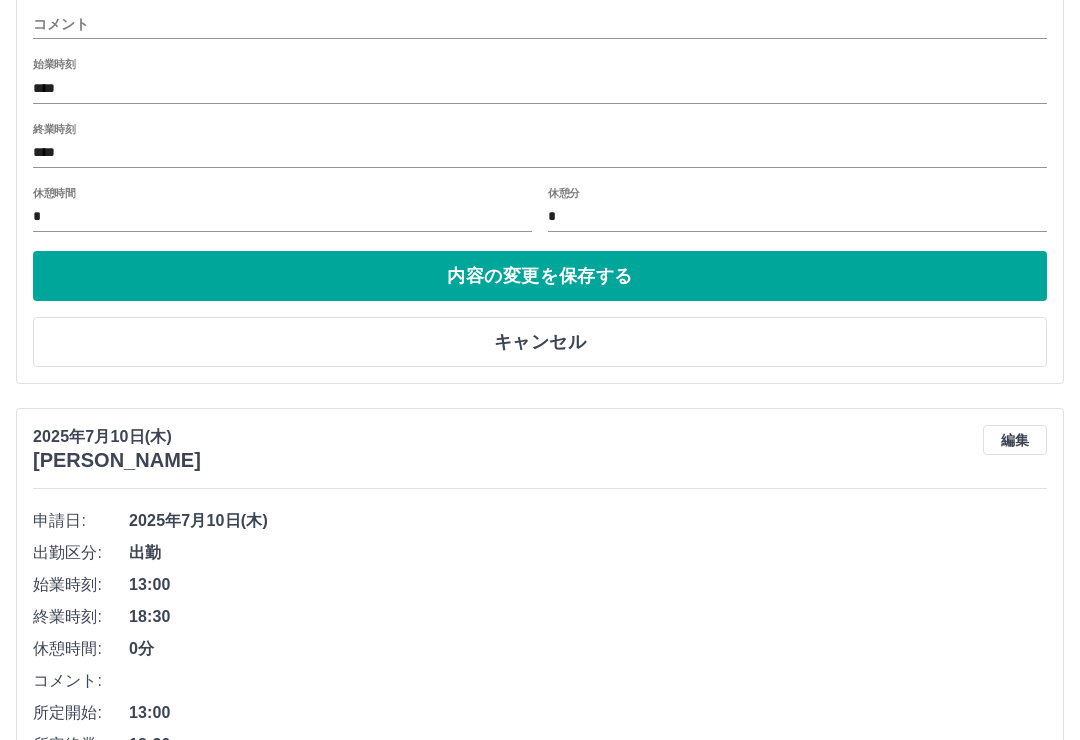 scroll, scrollTop: 687, scrollLeft: 0, axis: vertical 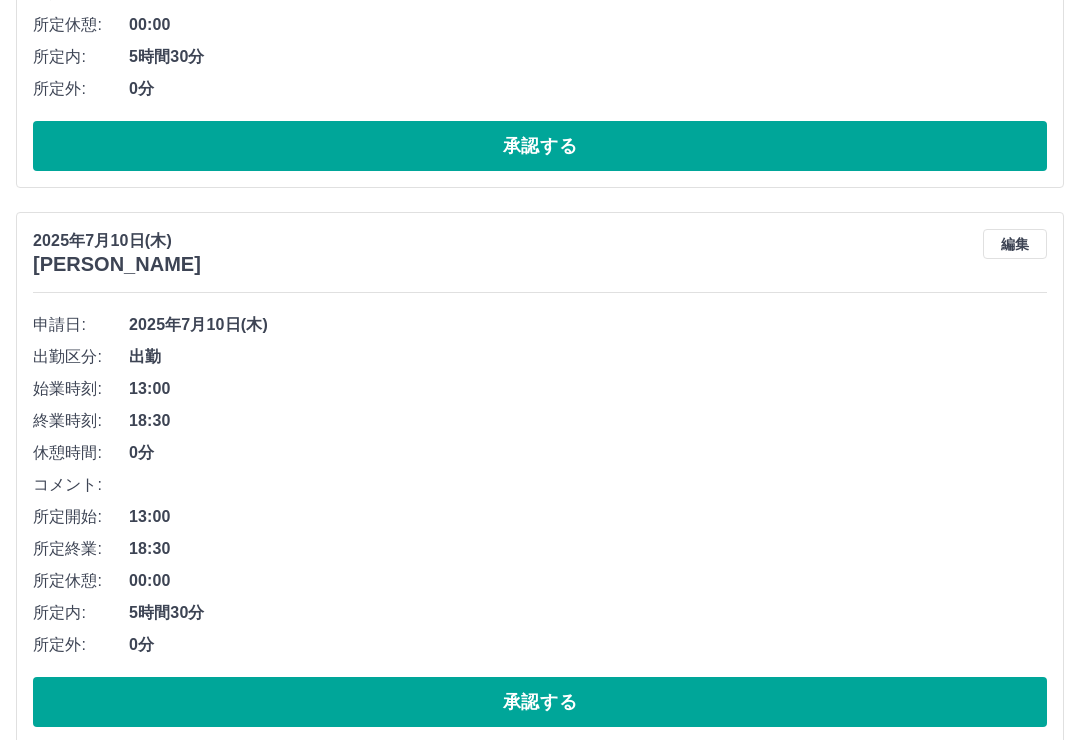 click on "承認する" at bounding box center [540, 702] 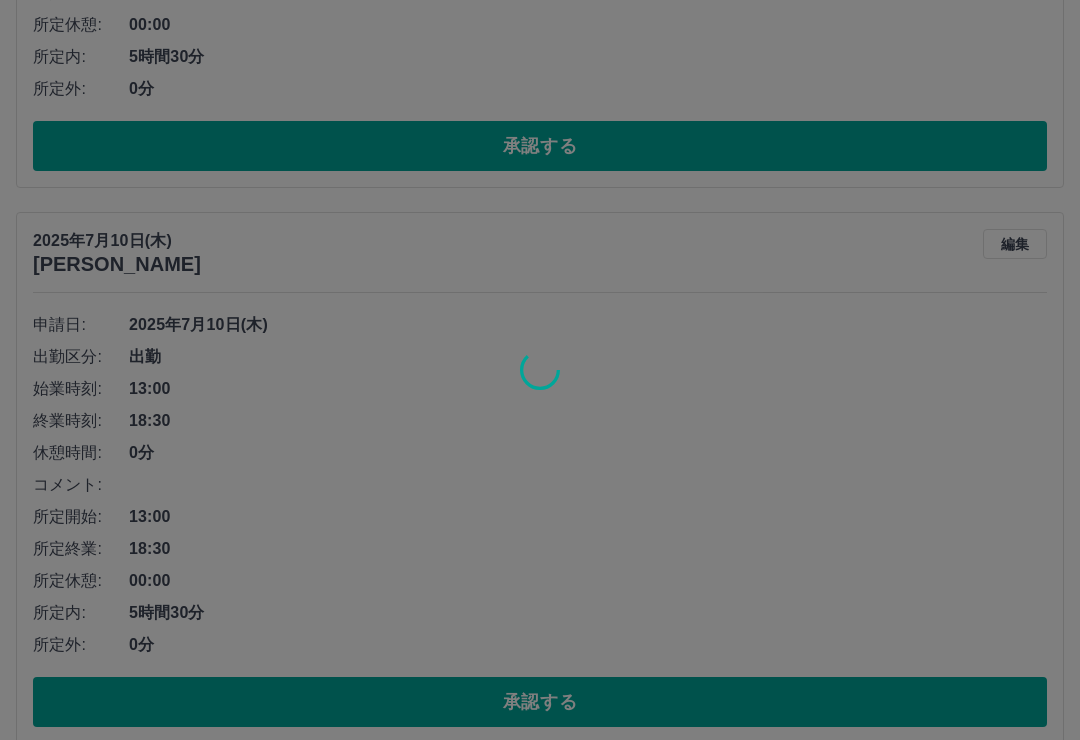 scroll, scrollTop: 574, scrollLeft: 0, axis: vertical 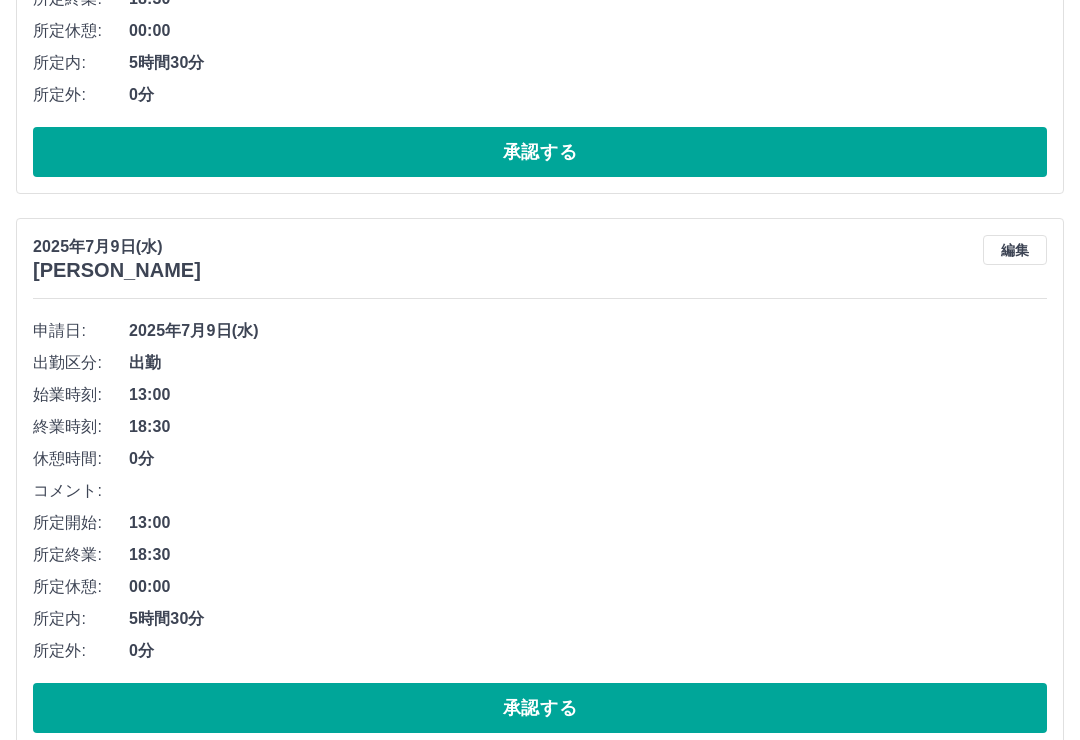 click on "承認する" at bounding box center [540, 708] 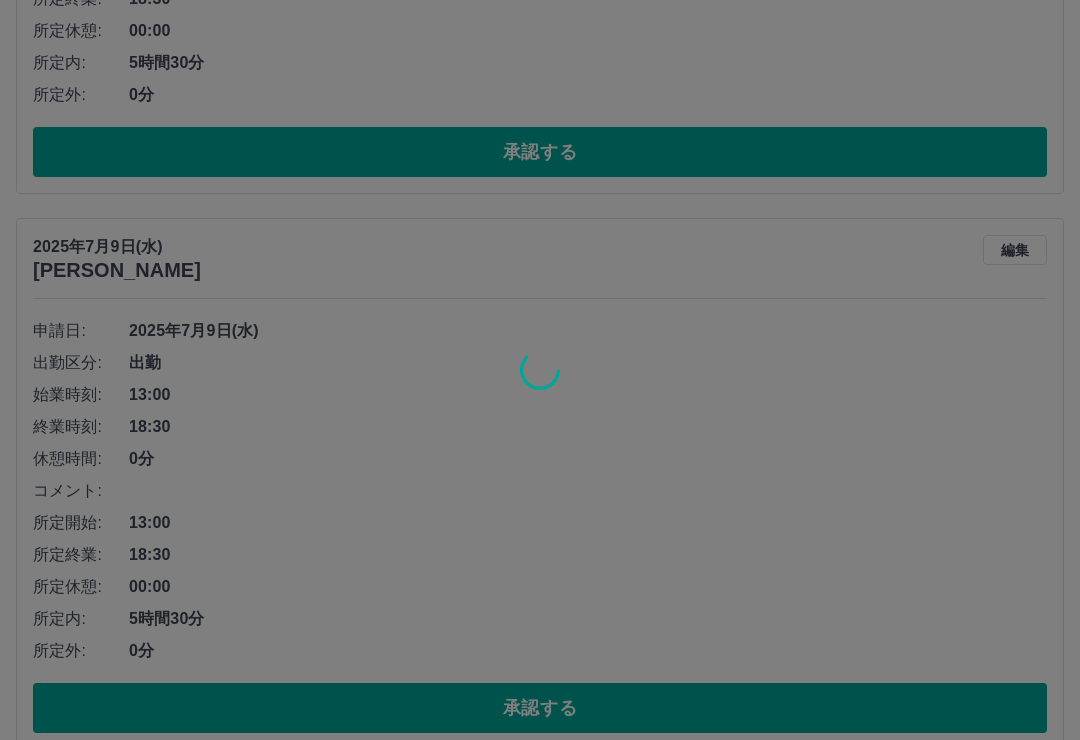 scroll, scrollTop: 18, scrollLeft: 0, axis: vertical 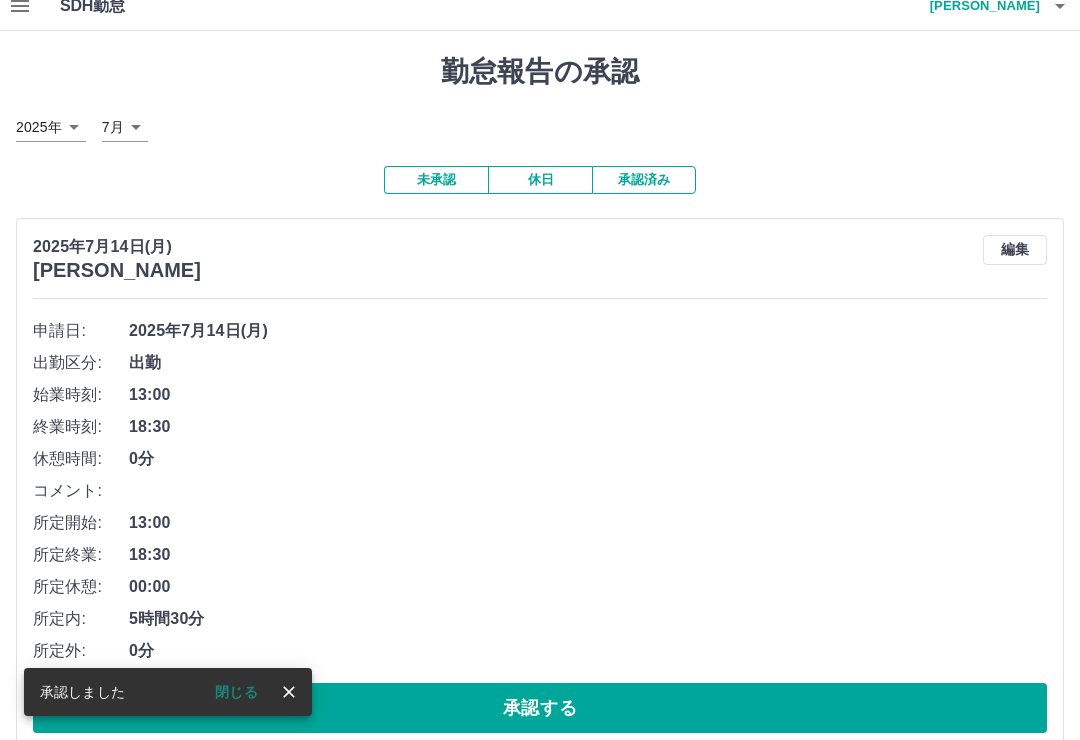 click 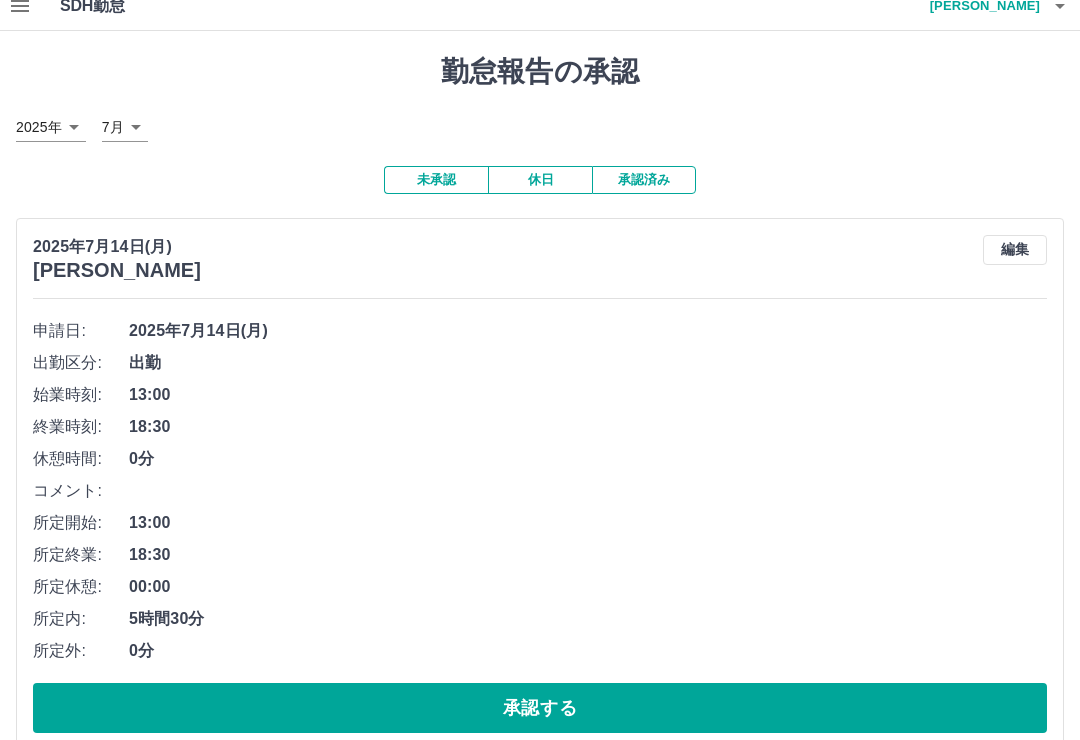 click 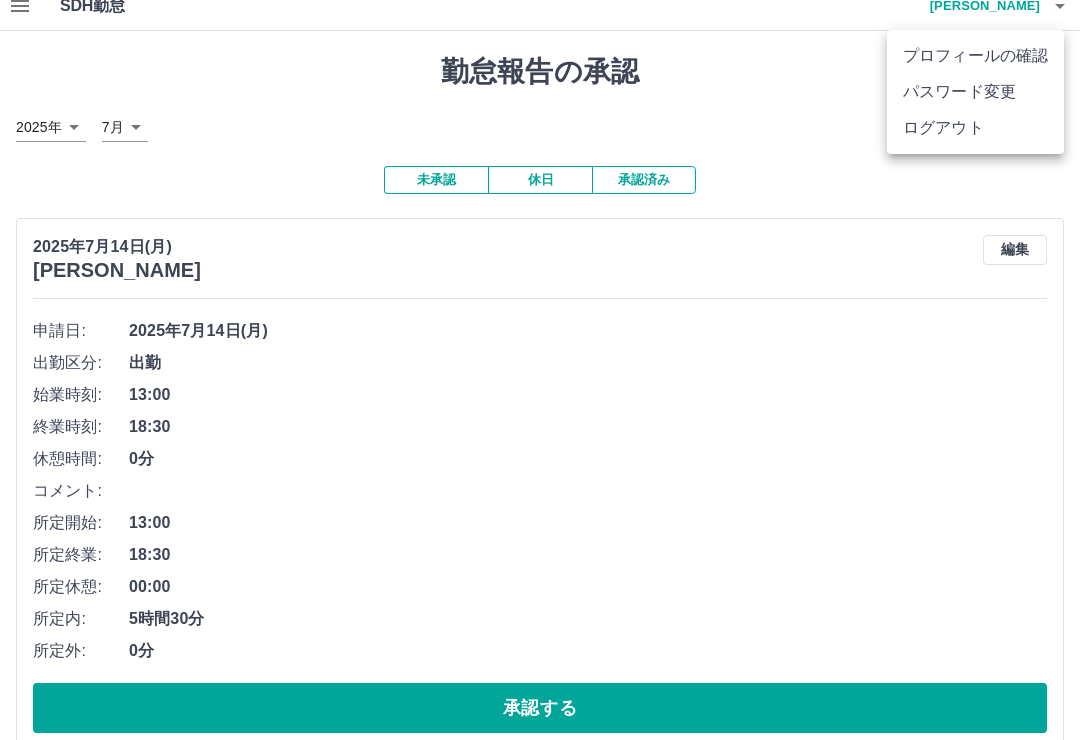 click on "ログアウト" at bounding box center [975, 128] 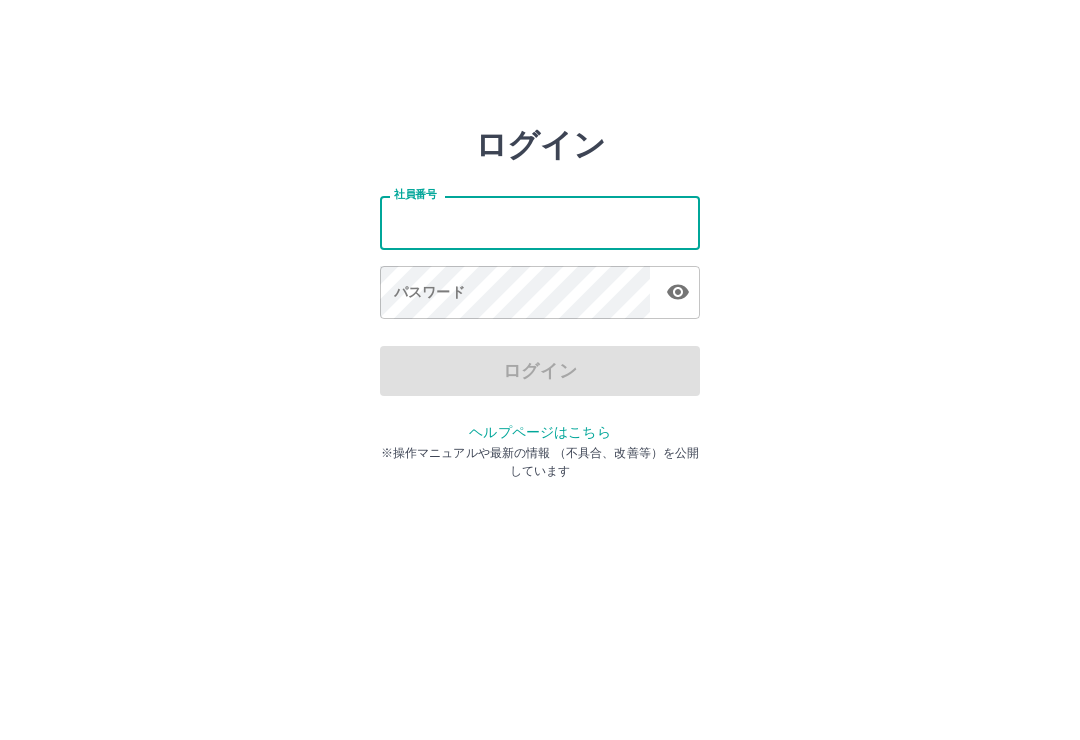 scroll, scrollTop: 0, scrollLeft: 0, axis: both 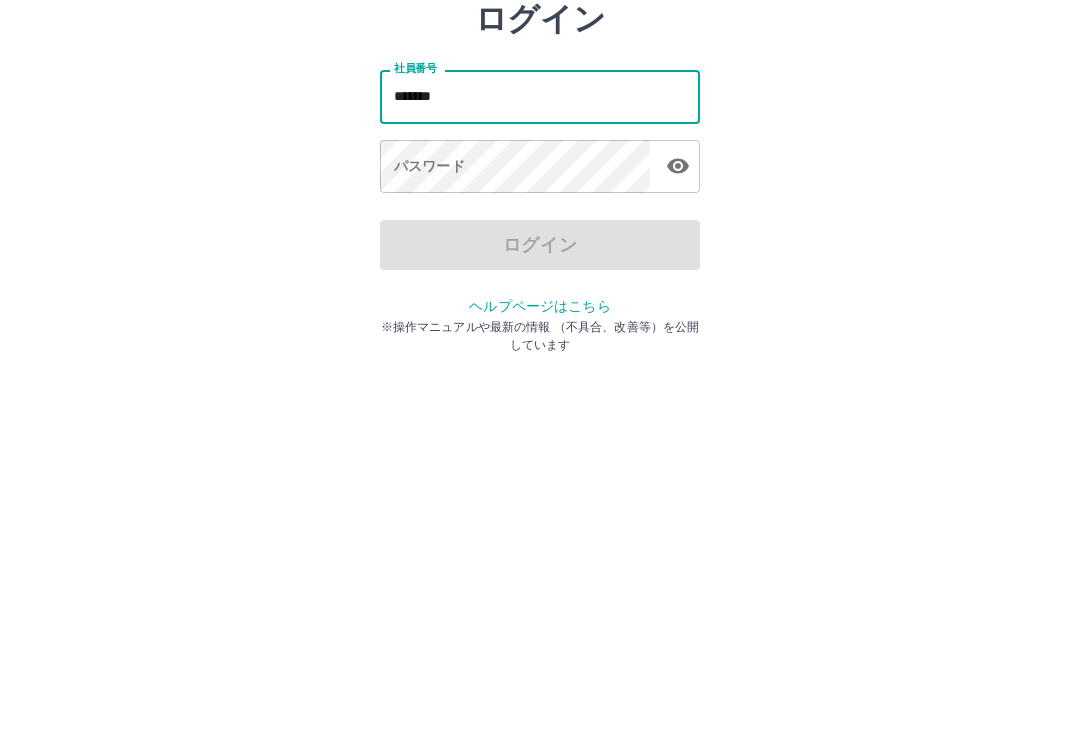 type on "*******" 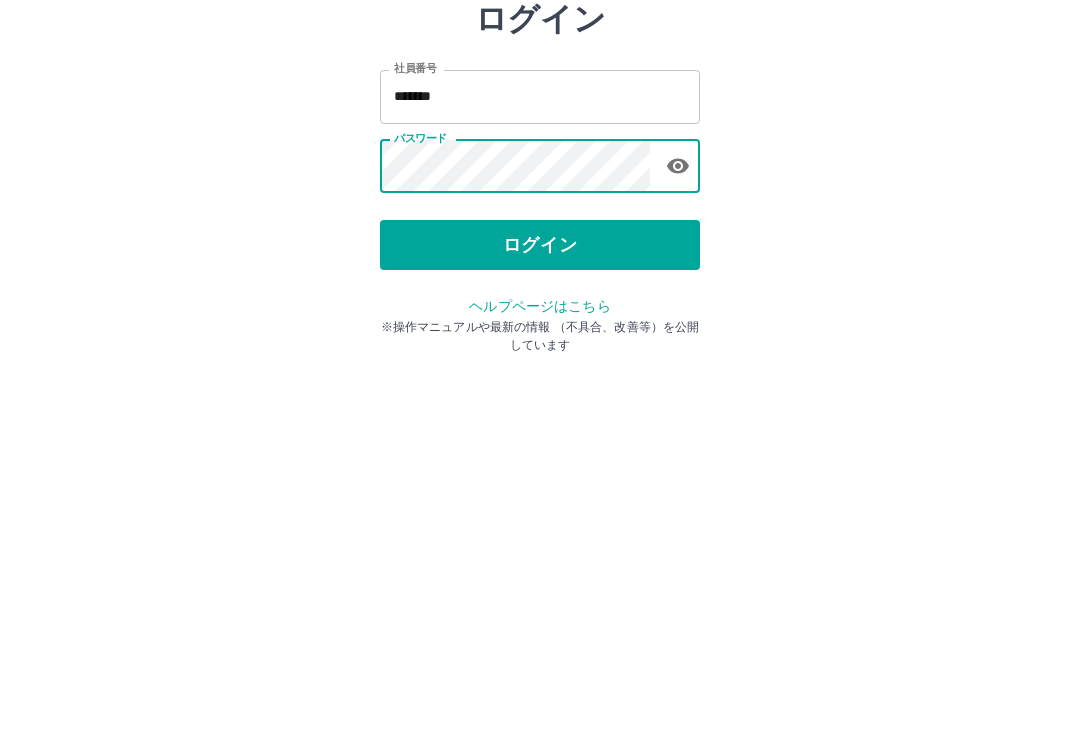 click on "ログイン" at bounding box center (540, 371) 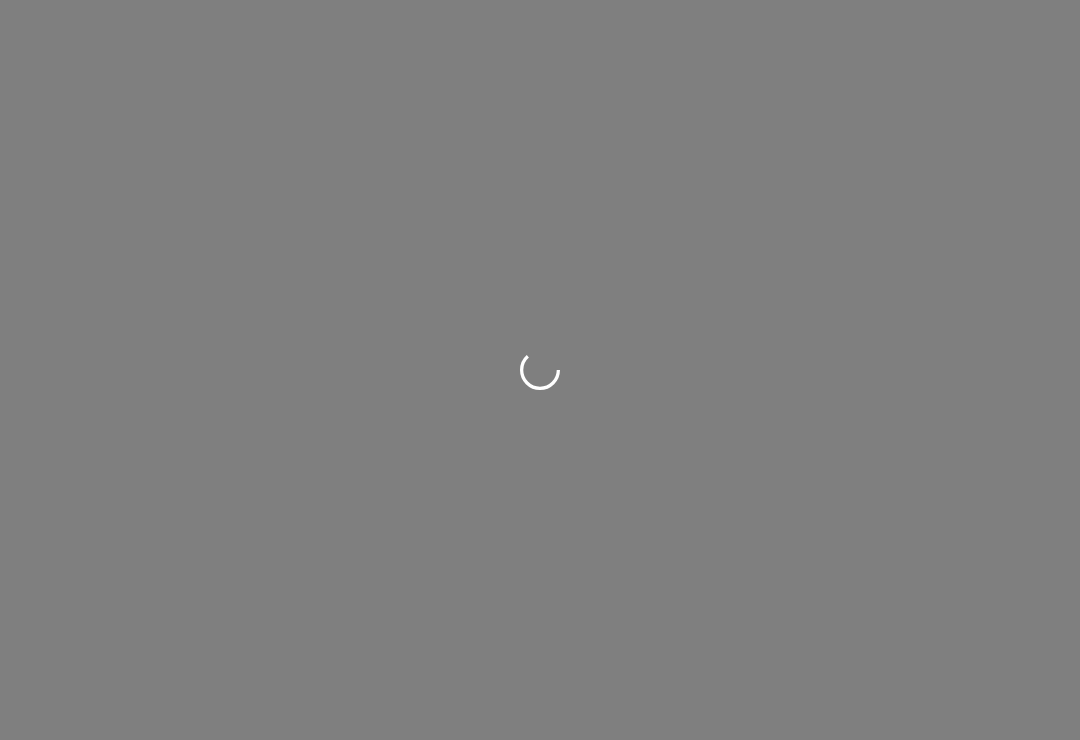 scroll, scrollTop: 0, scrollLeft: 0, axis: both 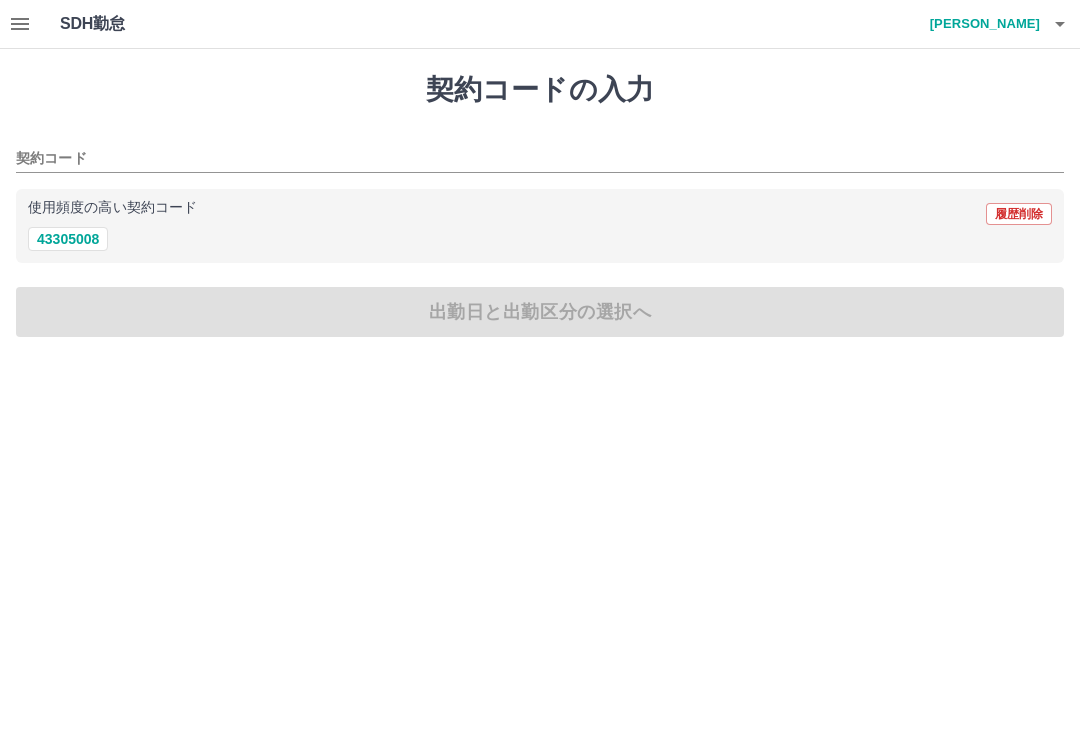click on "使用頻度の高い契約コード 履歴削除" at bounding box center [540, 214] 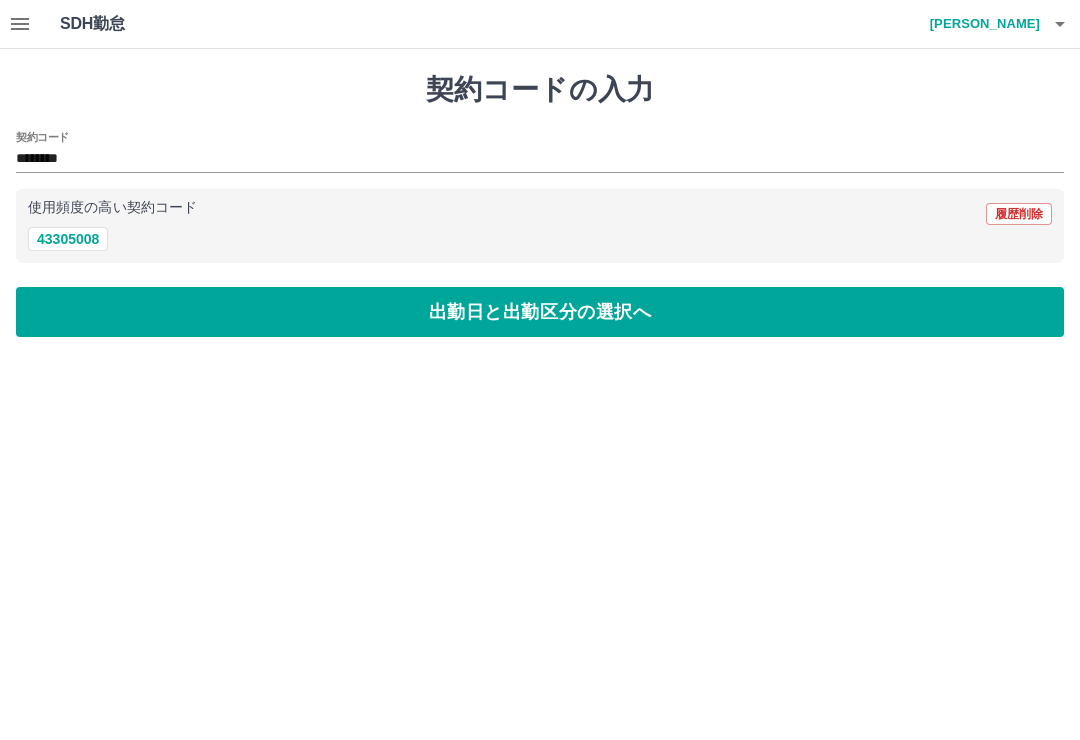 click on "出勤日と出勤区分の選択へ" at bounding box center (540, 312) 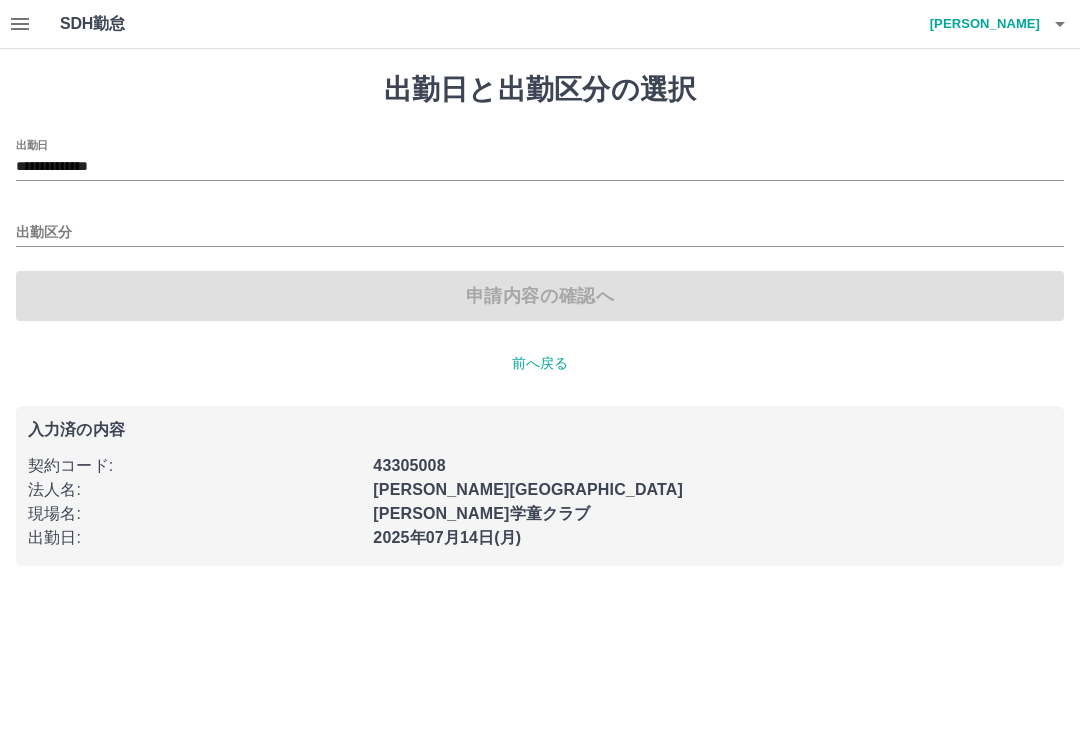 click on "**********" at bounding box center [540, 167] 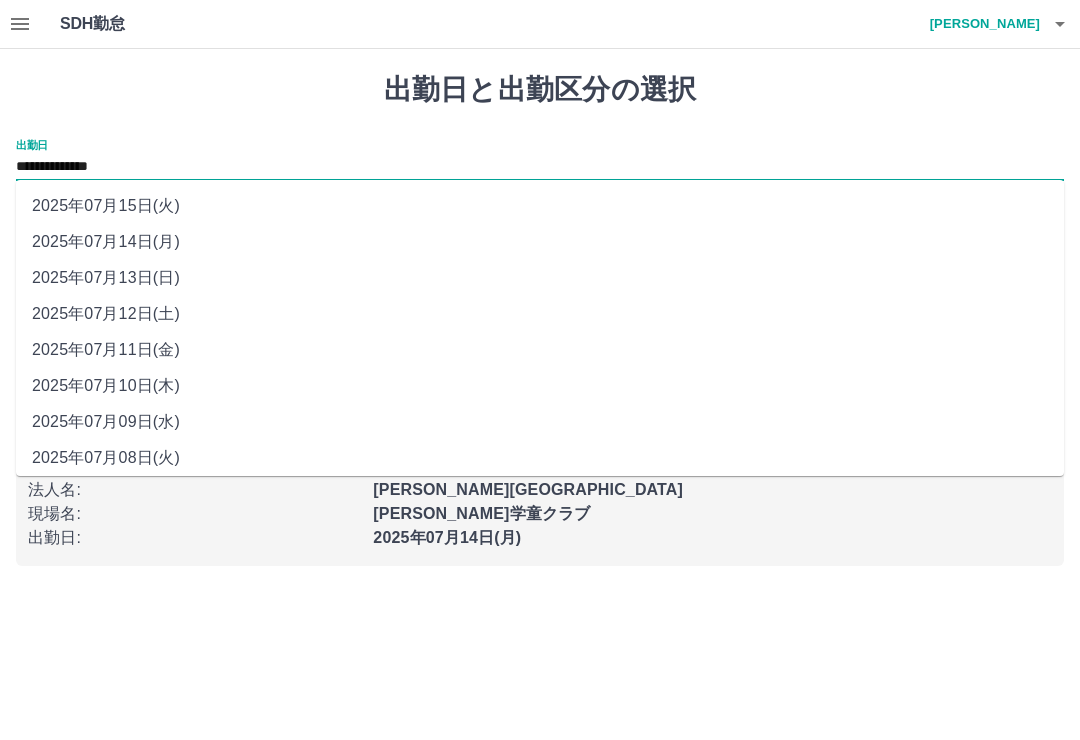 click on "2025年07月10日(木)" at bounding box center [540, 386] 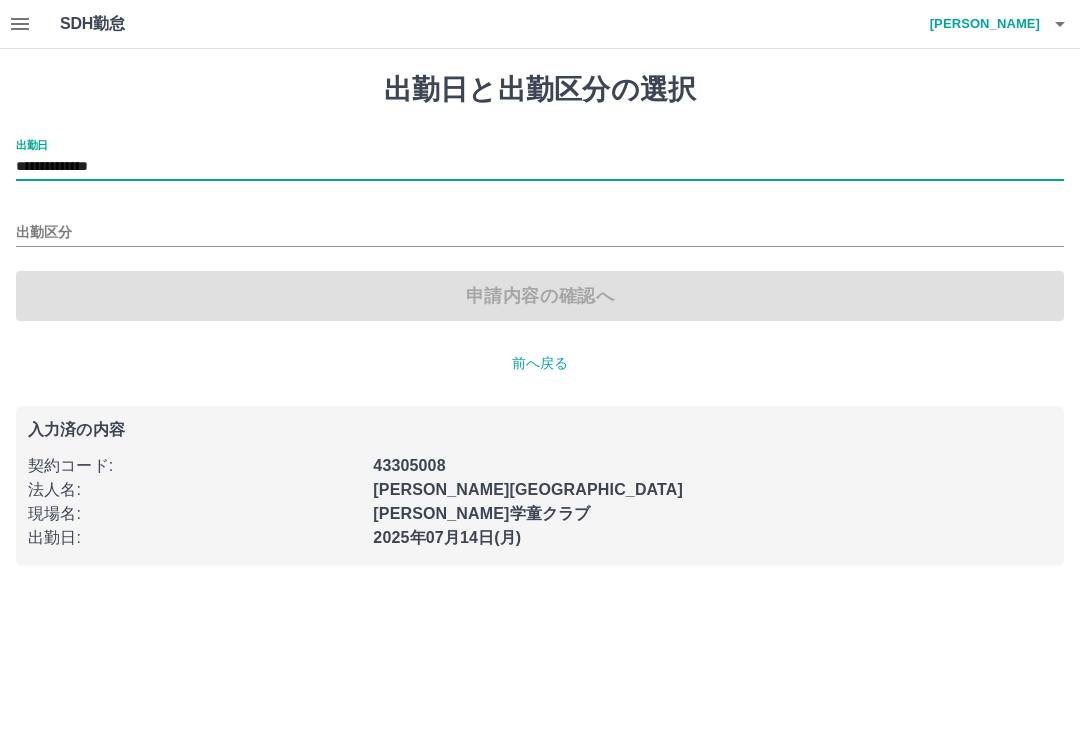 click on "出勤区分" at bounding box center (540, 233) 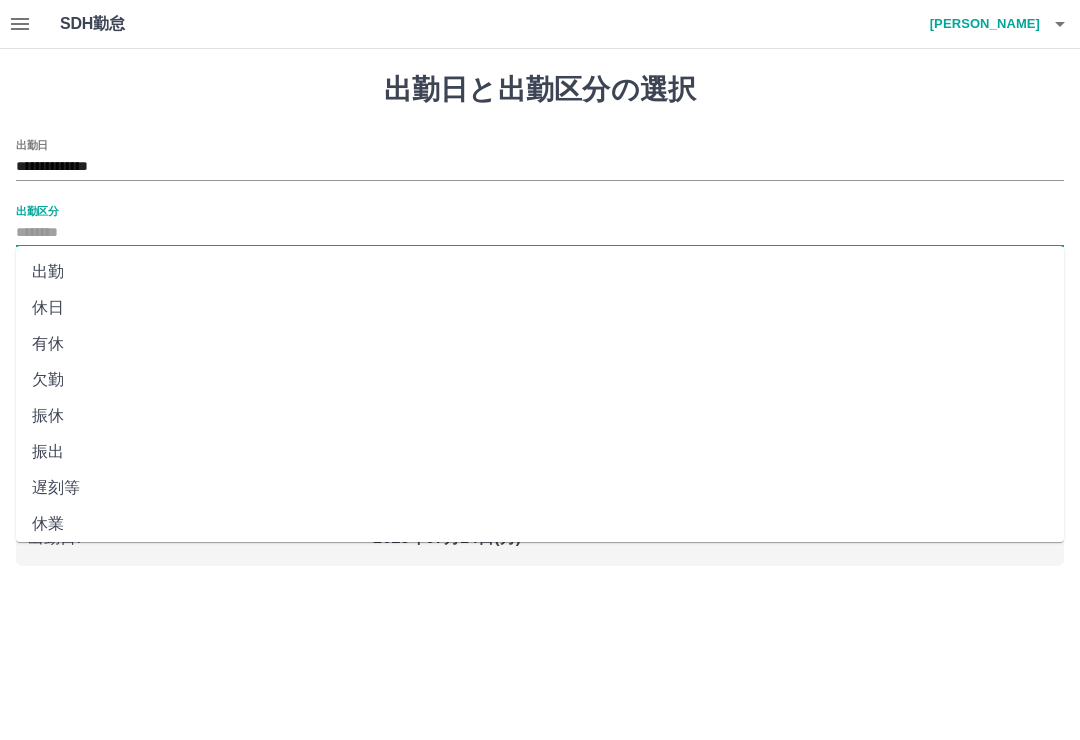 click on "休日" at bounding box center [540, 308] 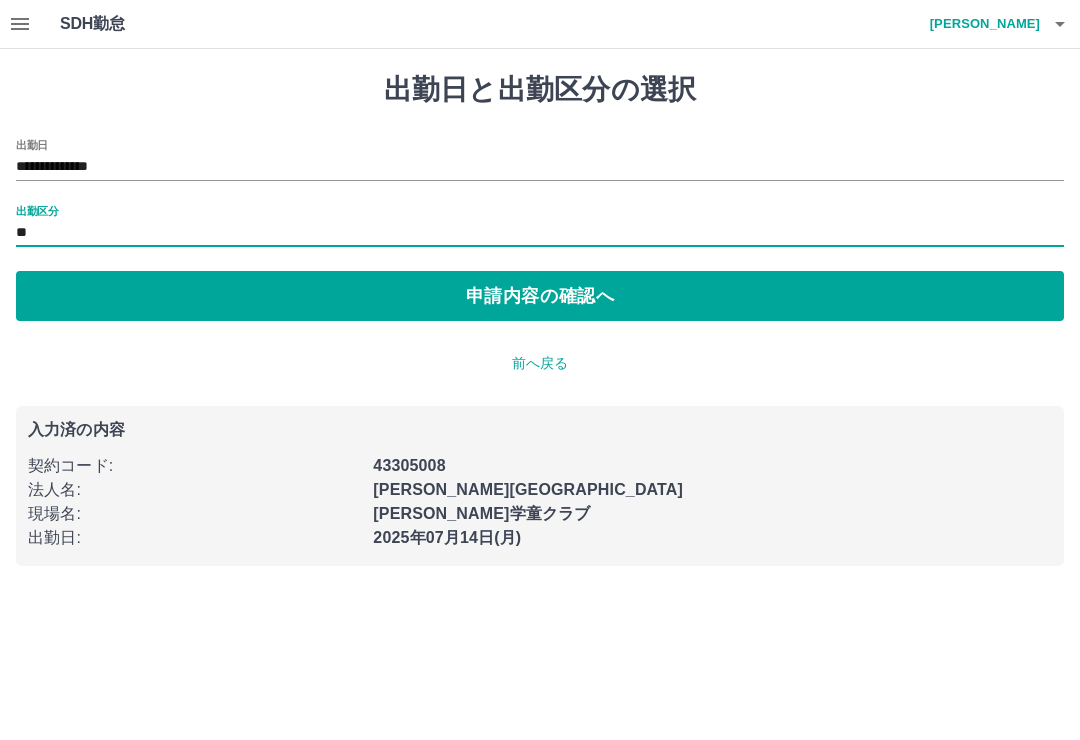 click on "申請内容の確認へ" at bounding box center [540, 296] 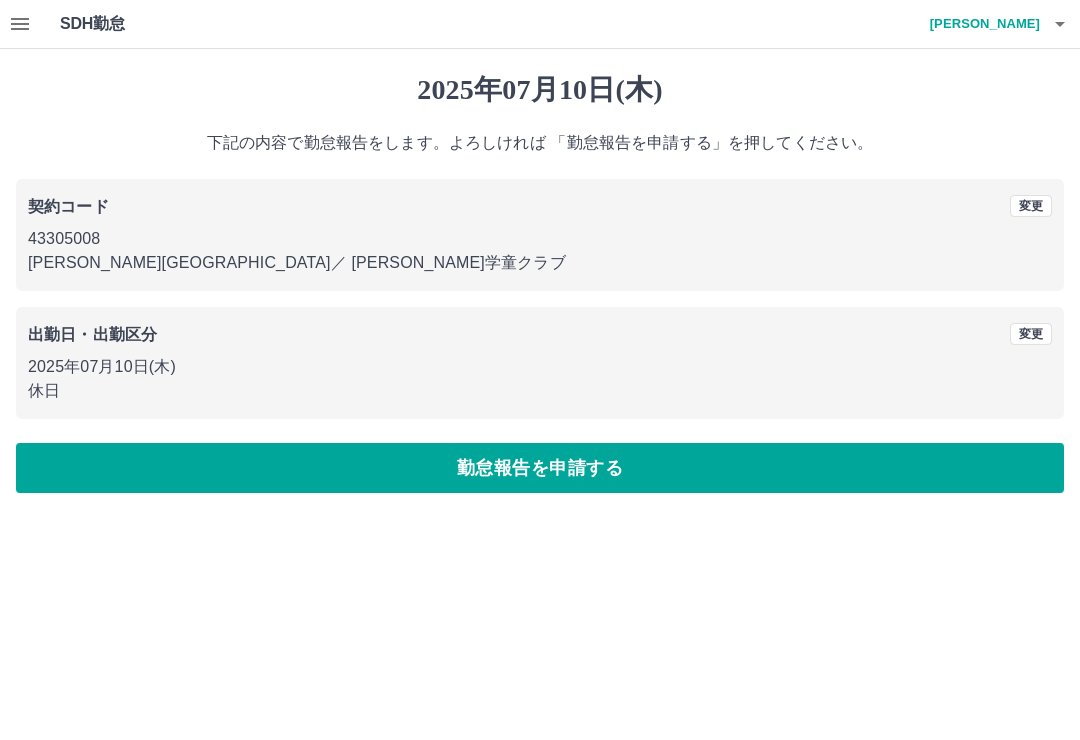 click on "勤怠報告を申請する" at bounding box center [540, 468] 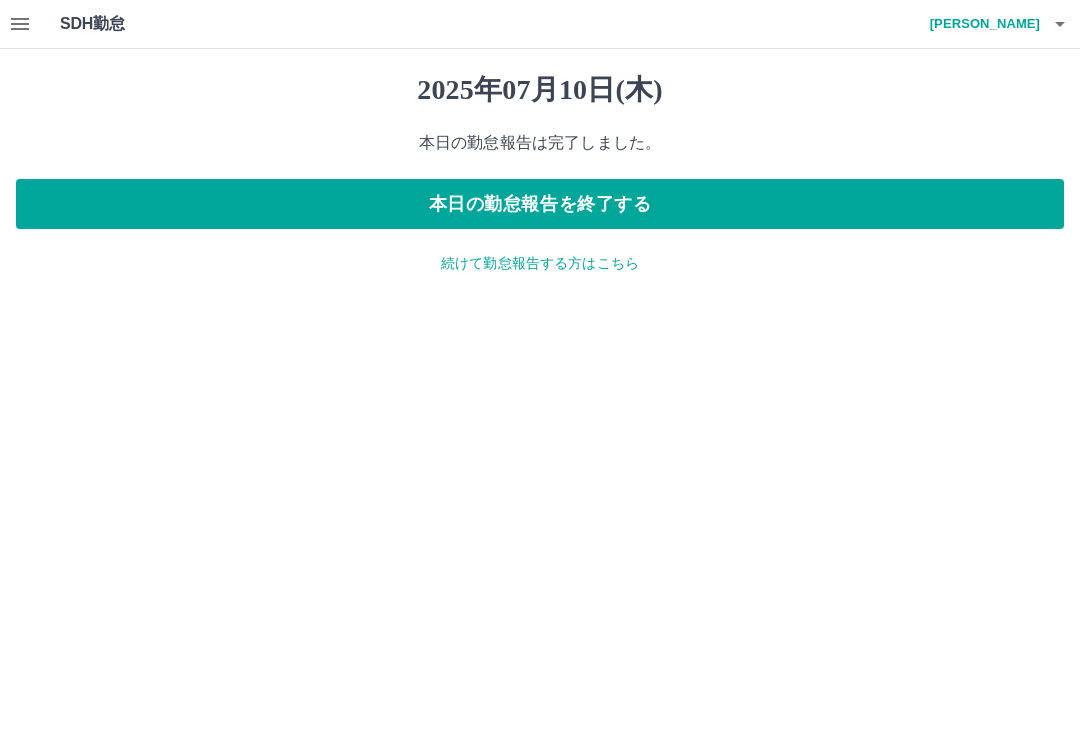 click on "続けて勤怠報告する方はこちら" at bounding box center [540, 263] 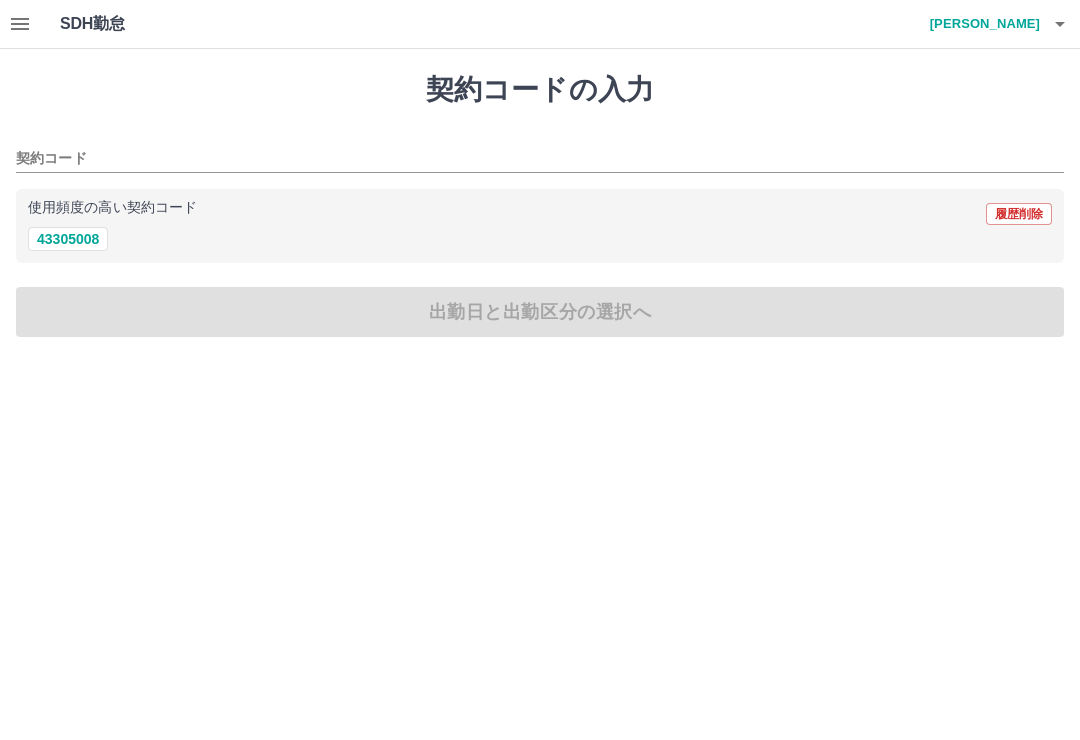 click on "43305008" at bounding box center (68, 239) 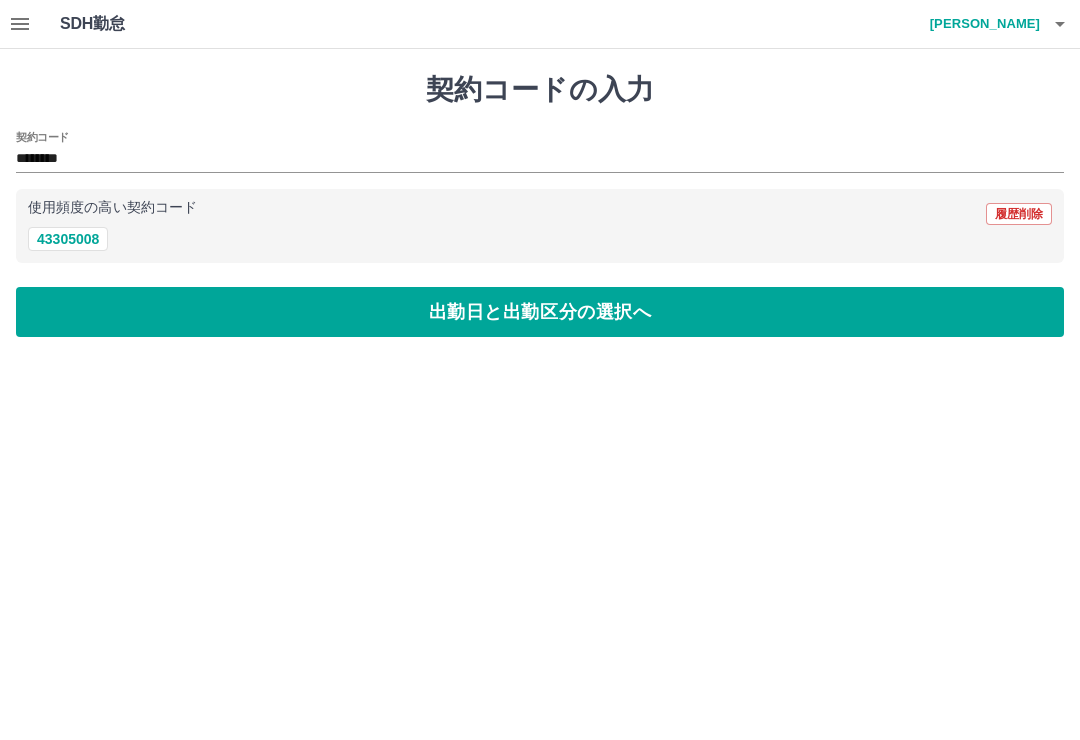 type on "********" 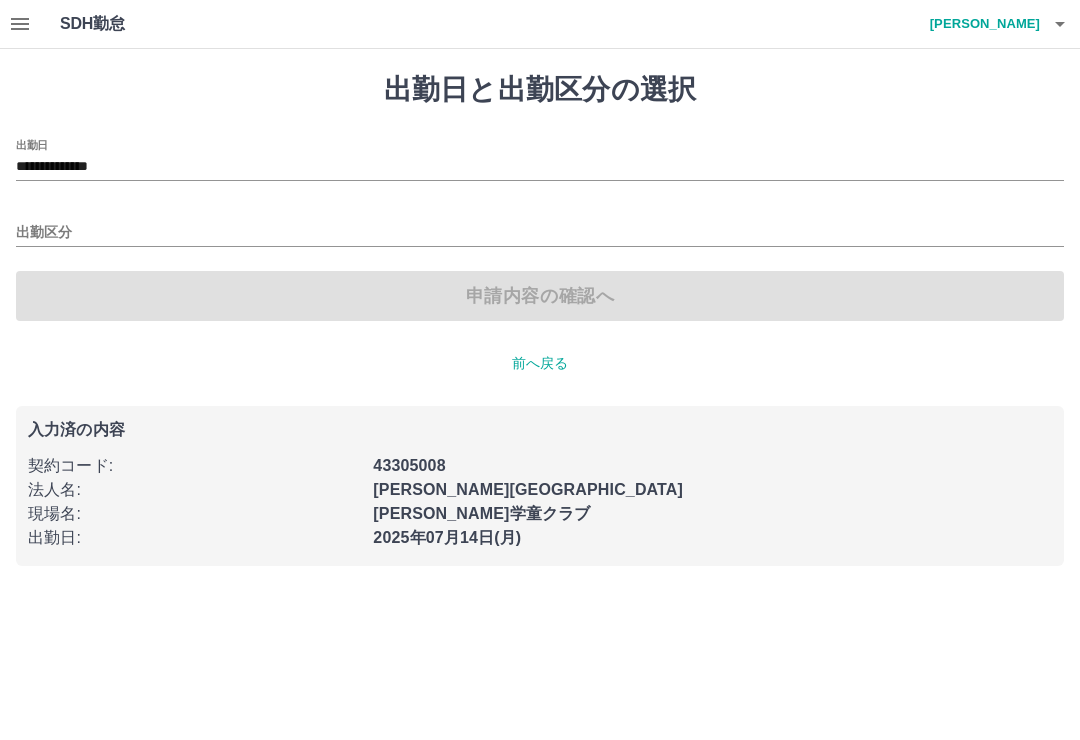 click on "**********" at bounding box center [540, 167] 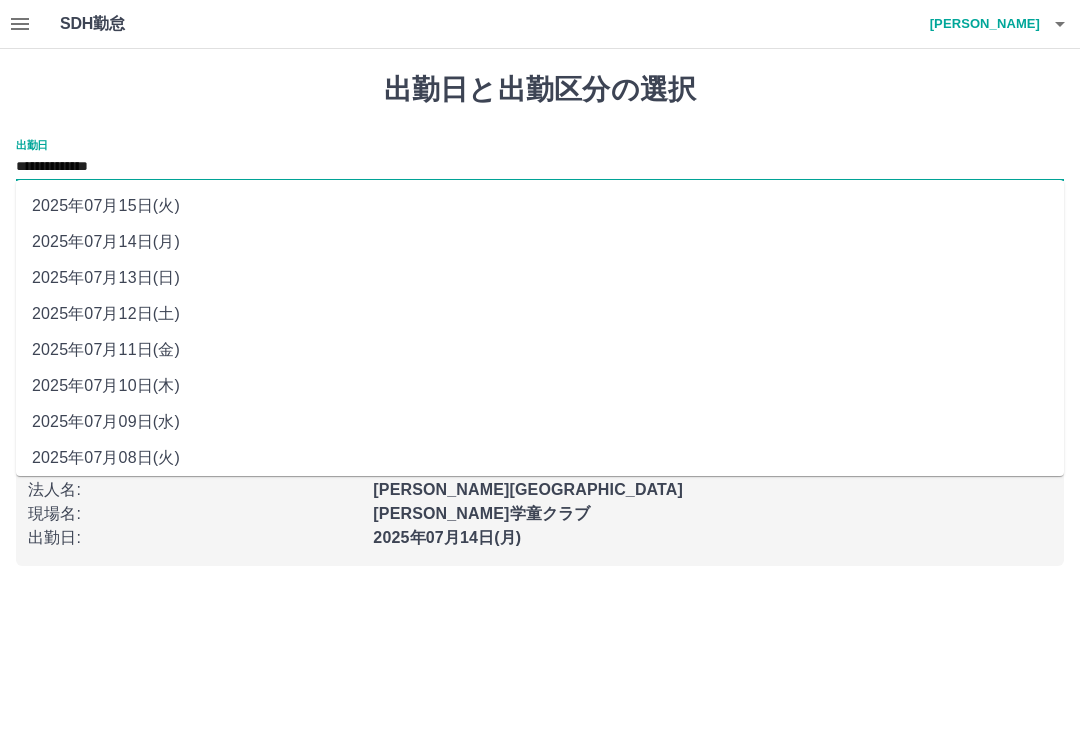 click on "2025年07月11日(金)" at bounding box center (540, 350) 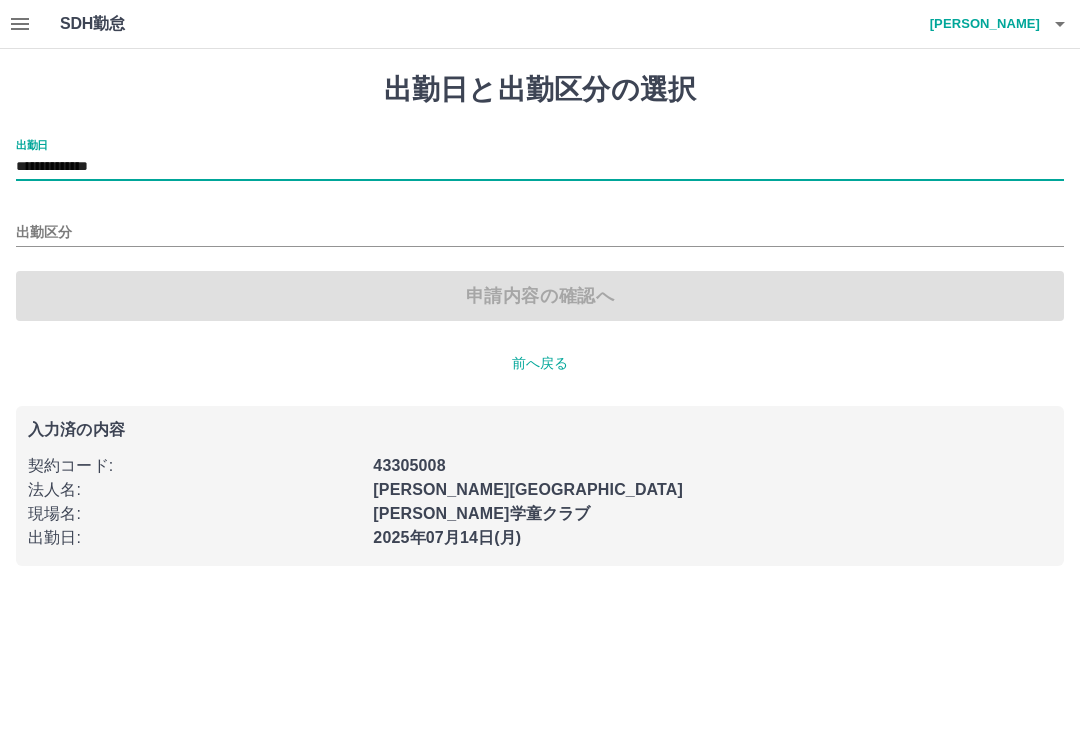 click on "出勤区分" at bounding box center [540, 233] 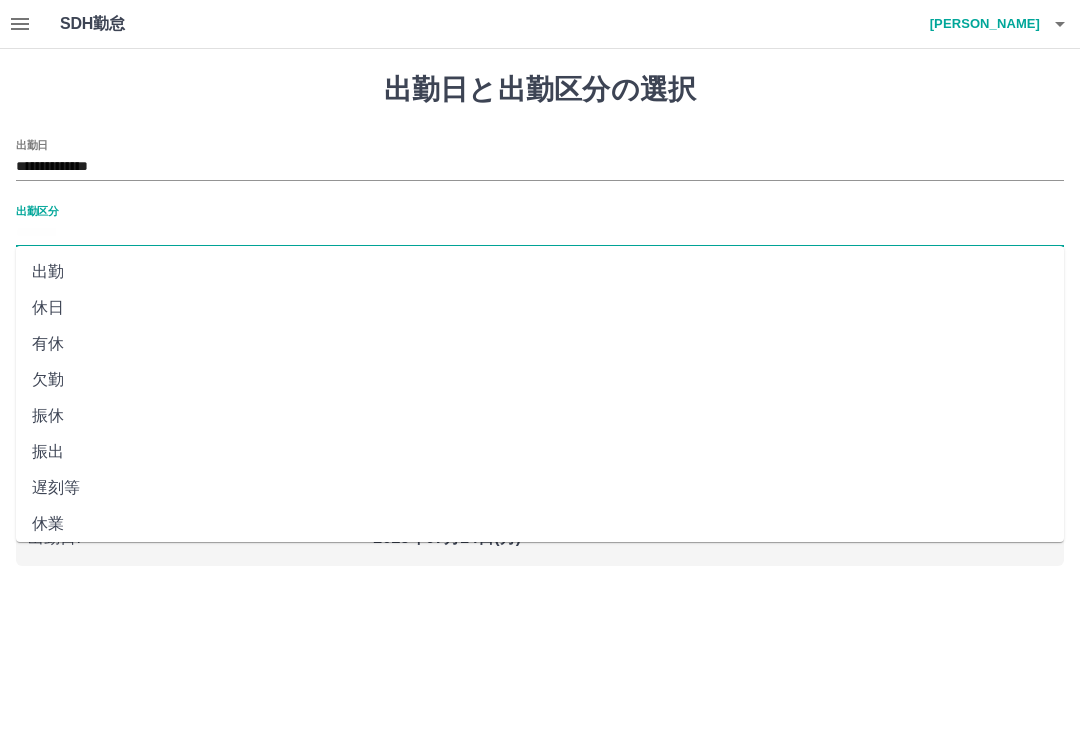 click on "休日" at bounding box center (540, 308) 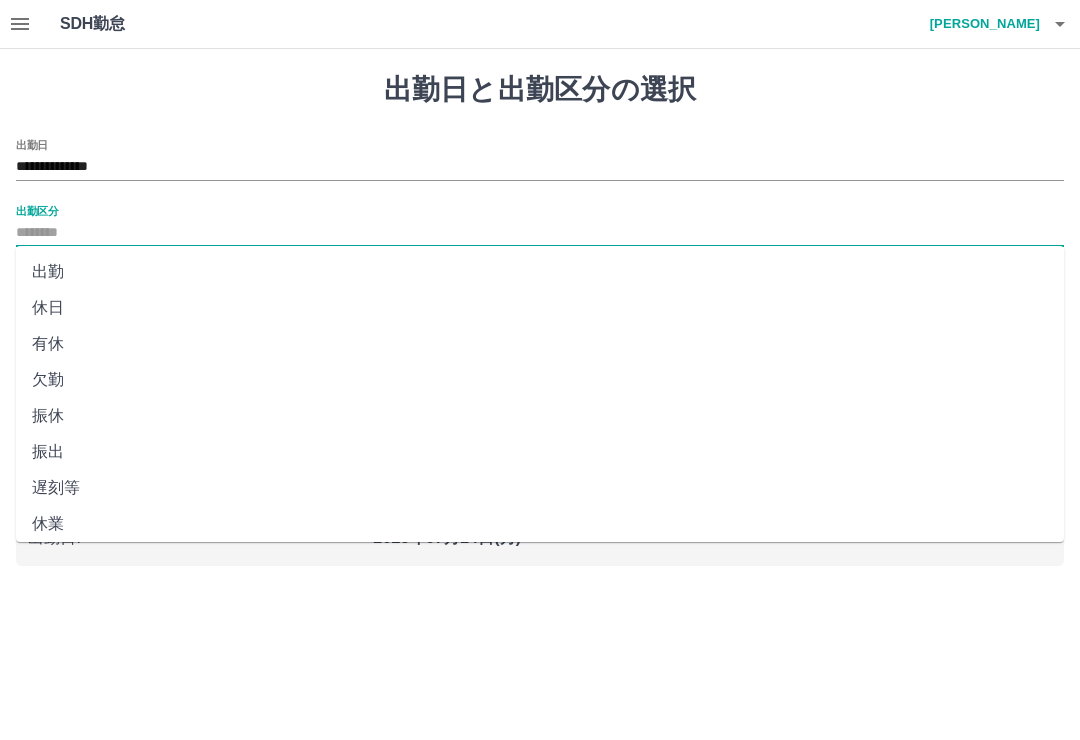 type on "**" 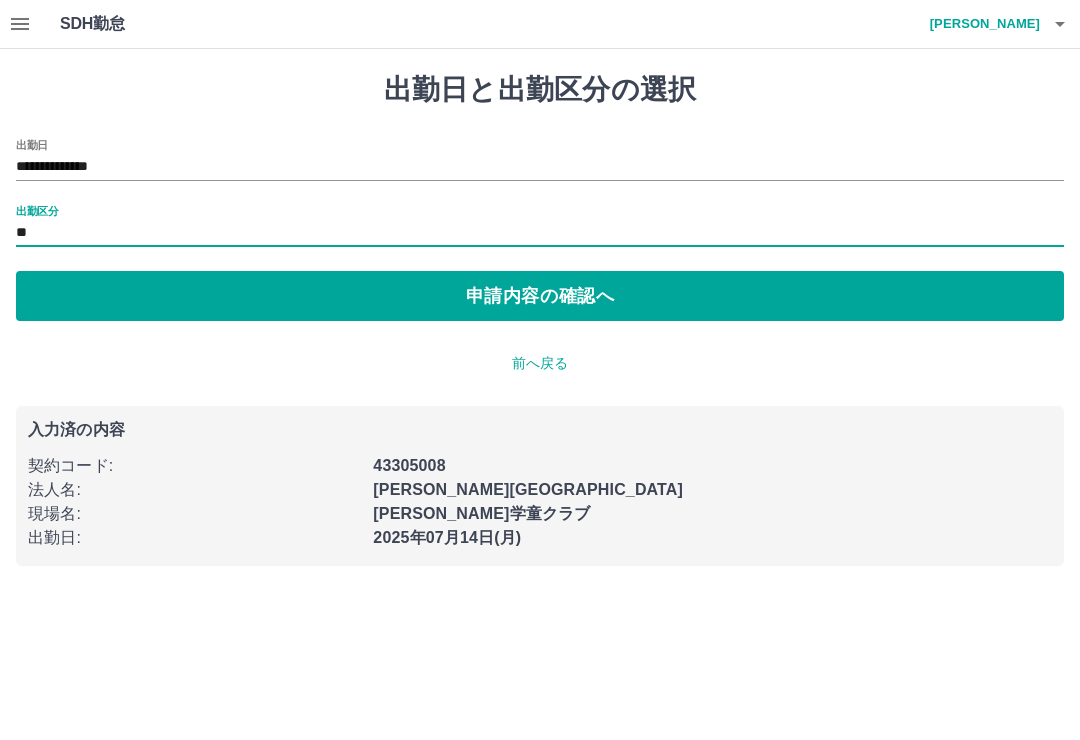 click on "申請内容の確認へ" at bounding box center [540, 296] 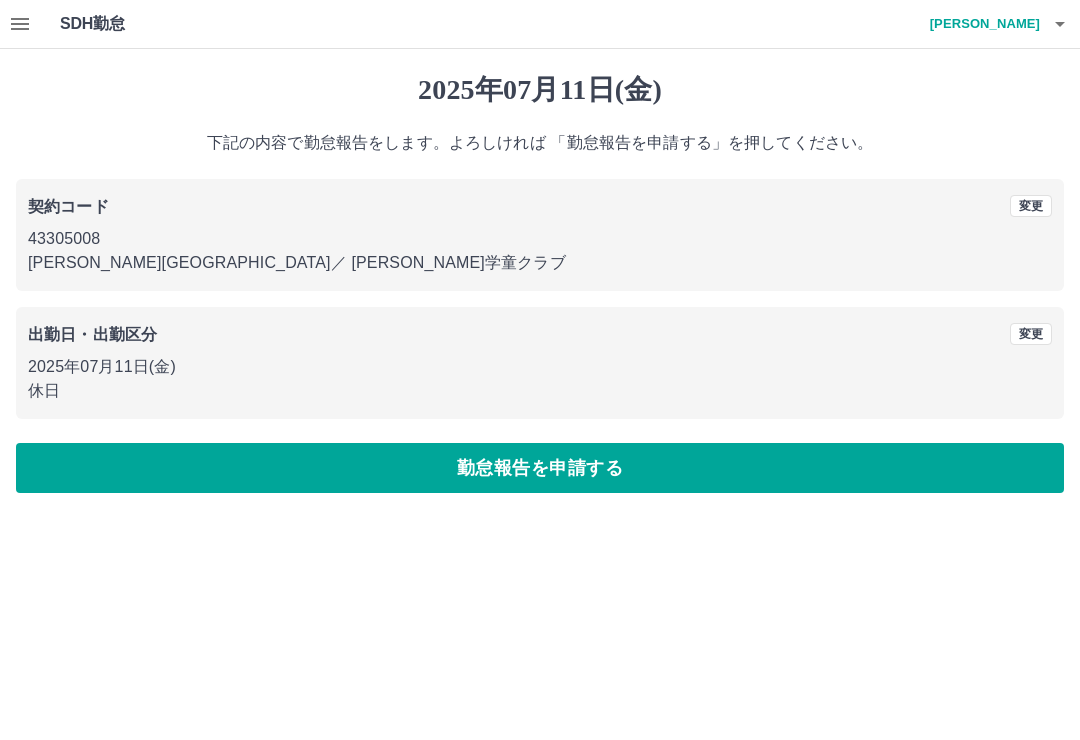 click on "勤怠報告を申請する" at bounding box center [540, 468] 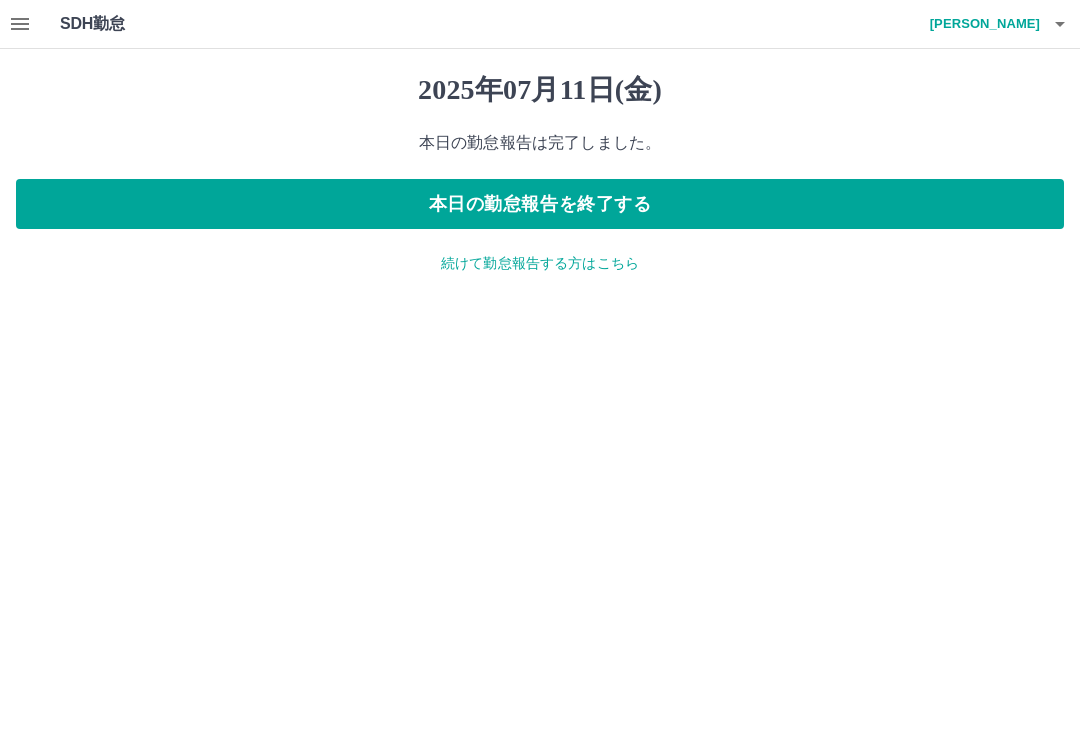 click on "続けて勤怠報告する方はこちら" at bounding box center (540, 263) 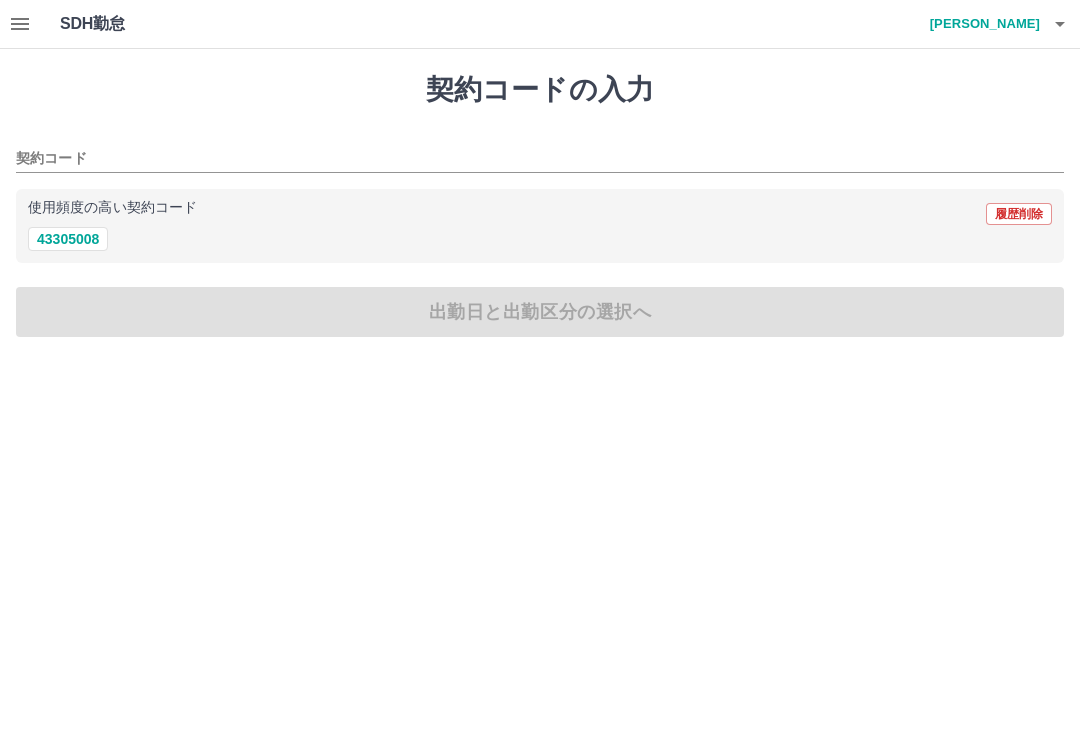 click on "43305008" at bounding box center (68, 239) 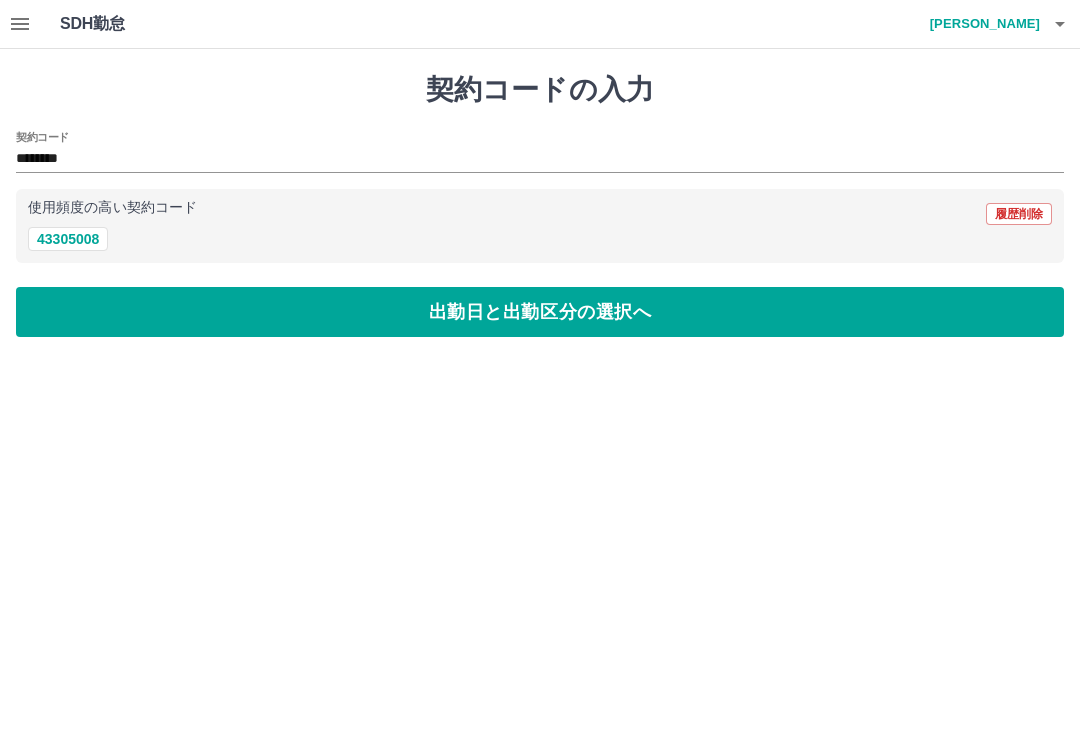 click on "出勤日と出勤区分の選択へ" at bounding box center [540, 312] 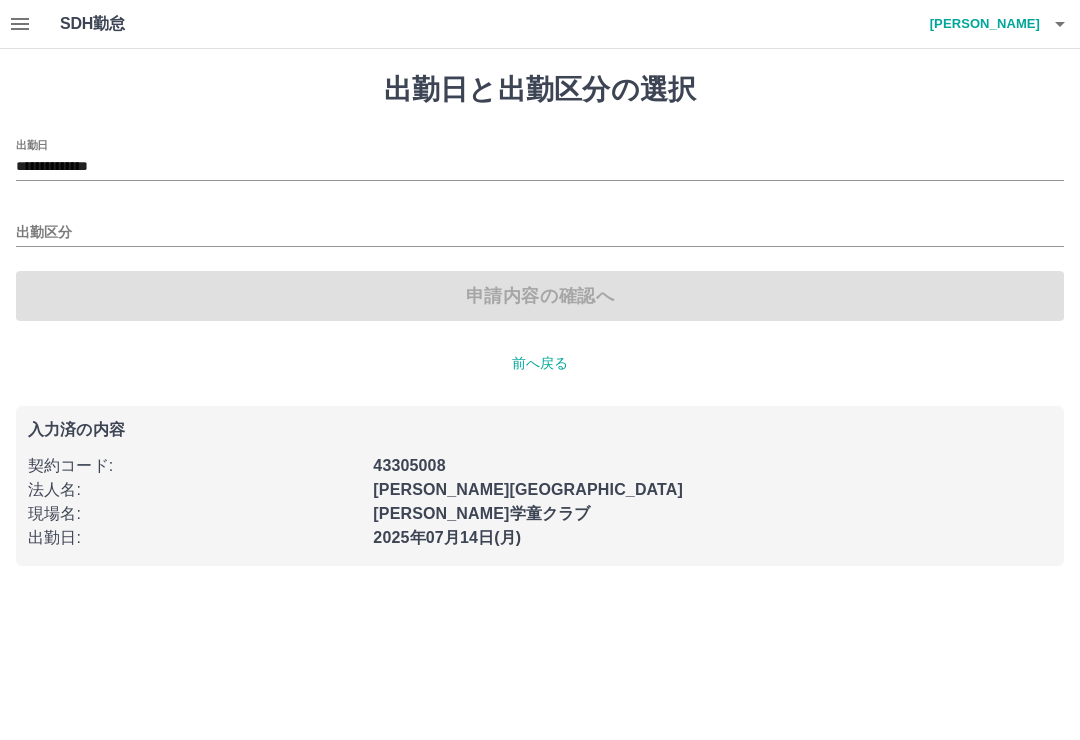 click on "出勤区分" at bounding box center (540, 233) 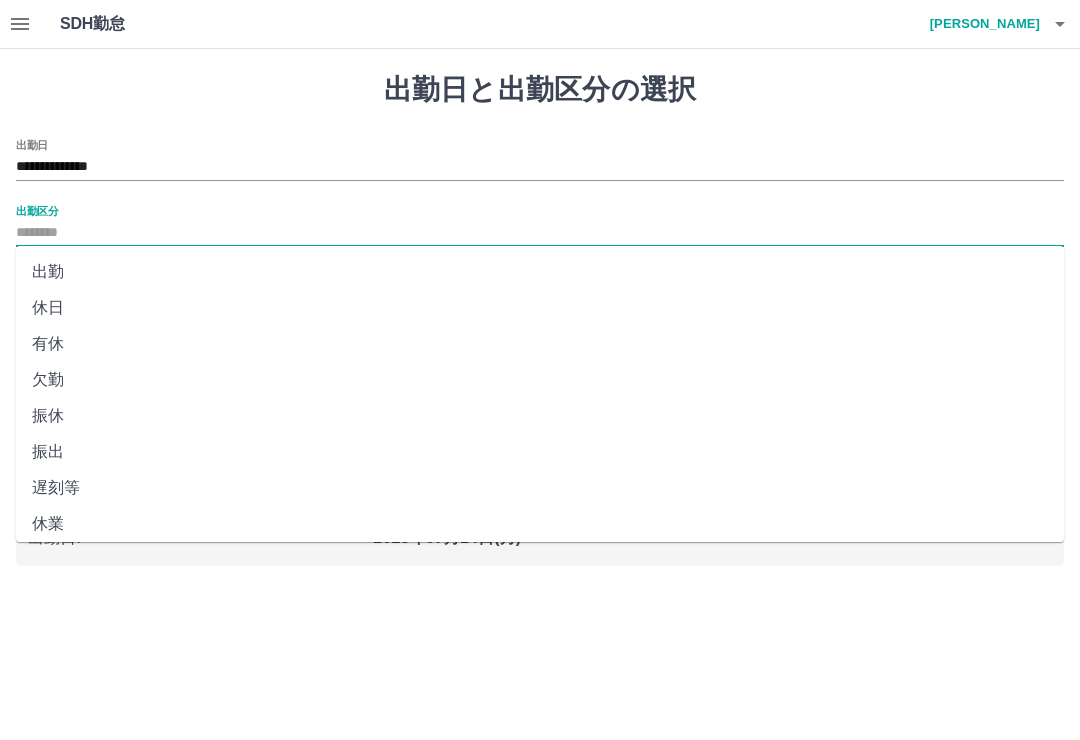 click on "**********" at bounding box center (540, 167) 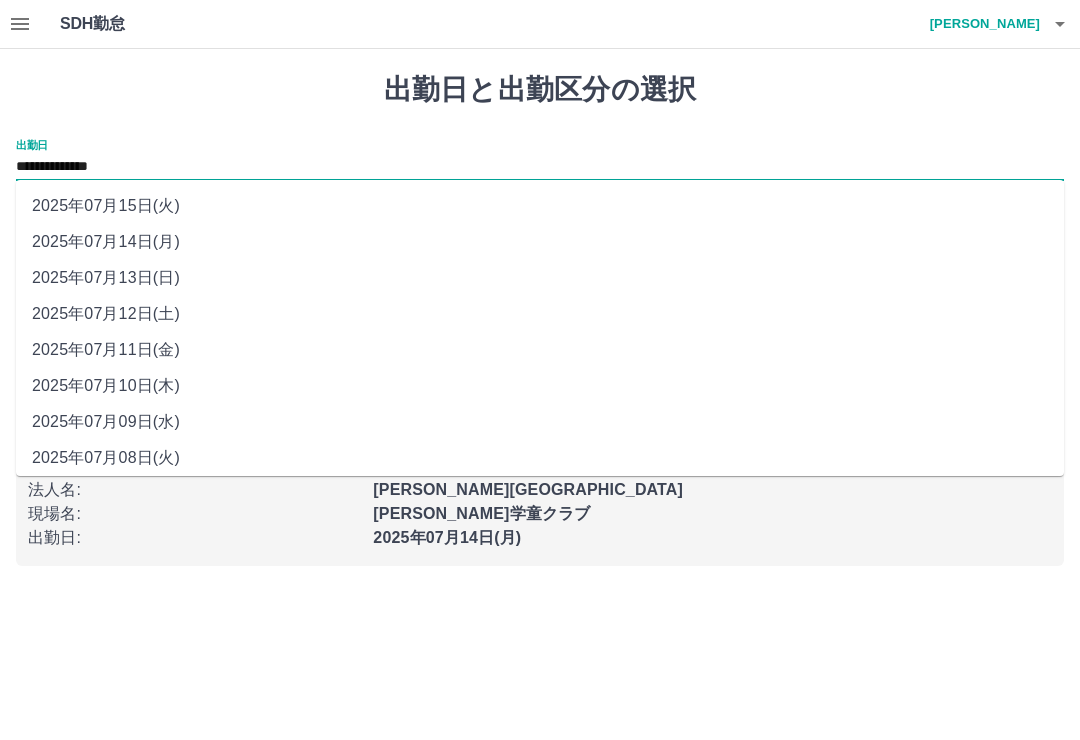 click on "2025年07月12日(土)" at bounding box center (540, 314) 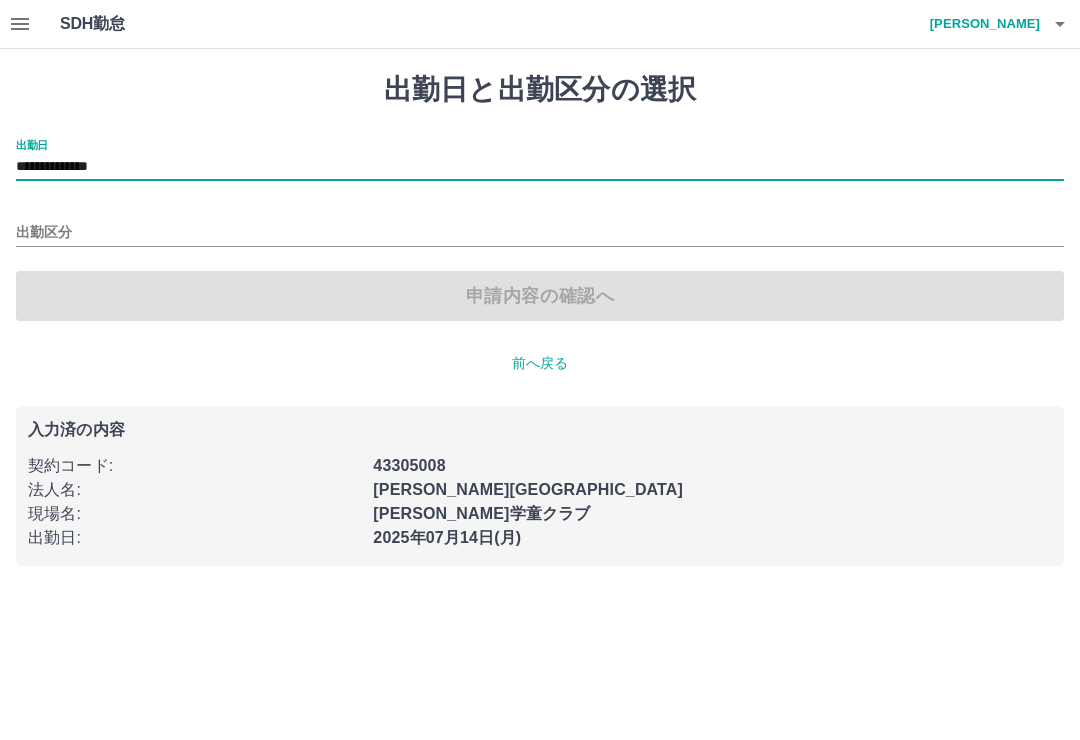 click on "出勤区分" at bounding box center [540, 233] 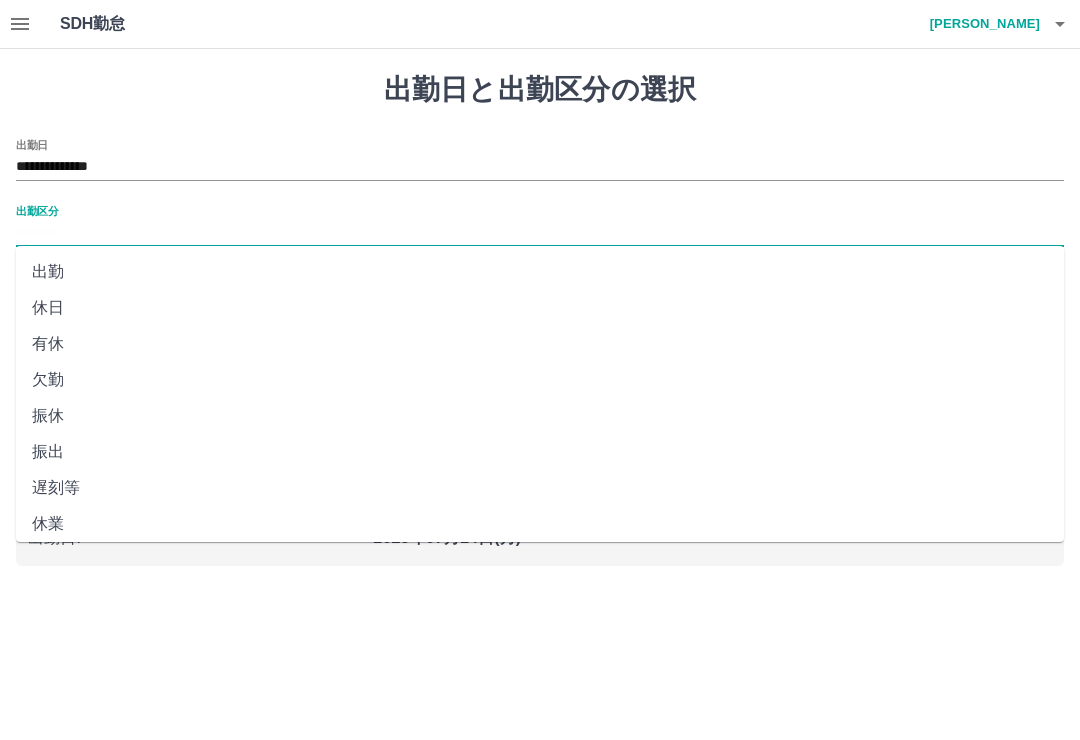 click on "休日" at bounding box center (540, 308) 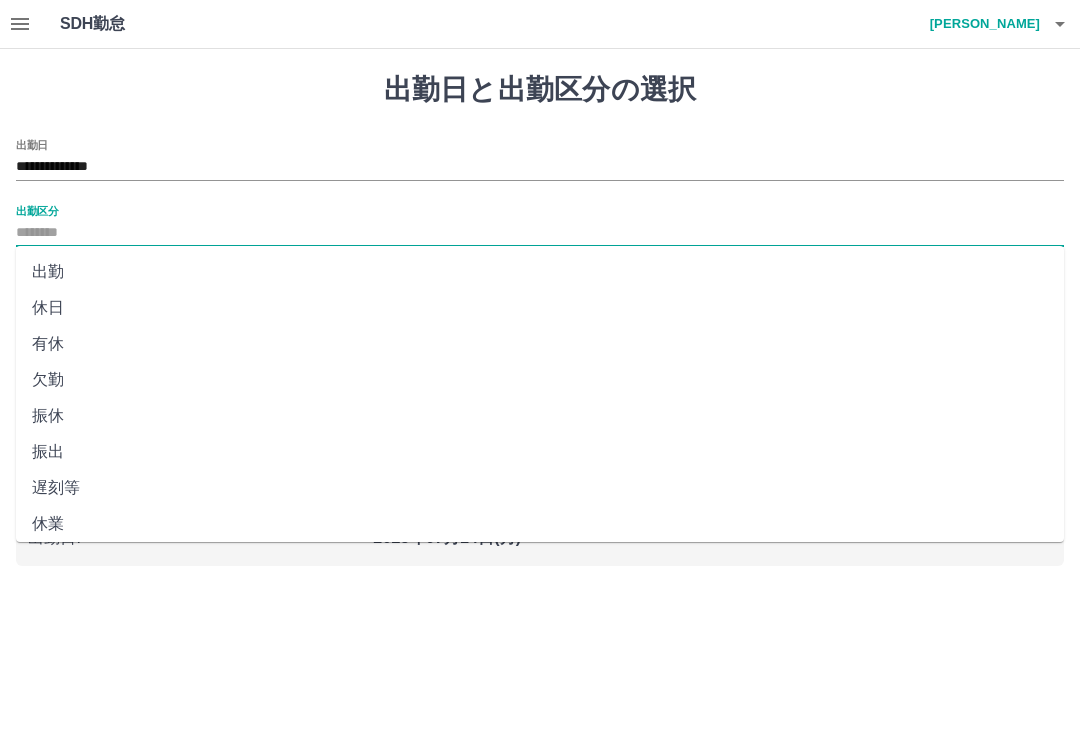 type on "**" 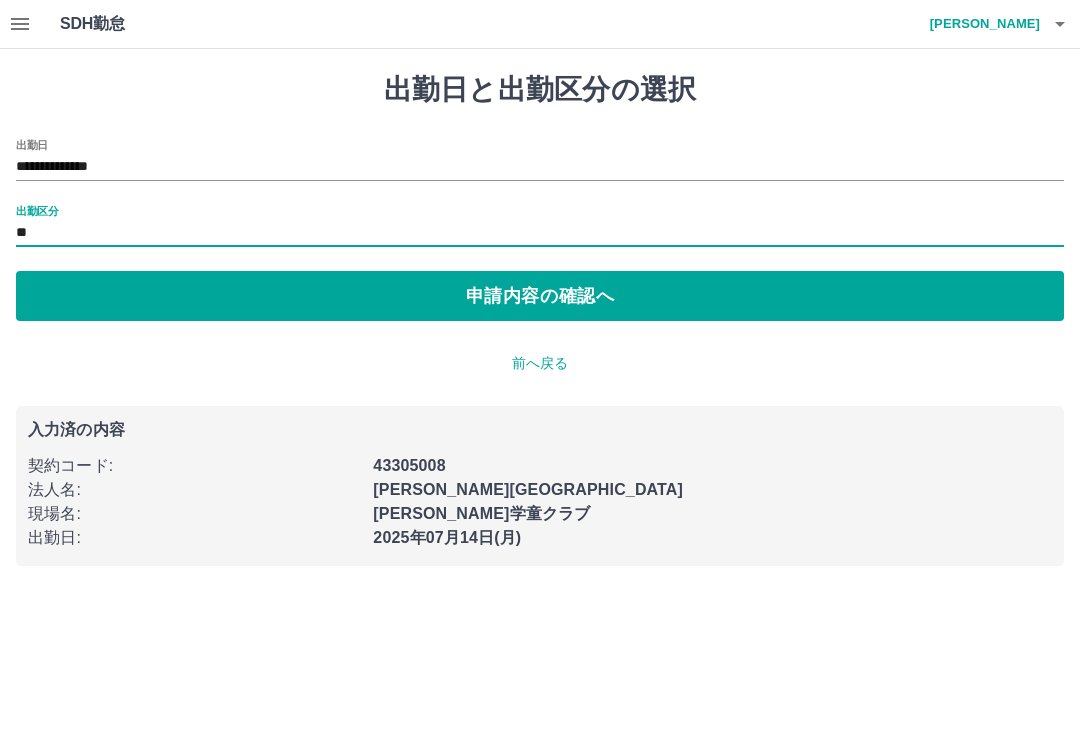 click on "申請内容の確認へ" at bounding box center [540, 296] 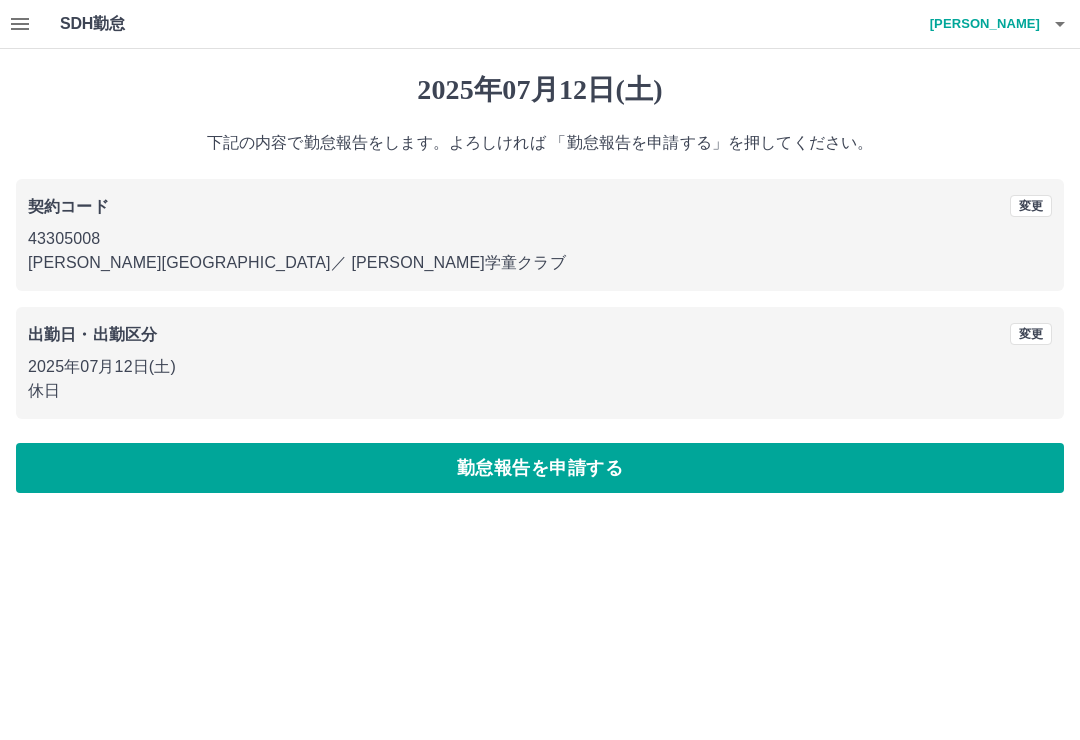 click on "勤怠報告を申請する" at bounding box center (540, 468) 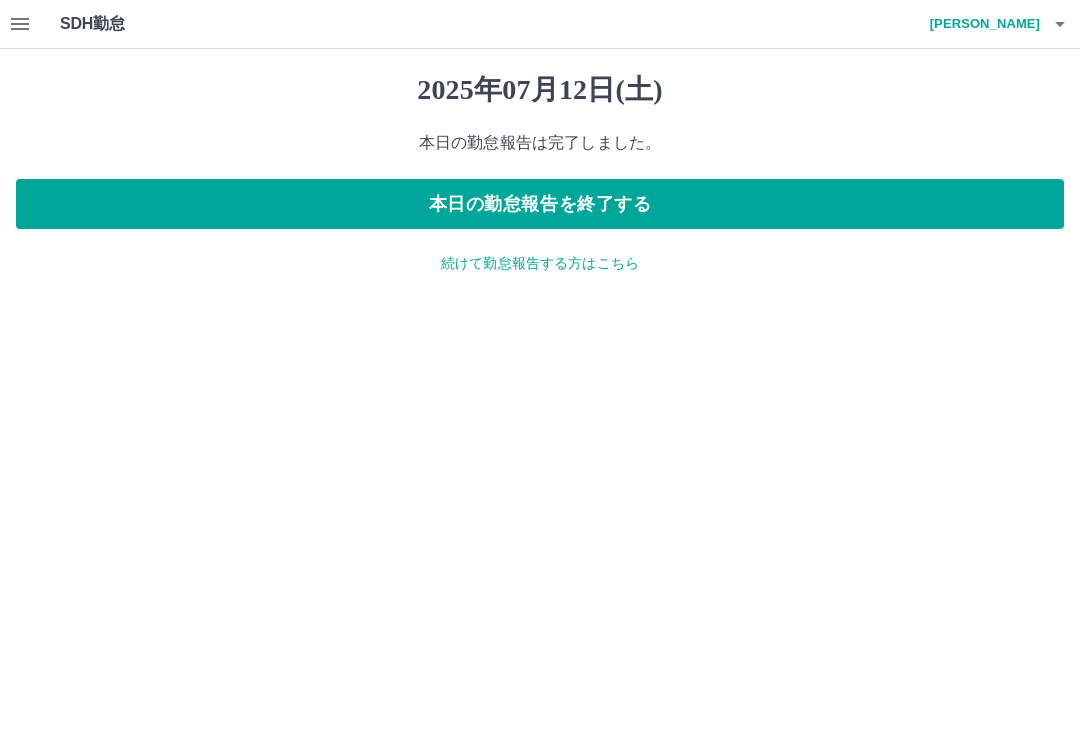 click on "続けて勤怠報告する方はこちら" at bounding box center (540, 263) 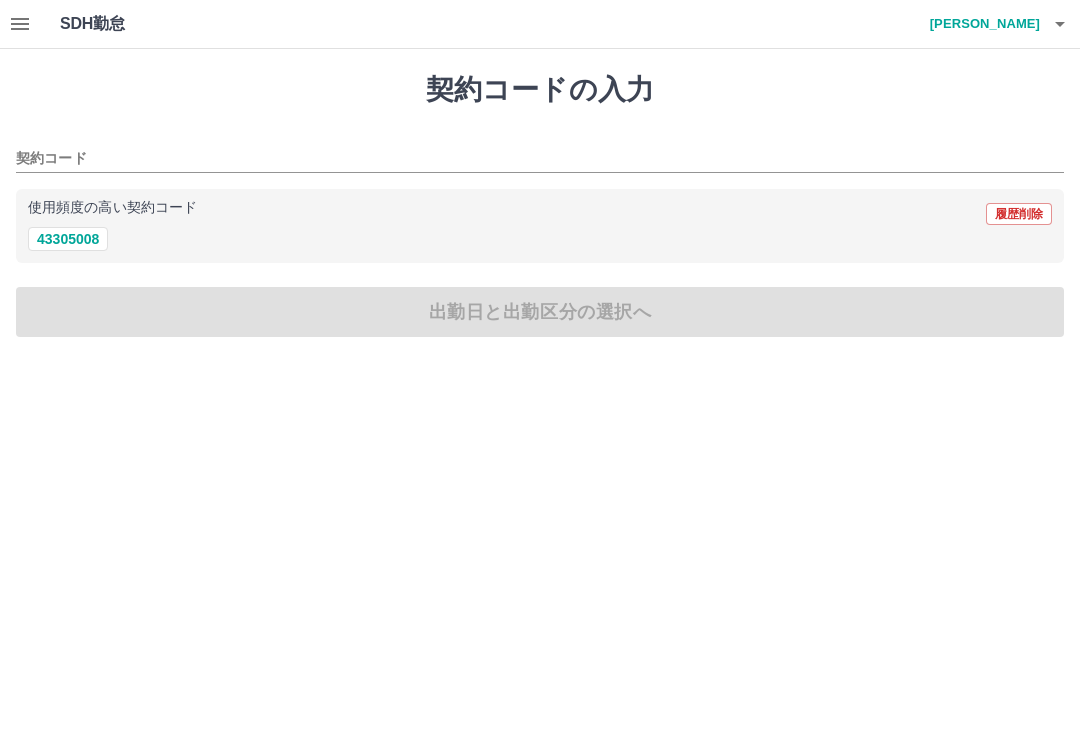 click on "43305008" at bounding box center (68, 239) 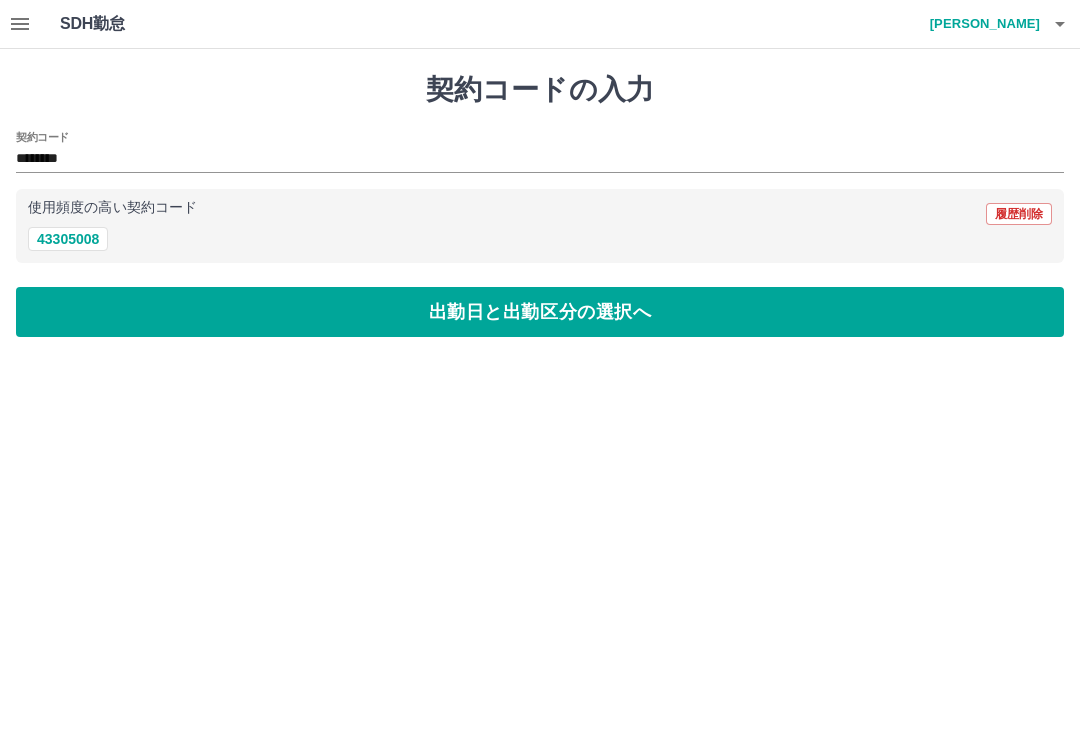 click on "出勤日と出勤区分の選択へ" at bounding box center (540, 312) 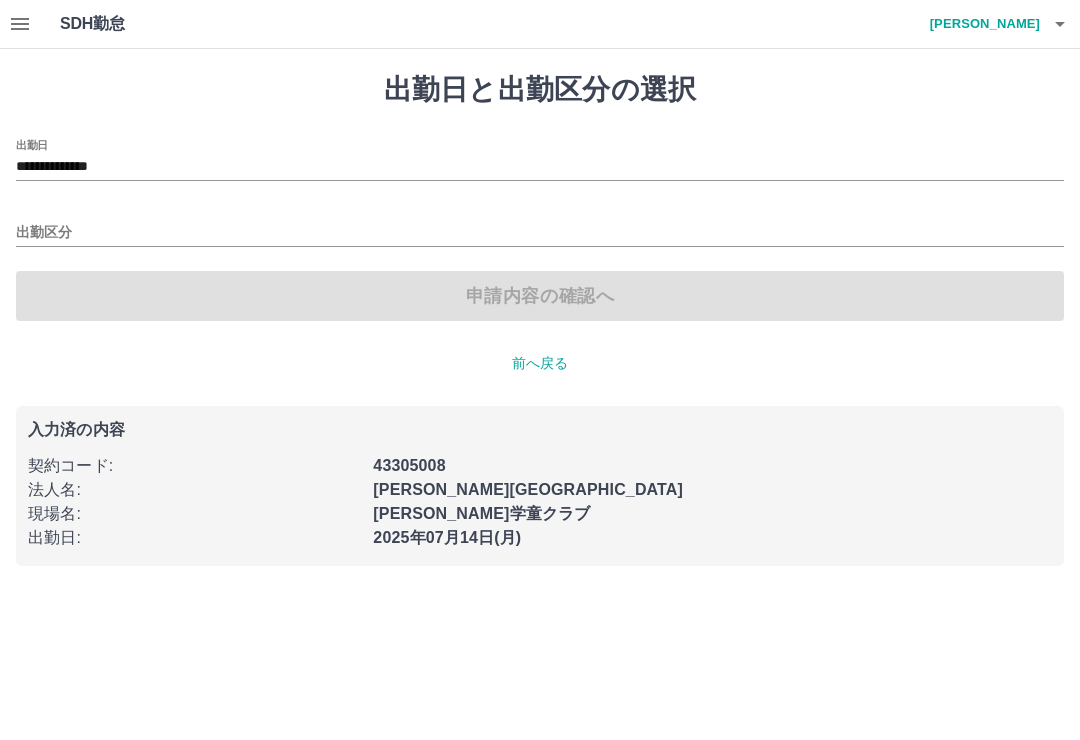 click on "**********" at bounding box center [540, 167] 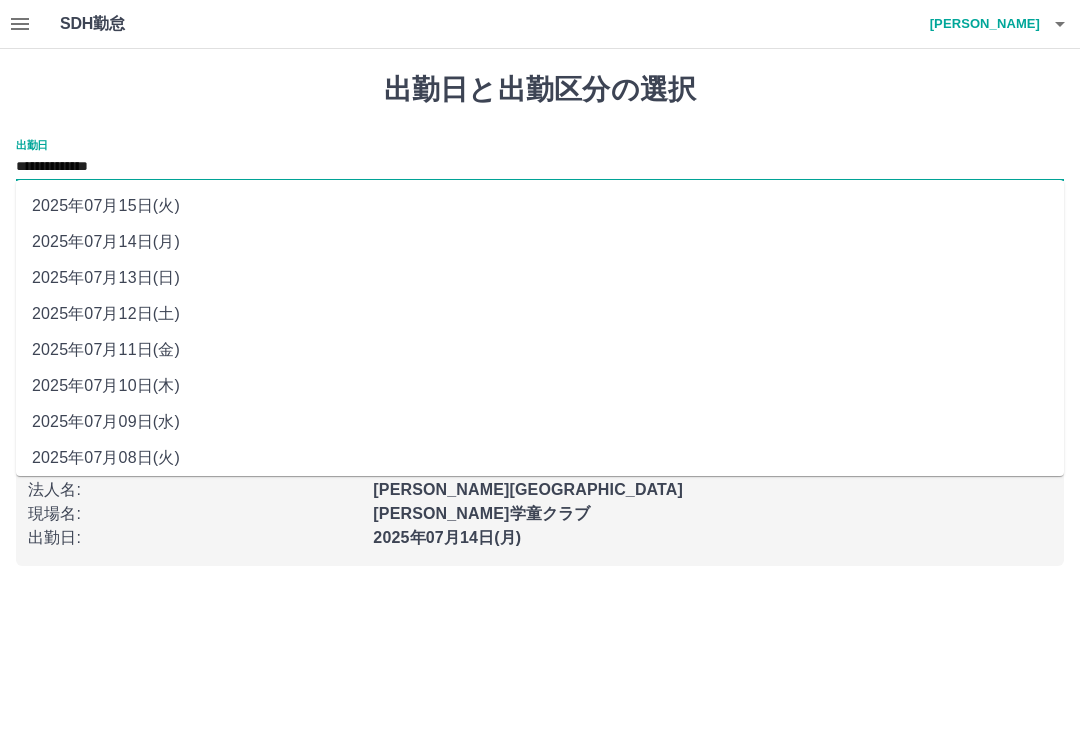 click on "2025年07月13日(日)" at bounding box center (540, 278) 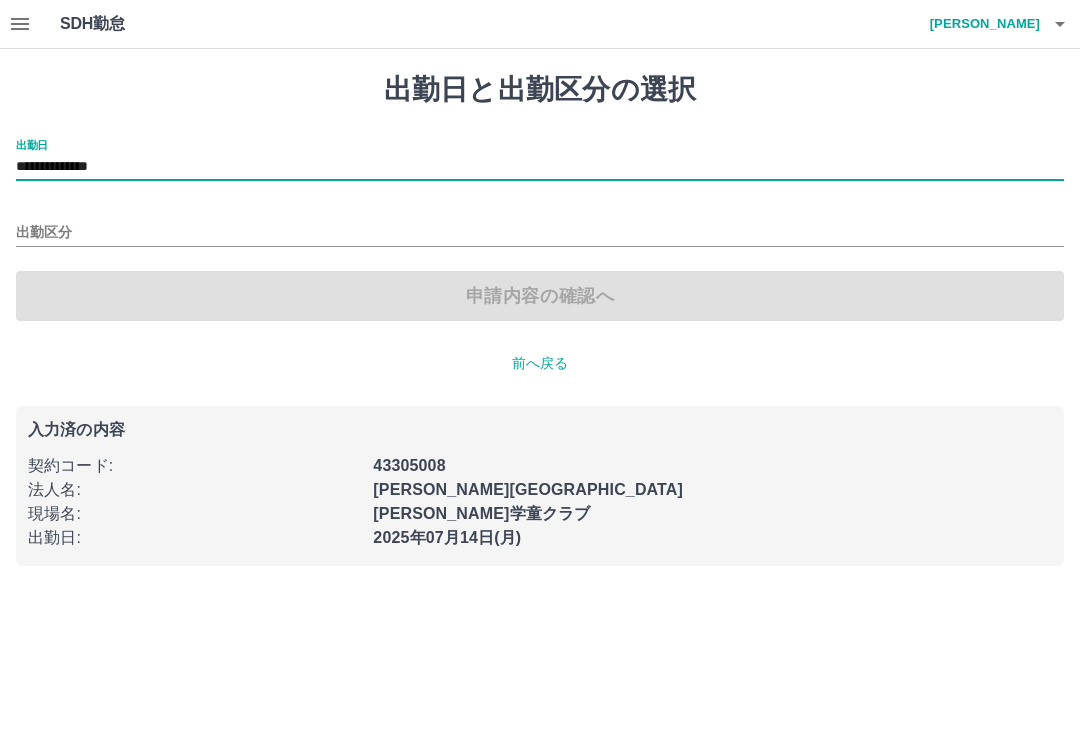 click on "出勤区分" at bounding box center (540, 233) 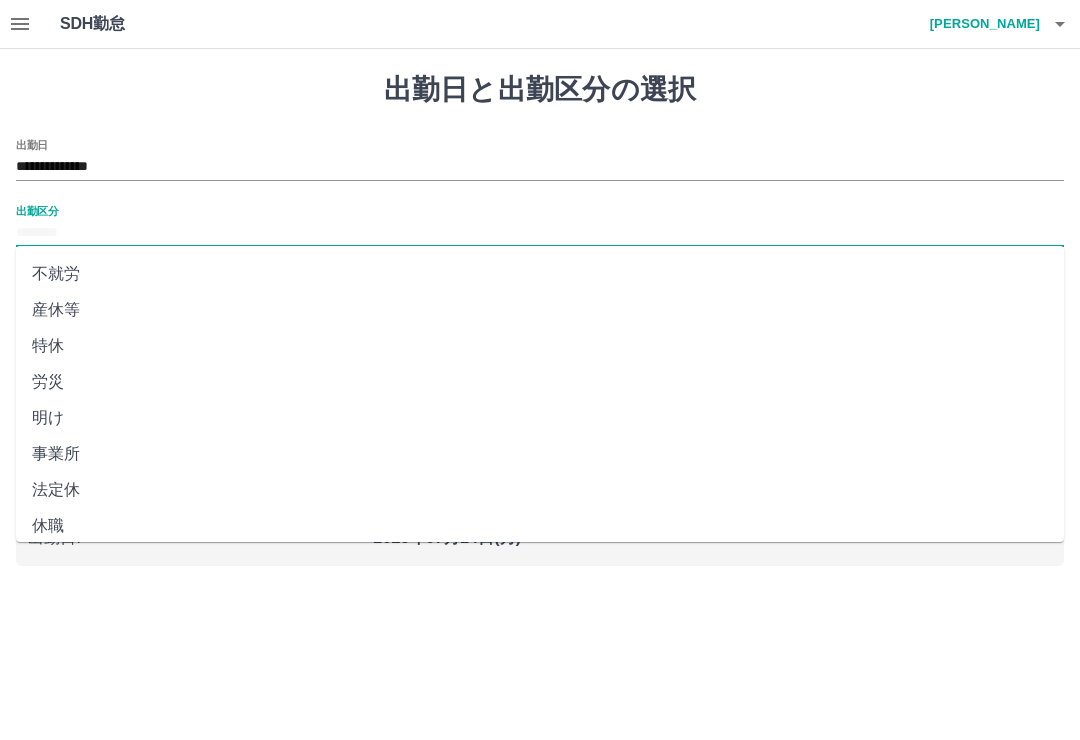 scroll, scrollTop: 356, scrollLeft: 0, axis: vertical 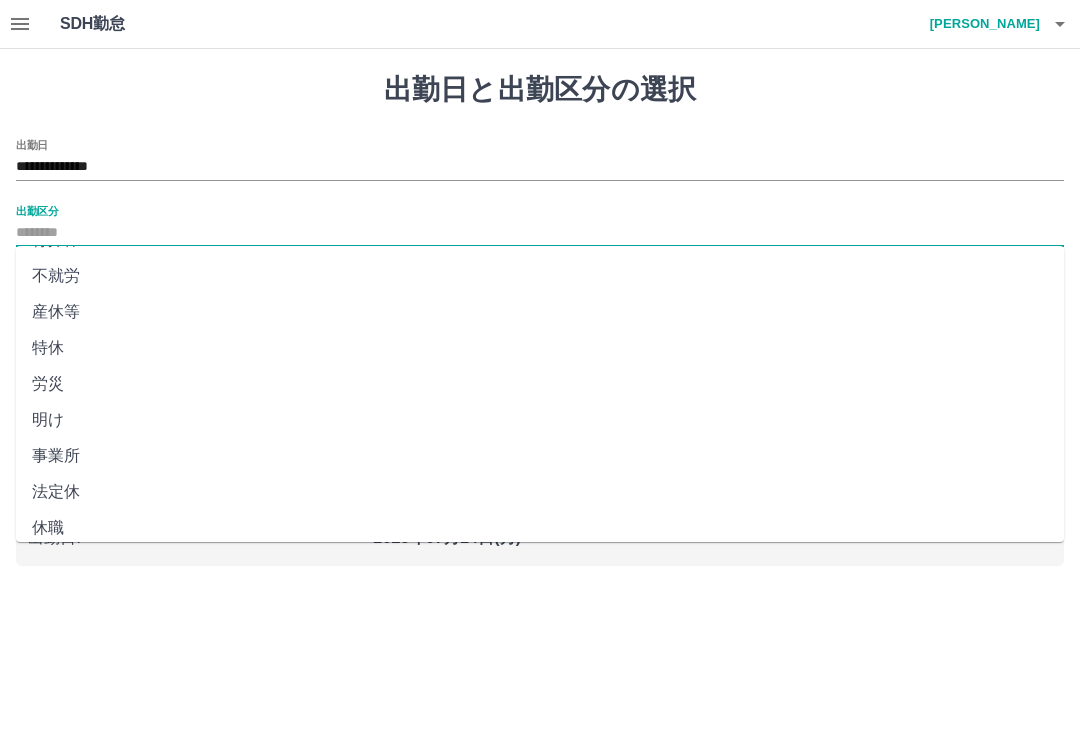 click on "法定休" at bounding box center (540, 492) 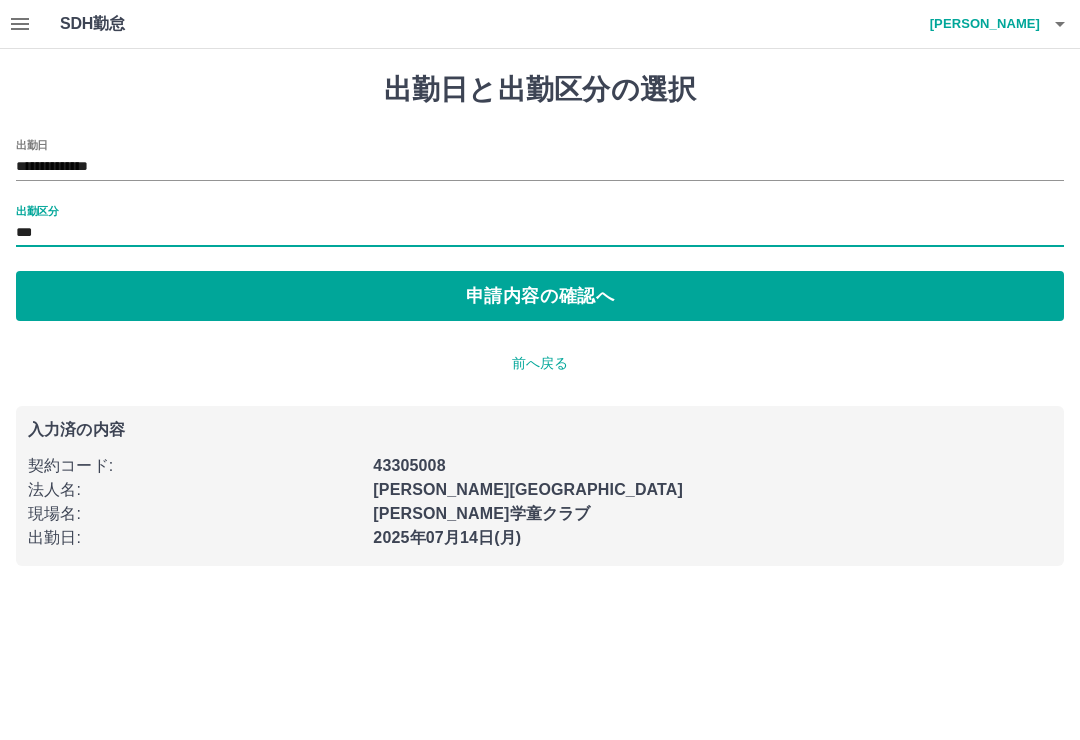 click on "申請内容の確認へ" at bounding box center [540, 296] 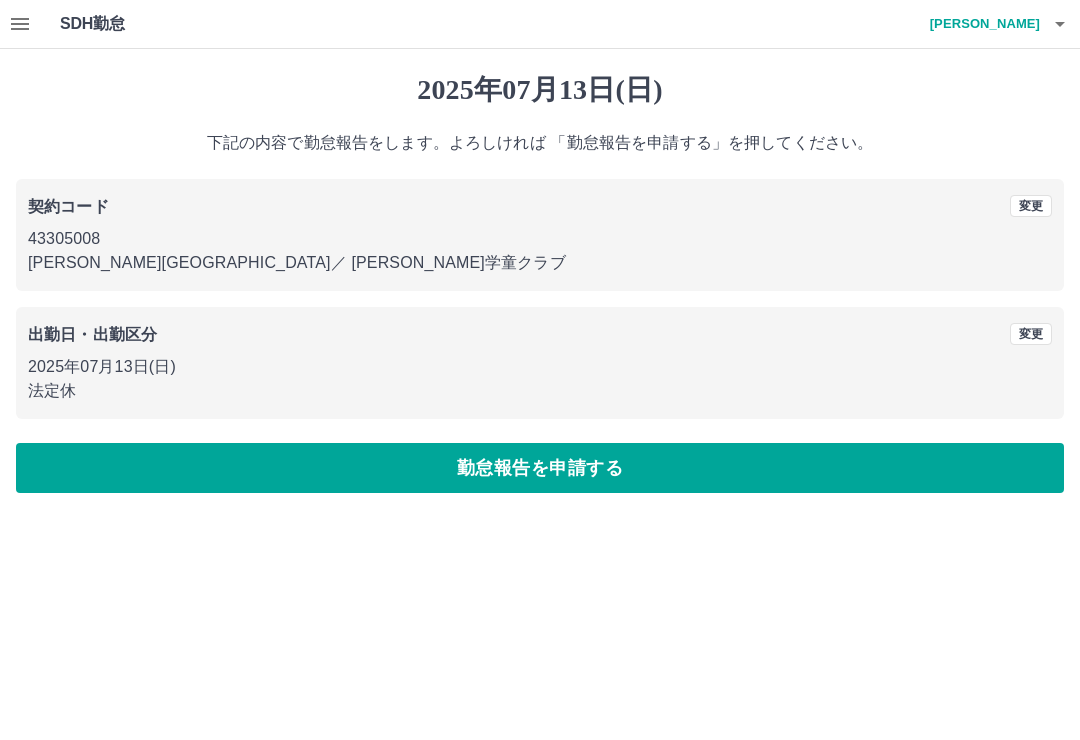 click on "勤怠報告を申請する" at bounding box center [540, 468] 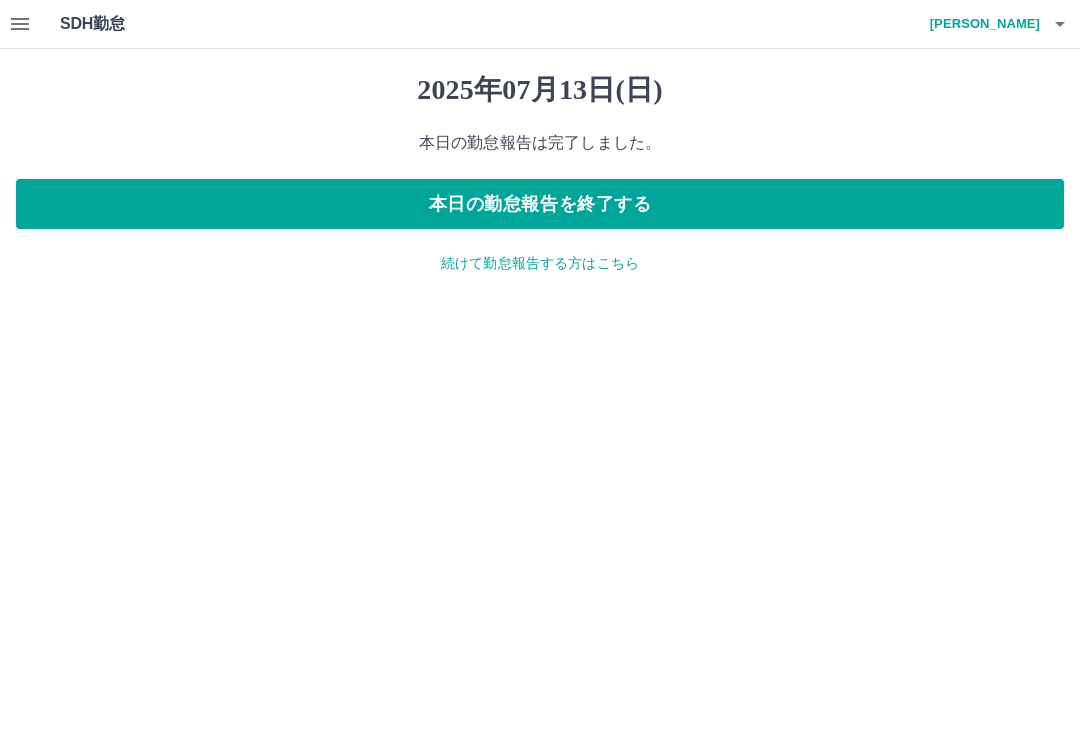 click on "続けて勤怠報告する方はこちら" at bounding box center [540, 263] 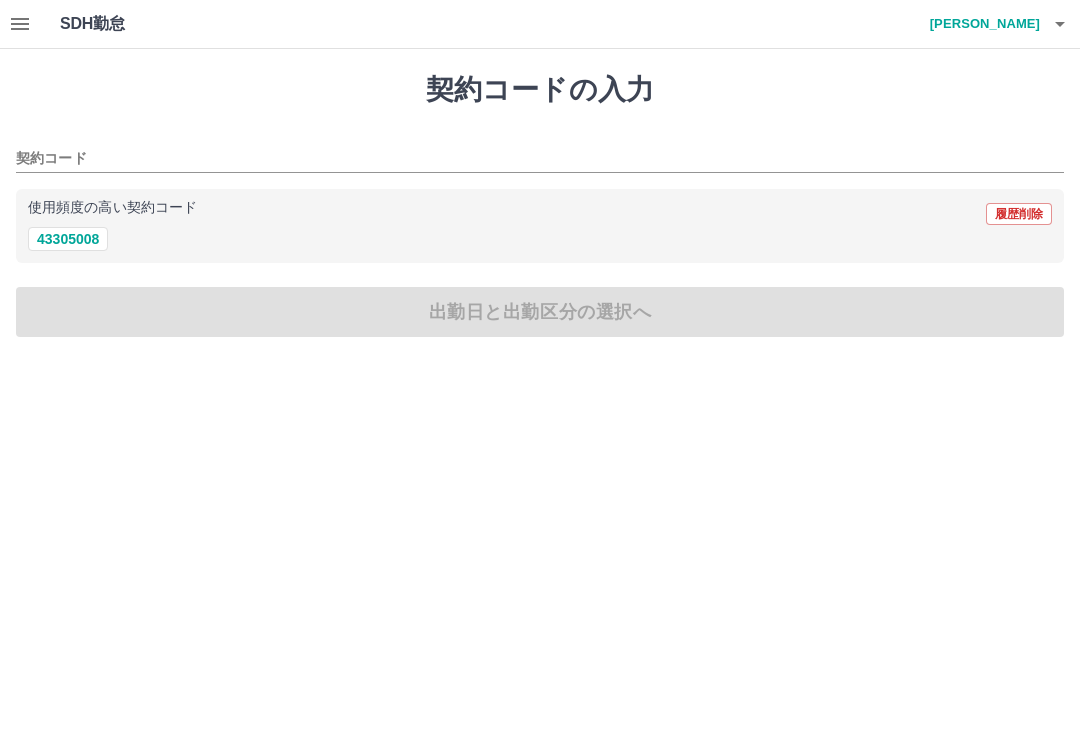 click on "43305008" at bounding box center [68, 239] 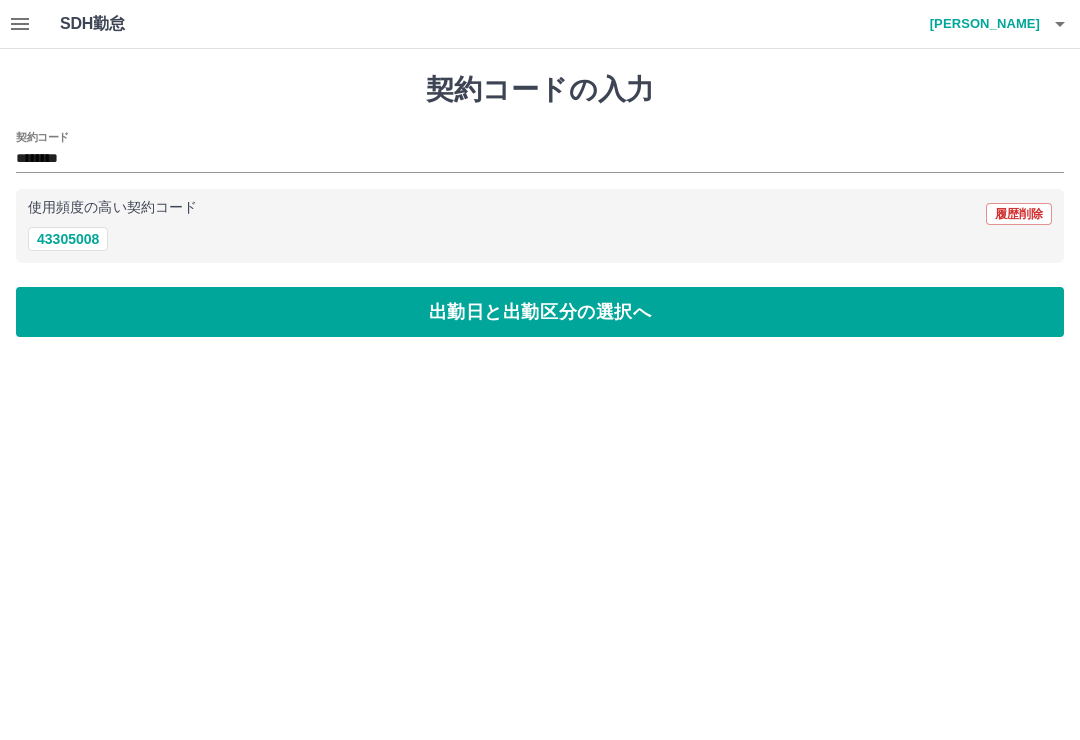 click on "出勤日と出勤区分の選択へ" at bounding box center (540, 312) 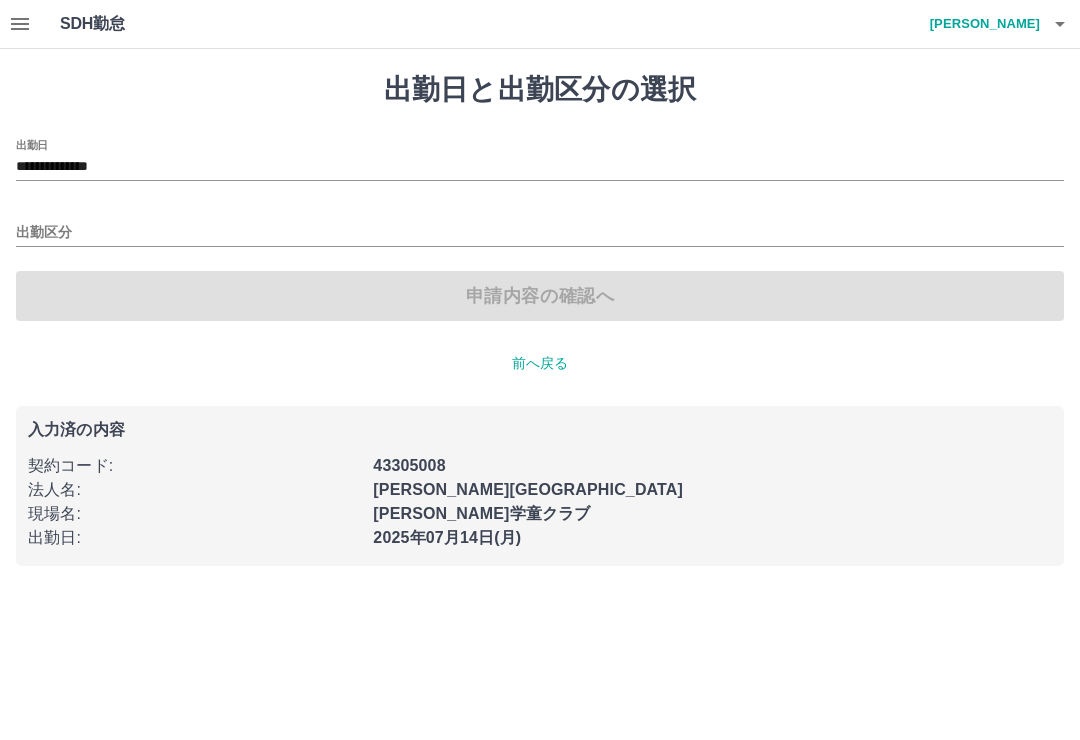 click on "出勤区分" at bounding box center [540, 233] 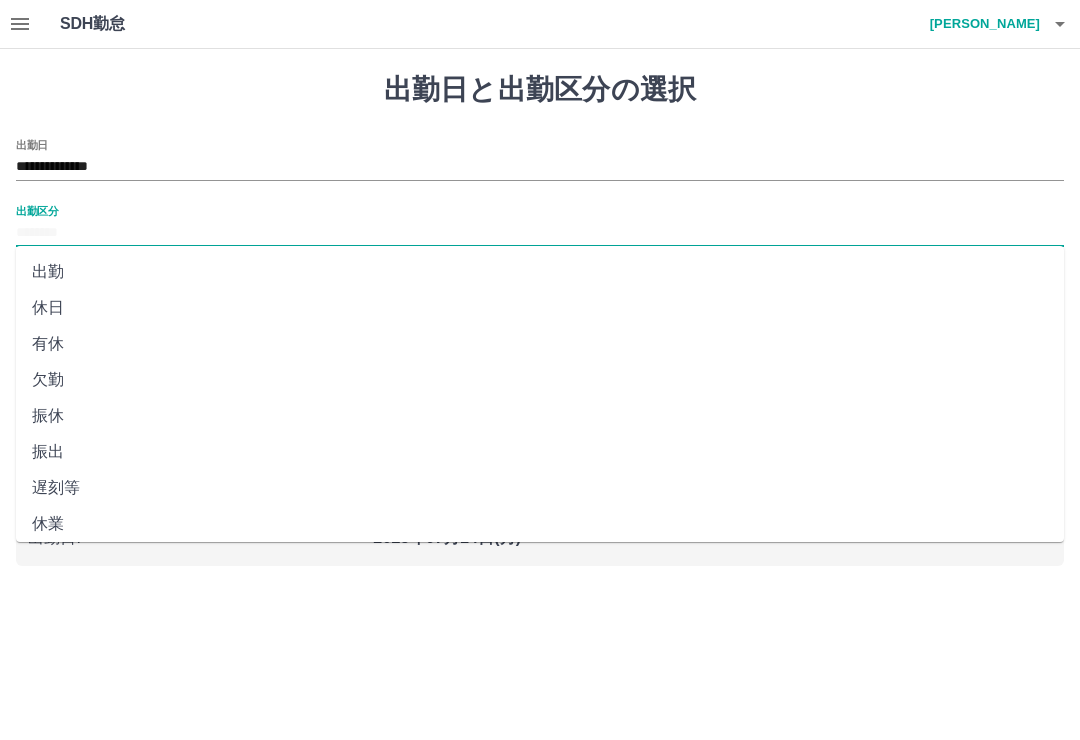 click on "休日" at bounding box center [540, 308] 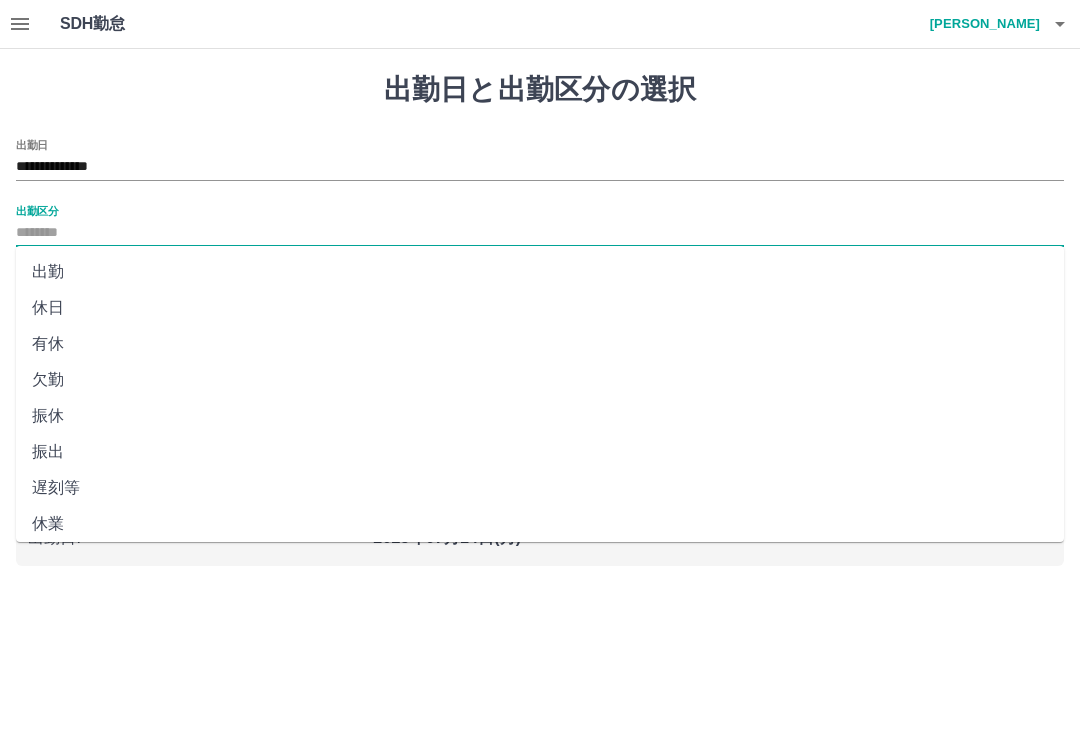 type on "**" 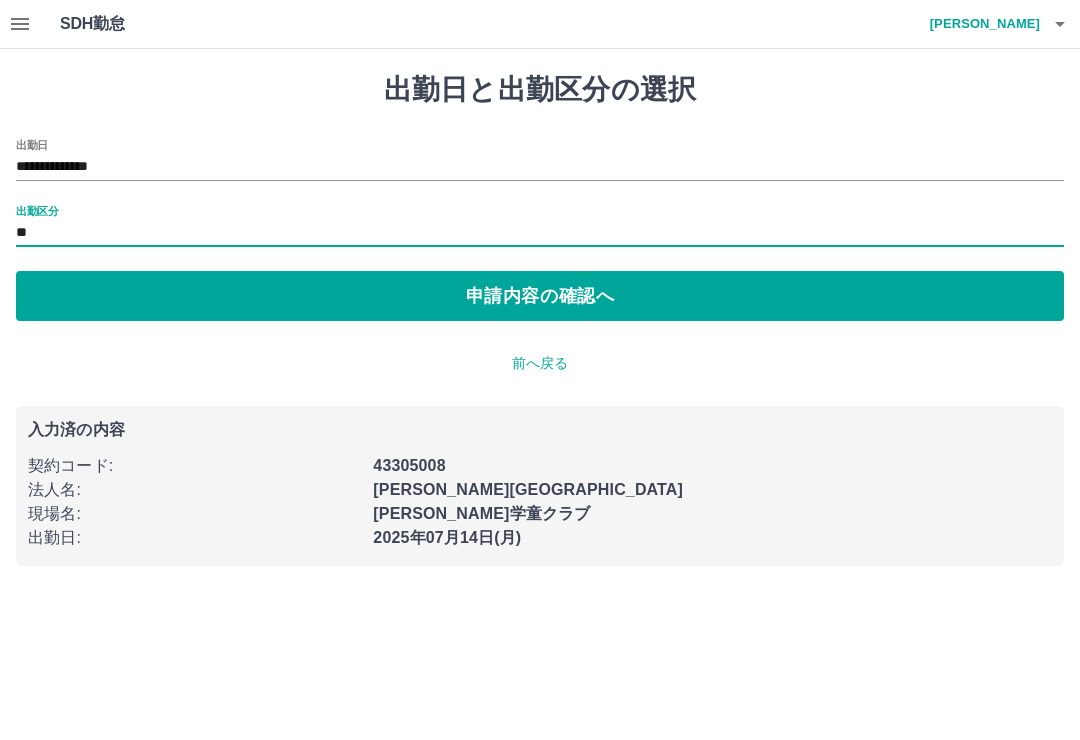 click on "申請内容の確認へ" at bounding box center [540, 296] 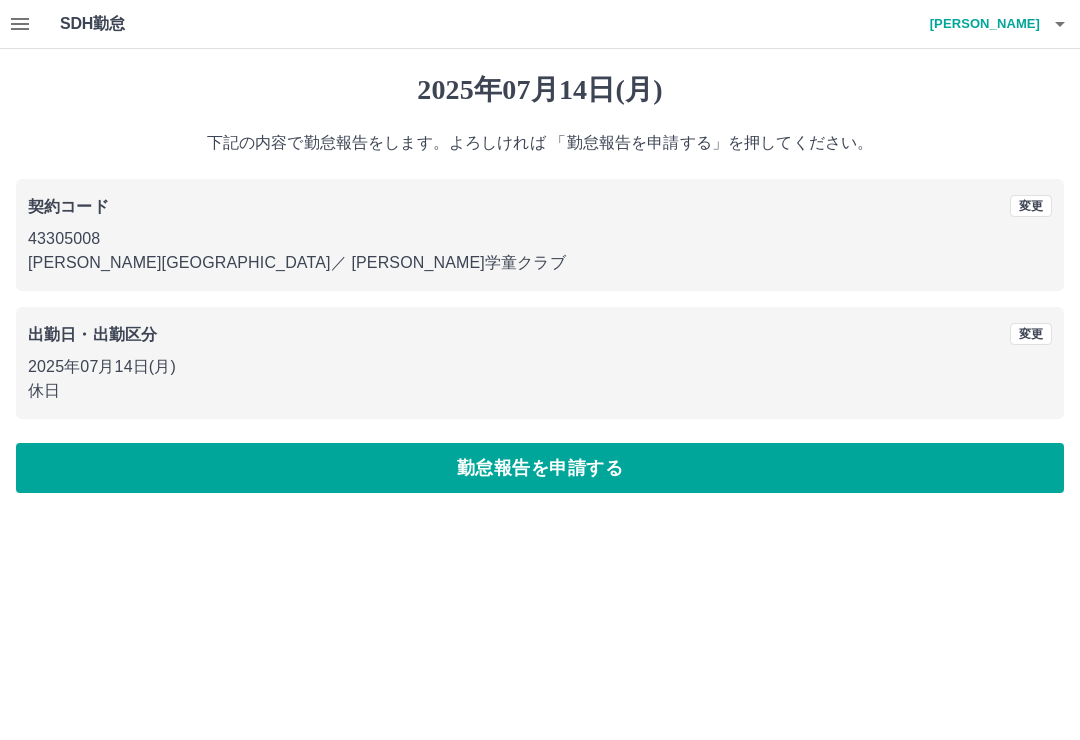 click on "勤怠報告を申請する" at bounding box center [540, 468] 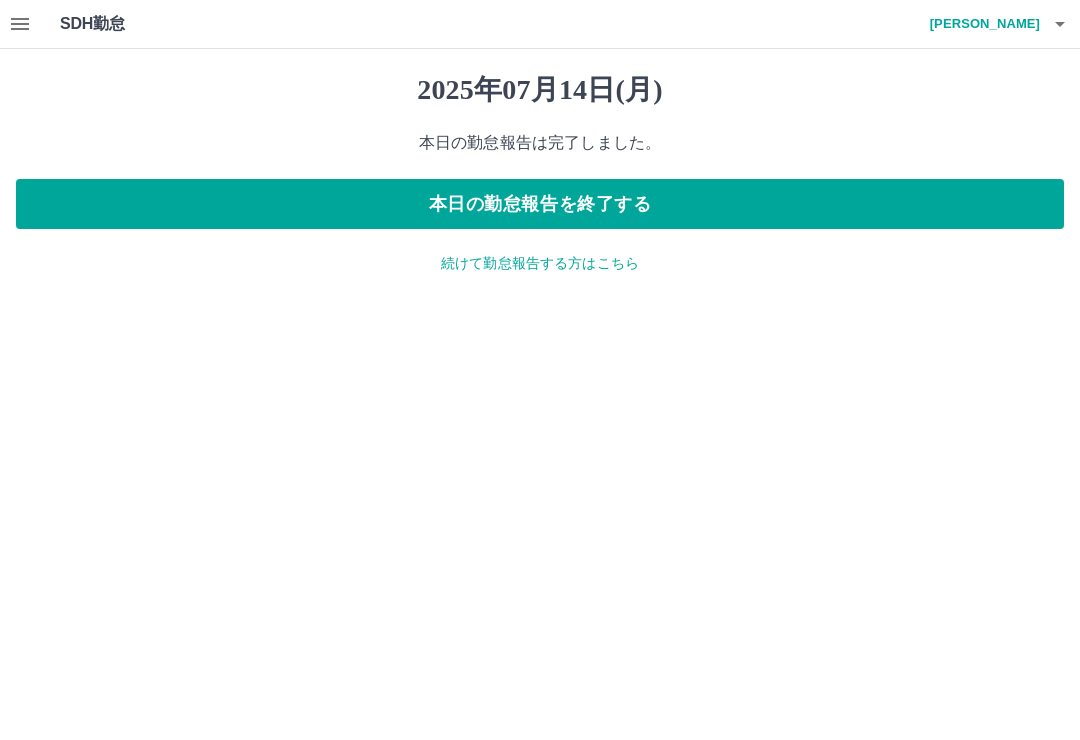 click at bounding box center [1060, 24] 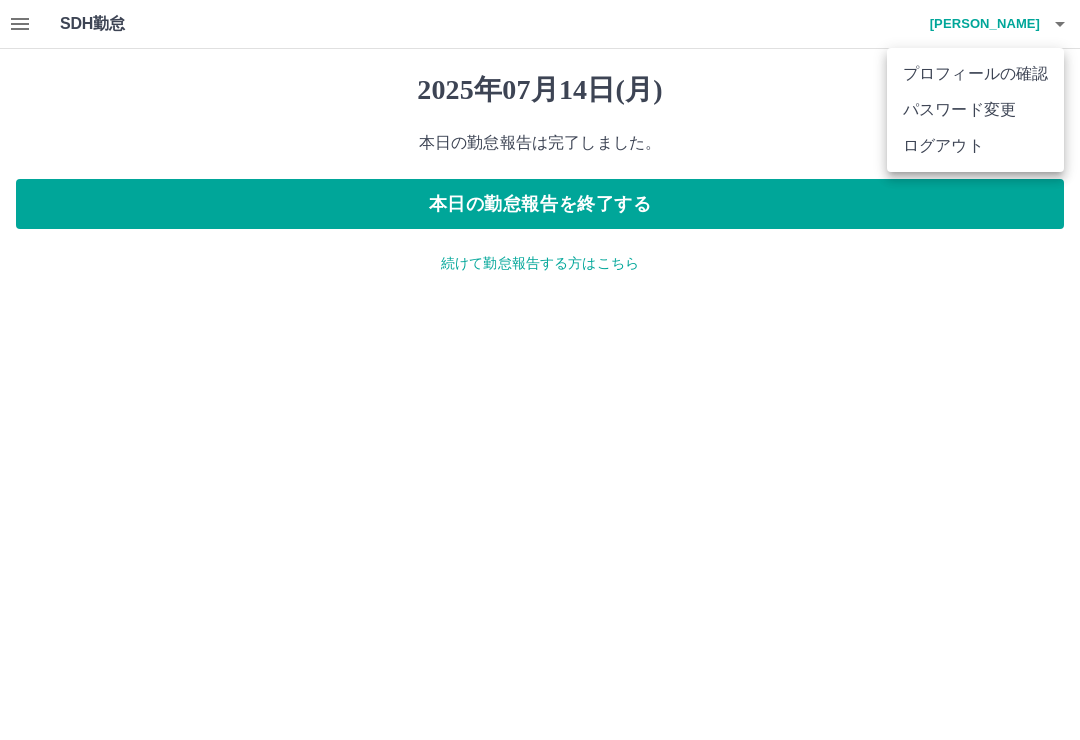 click on "ログアウト" at bounding box center (975, 146) 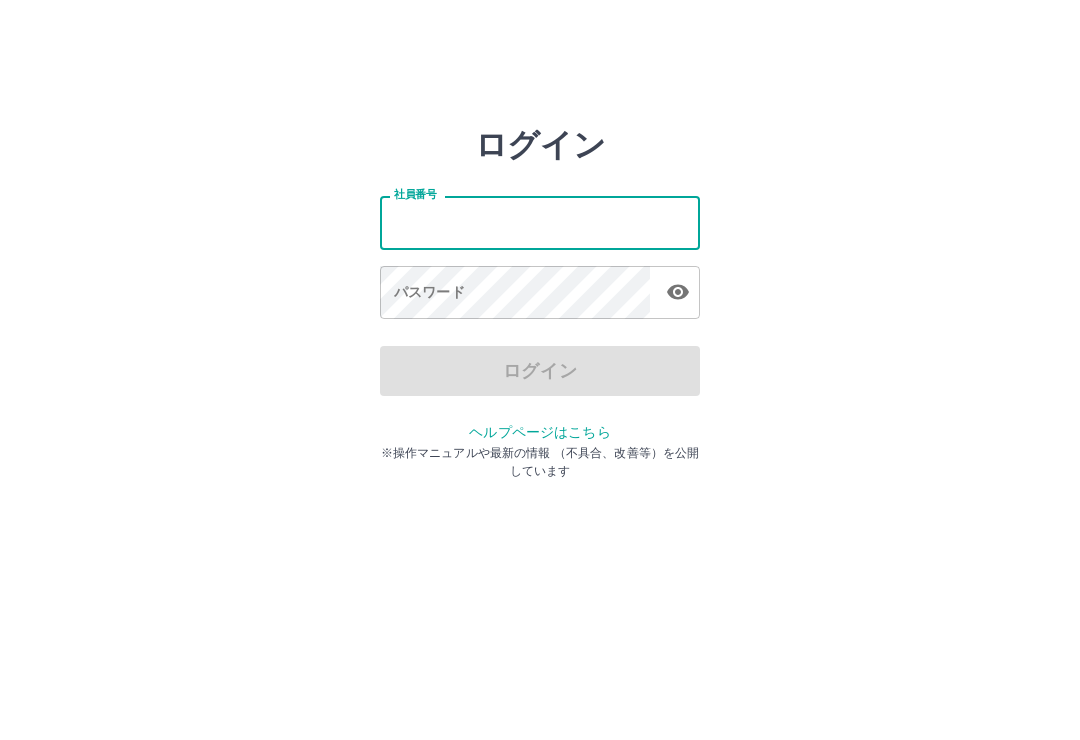 scroll, scrollTop: 0, scrollLeft: 0, axis: both 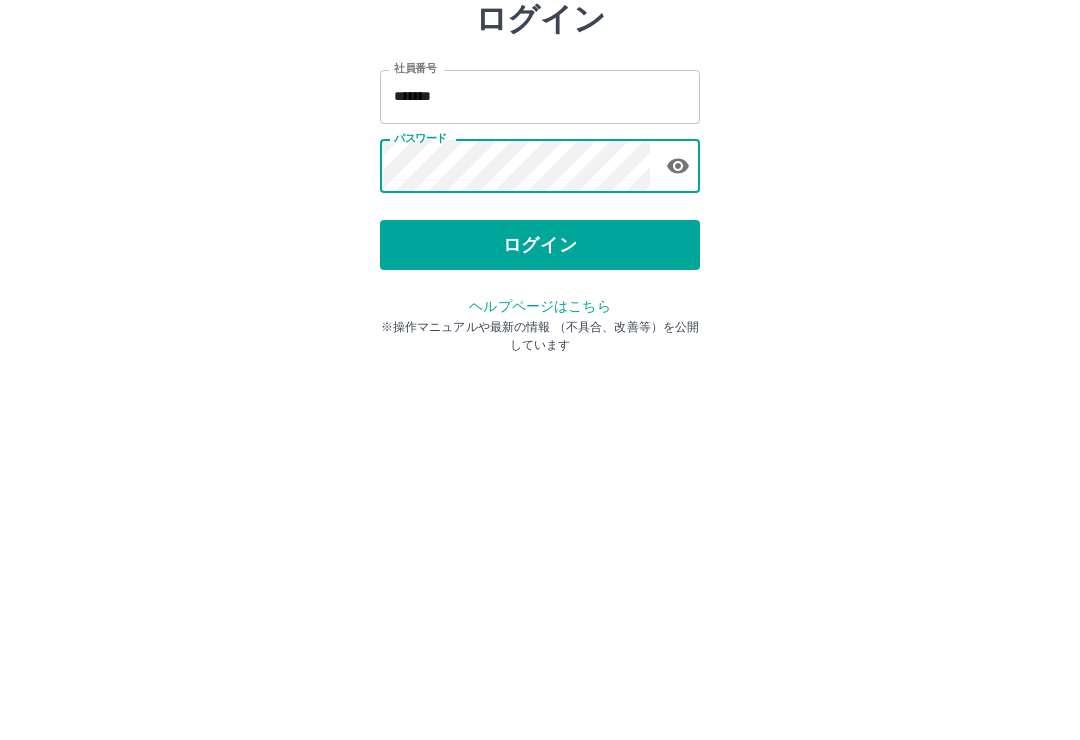 click on "ログイン" at bounding box center (540, 371) 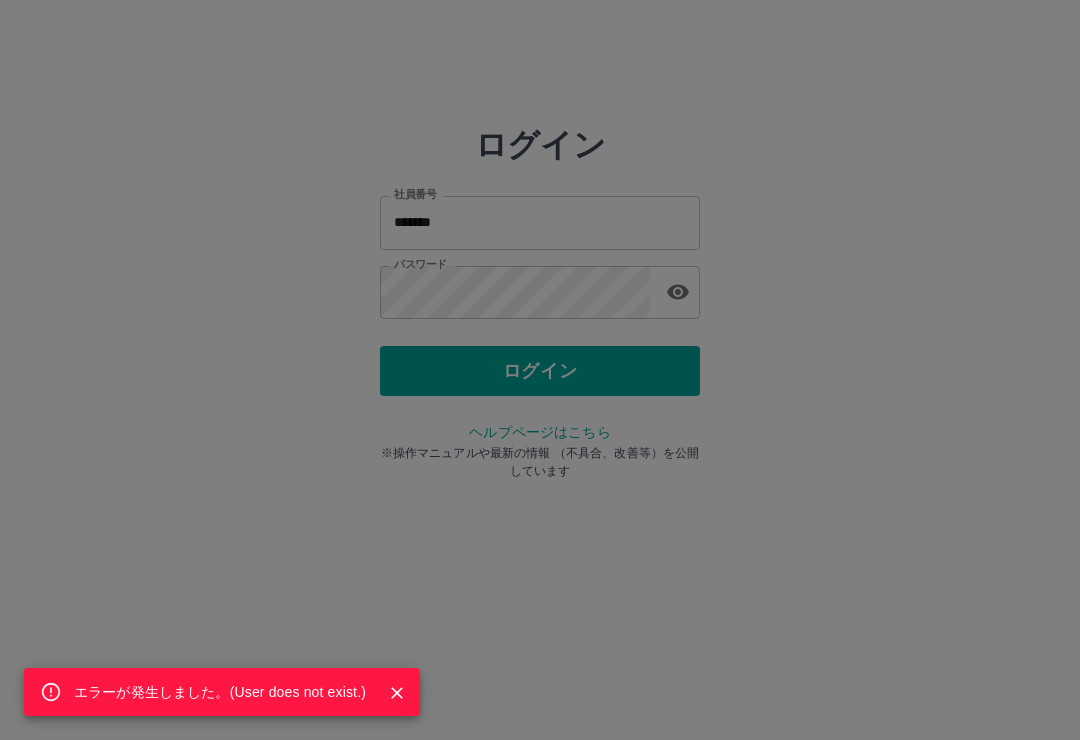 click on "エラーが発生しました。( User does not exist. )" at bounding box center (220, 692) 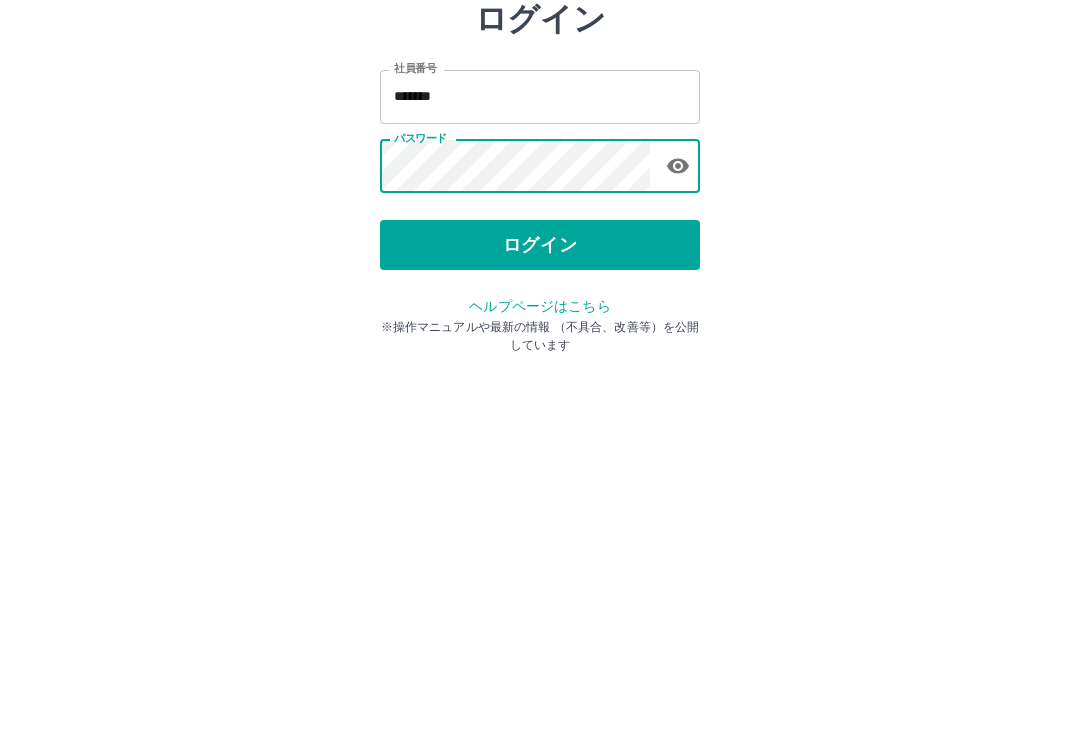 click on "*******" at bounding box center (540, 222) 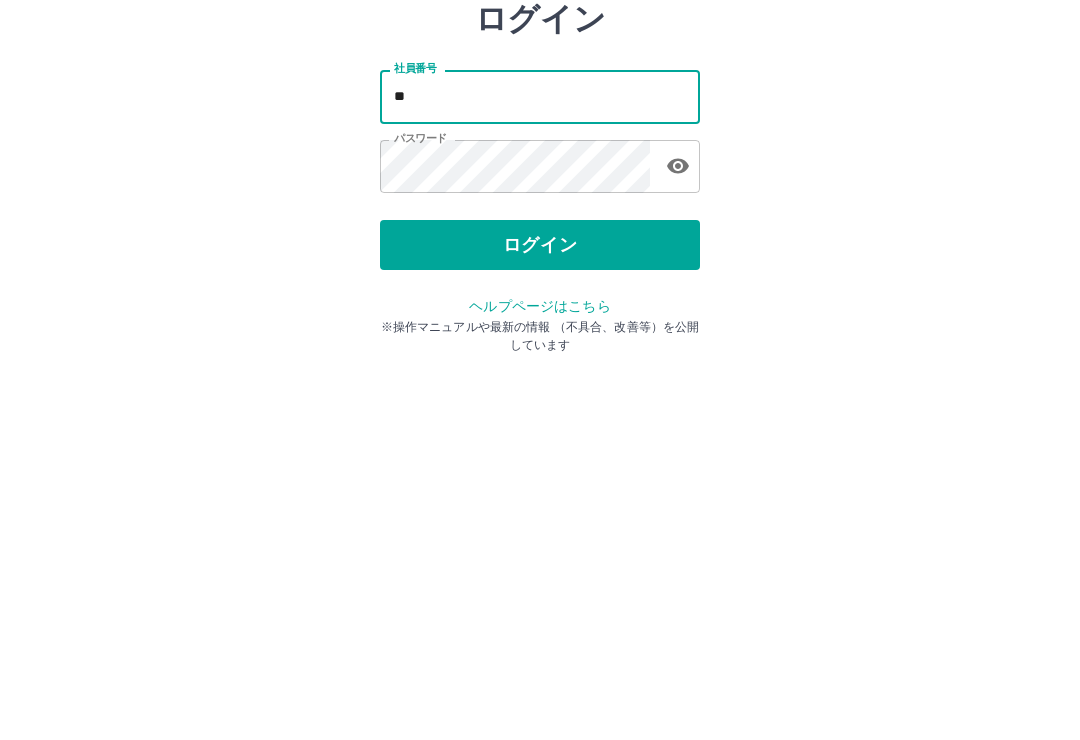 type on "*" 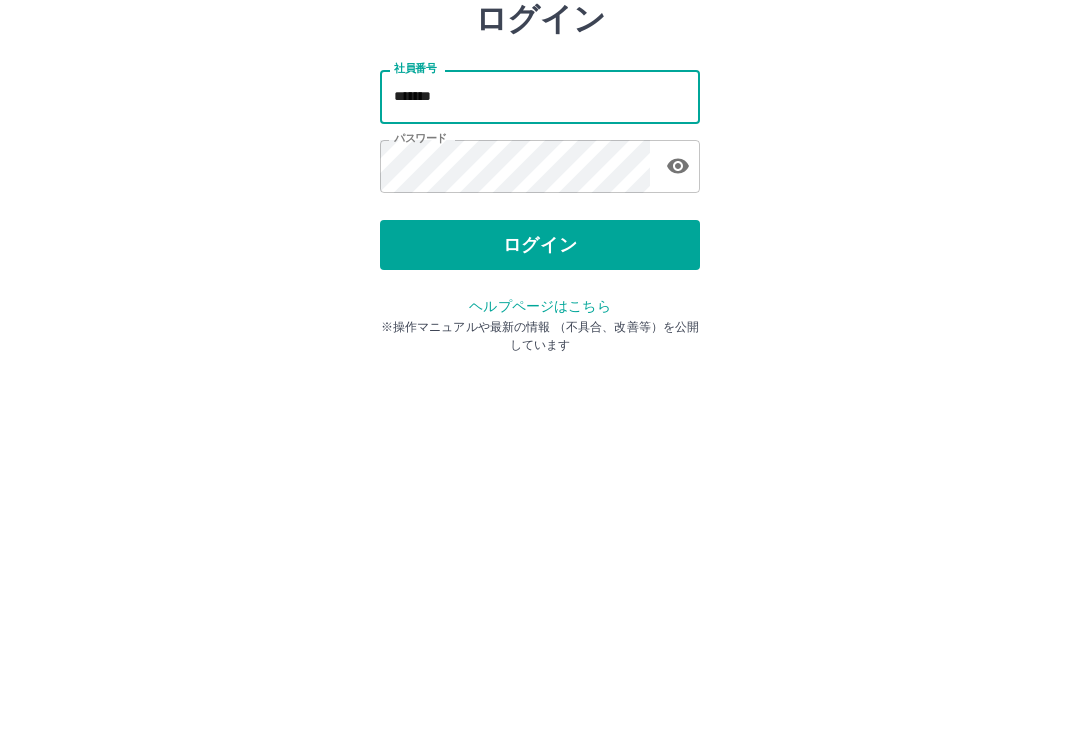 type on "*******" 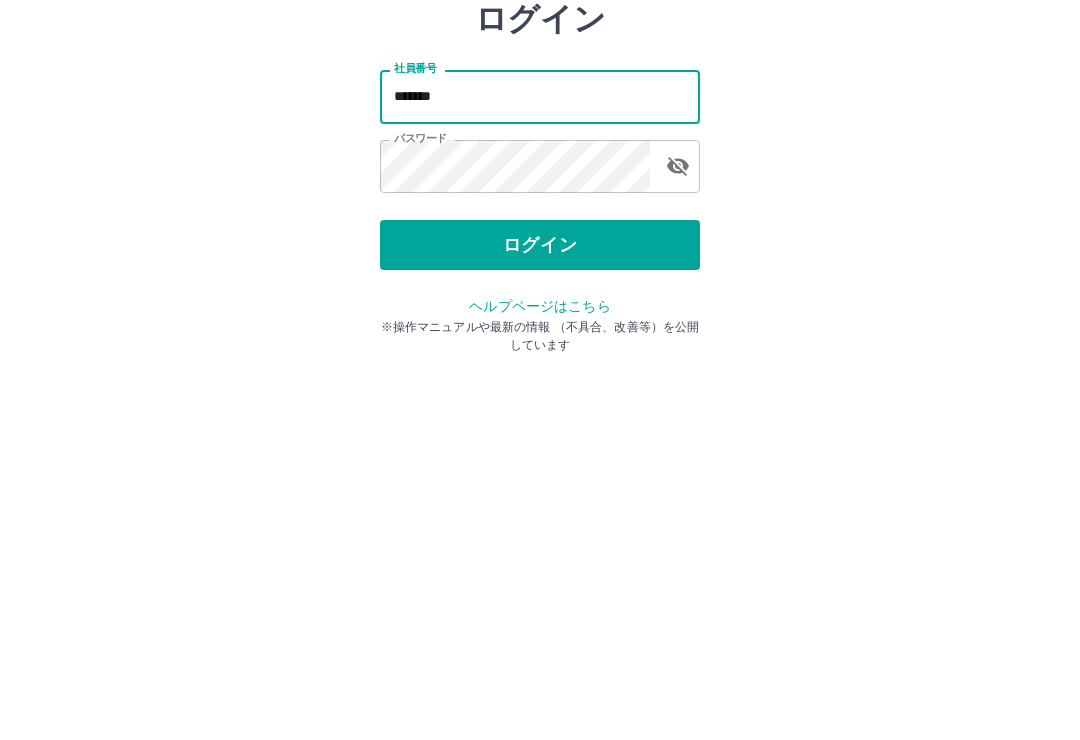 click on "ログイン" at bounding box center (540, 371) 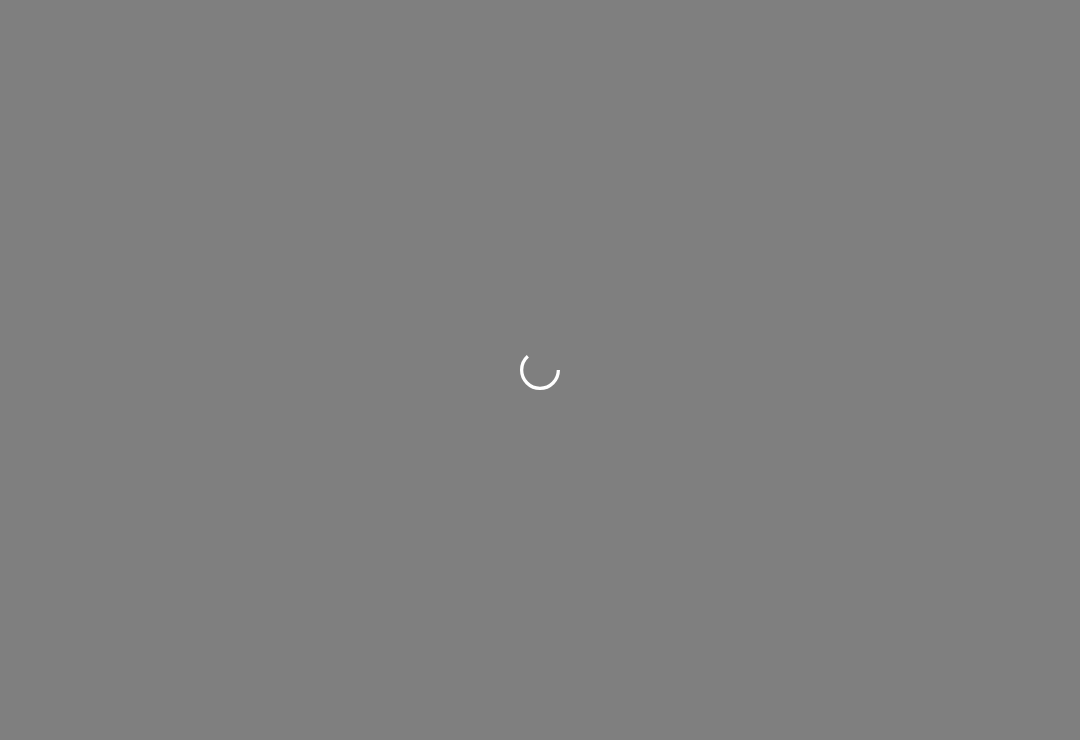 scroll, scrollTop: 0, scrollLeft: 0, axis: both 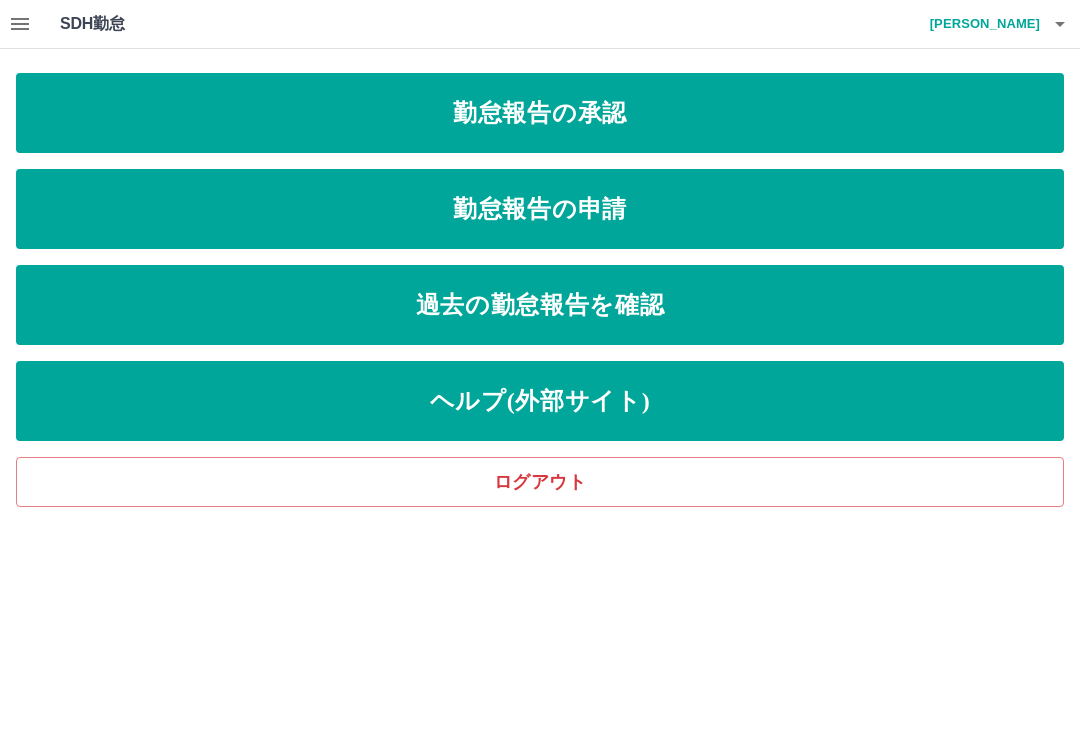 click on "勤怠報告の承認" at bounding box center (540, 113) 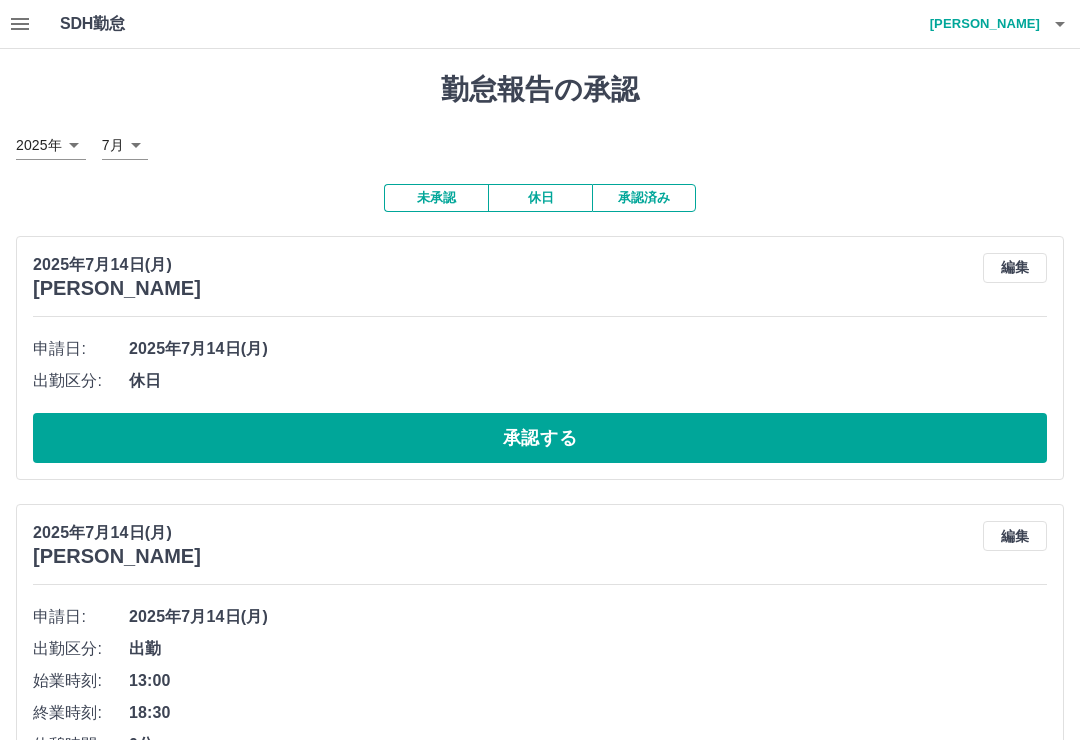 click on "承認する" at bounding box center (540, 438) 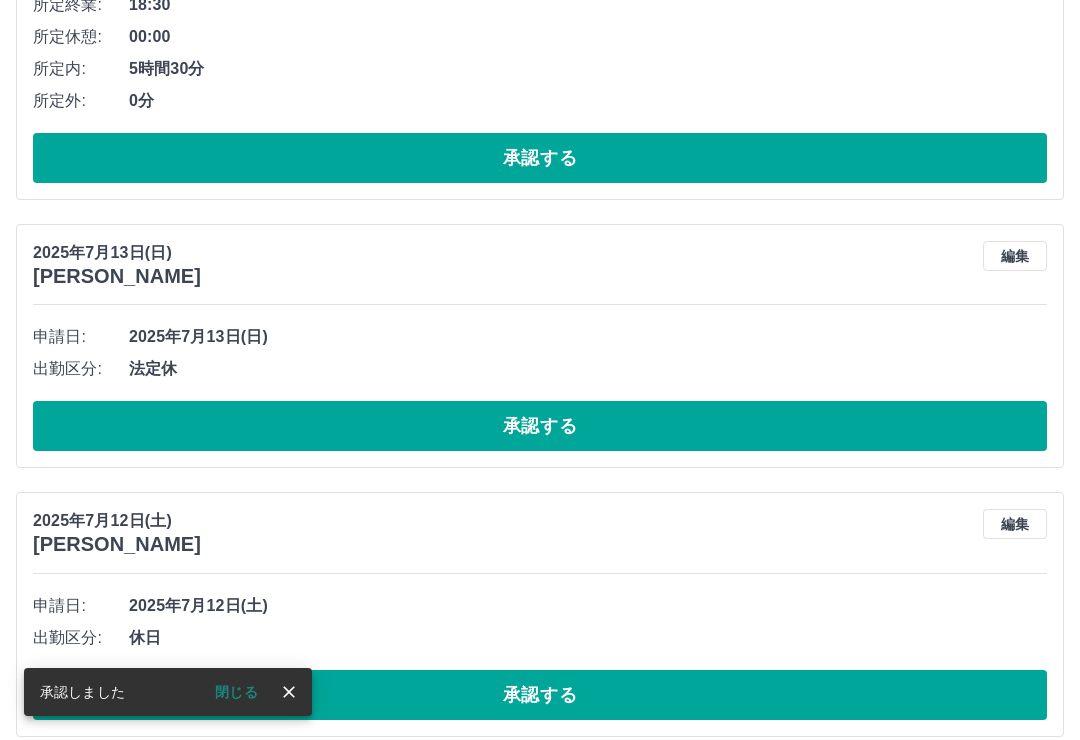 scroll, scrollTop: 571, scrollLeft: 0, axis: vertical 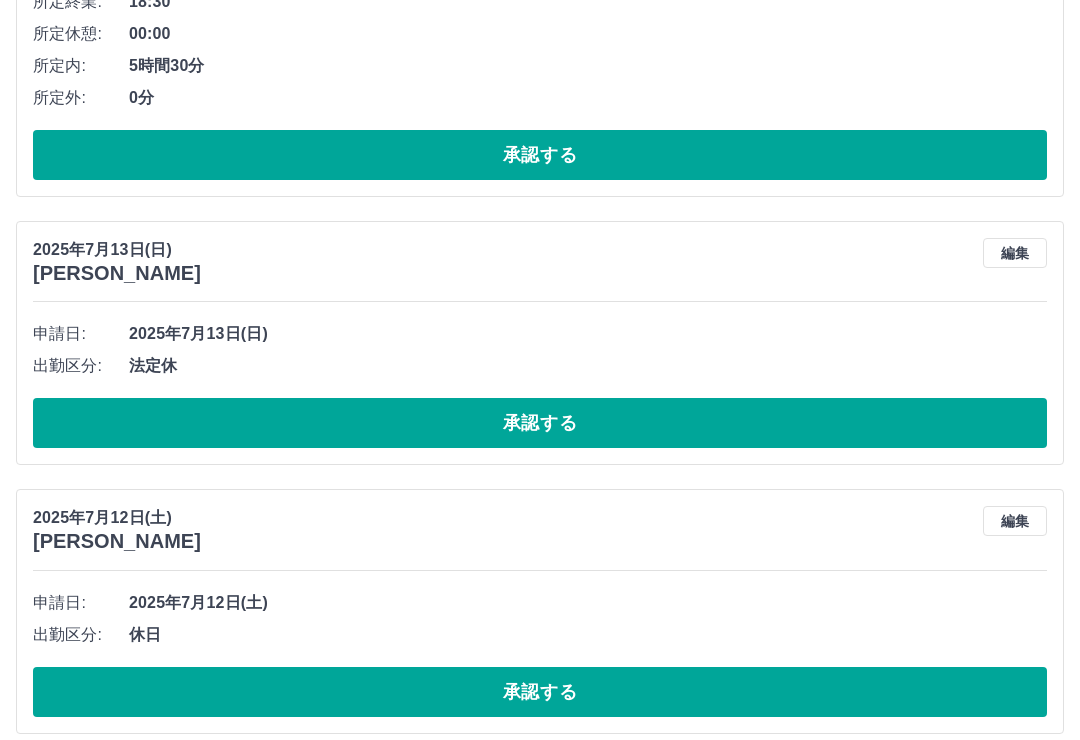 click on "承認する" at bounding box center (540, 423) 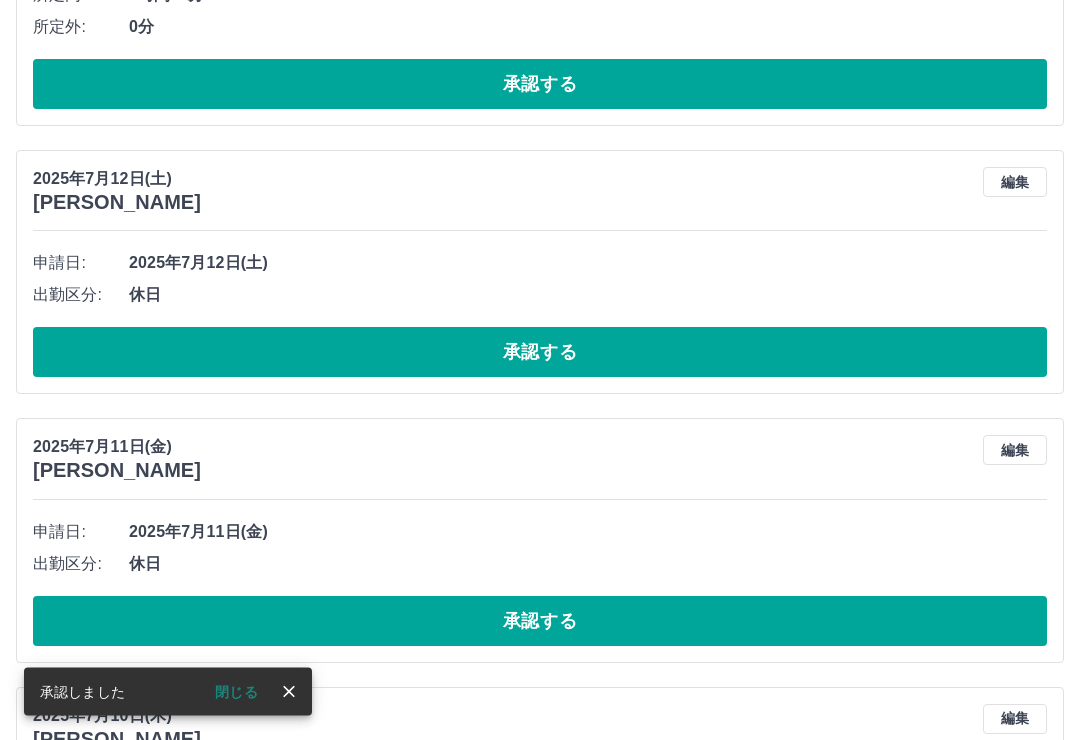 click on "承認する" at bounding box center [540, 353] 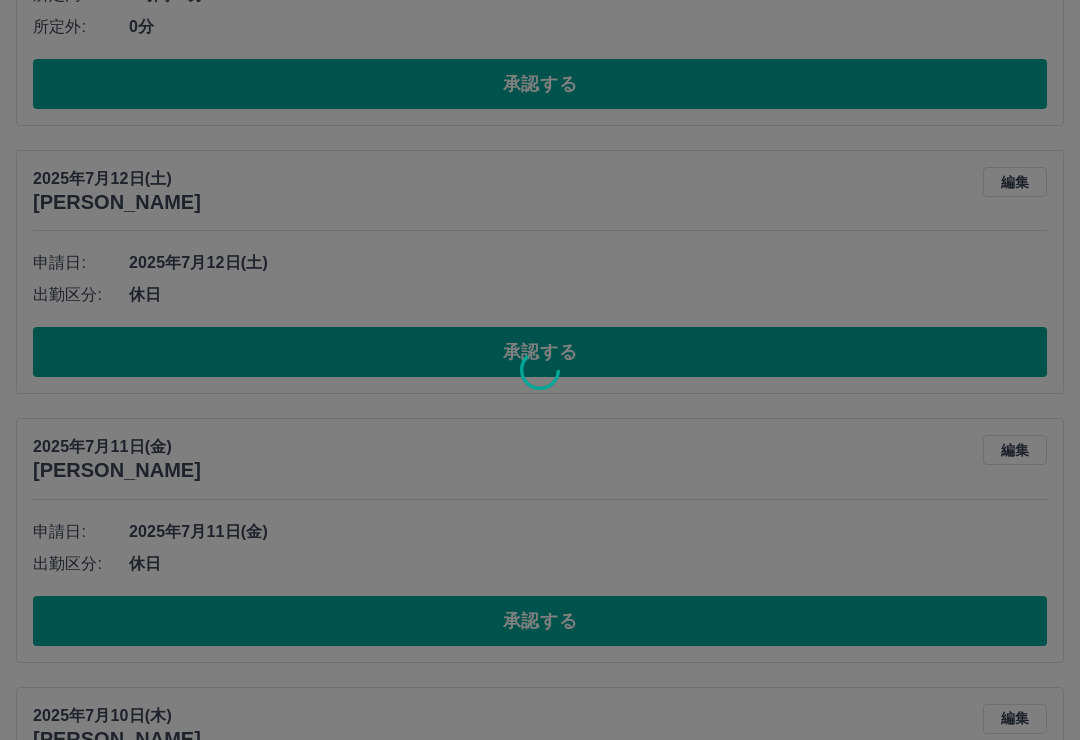 scroll, scrollTop: 554, scrollLeft: 0, axis: vertical 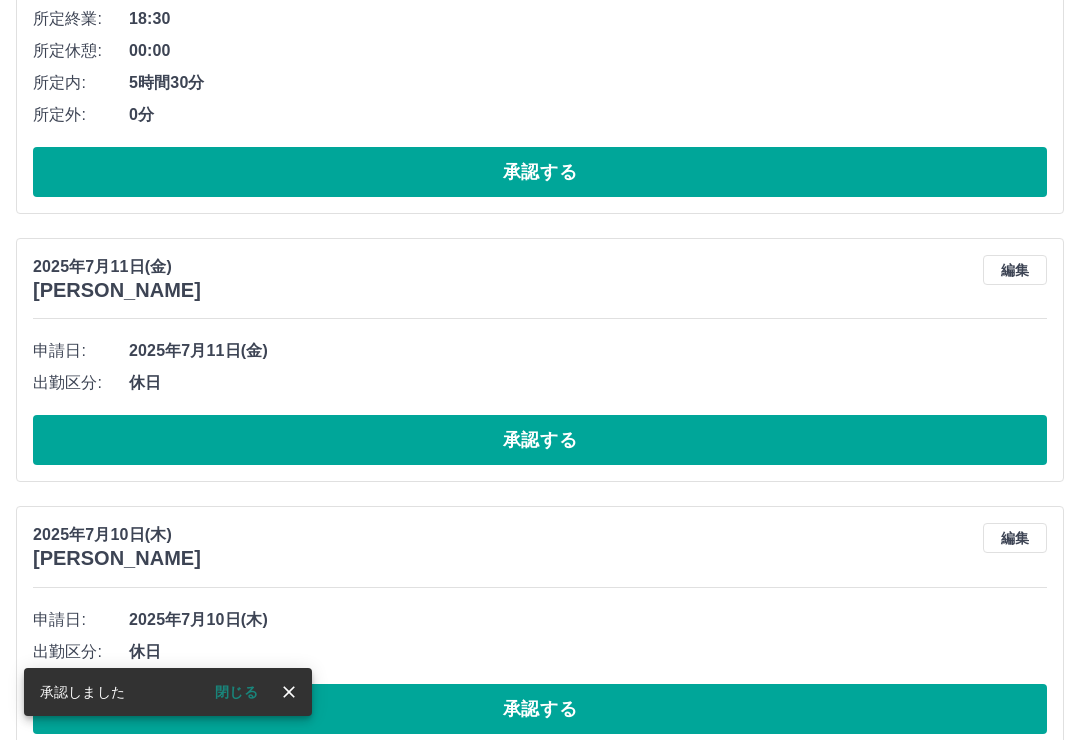 click on "承認する" at bounding box center [540, 440] 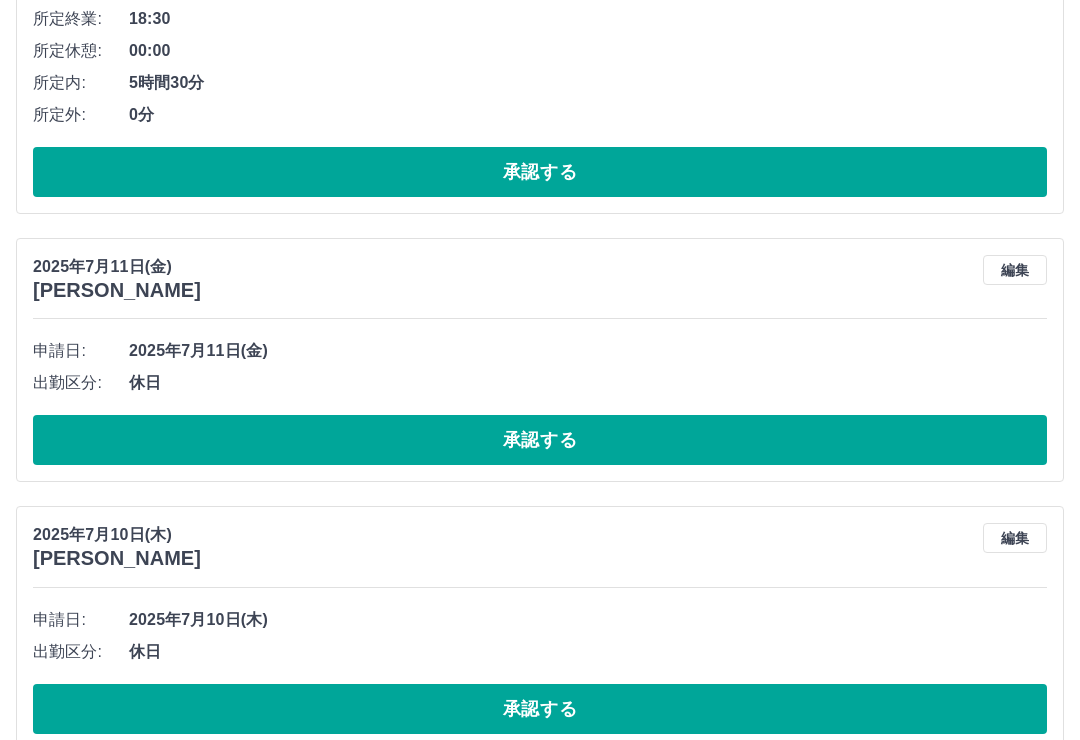 scroll, scrollTop: 286, scrollLeft: 0, axis: vertical 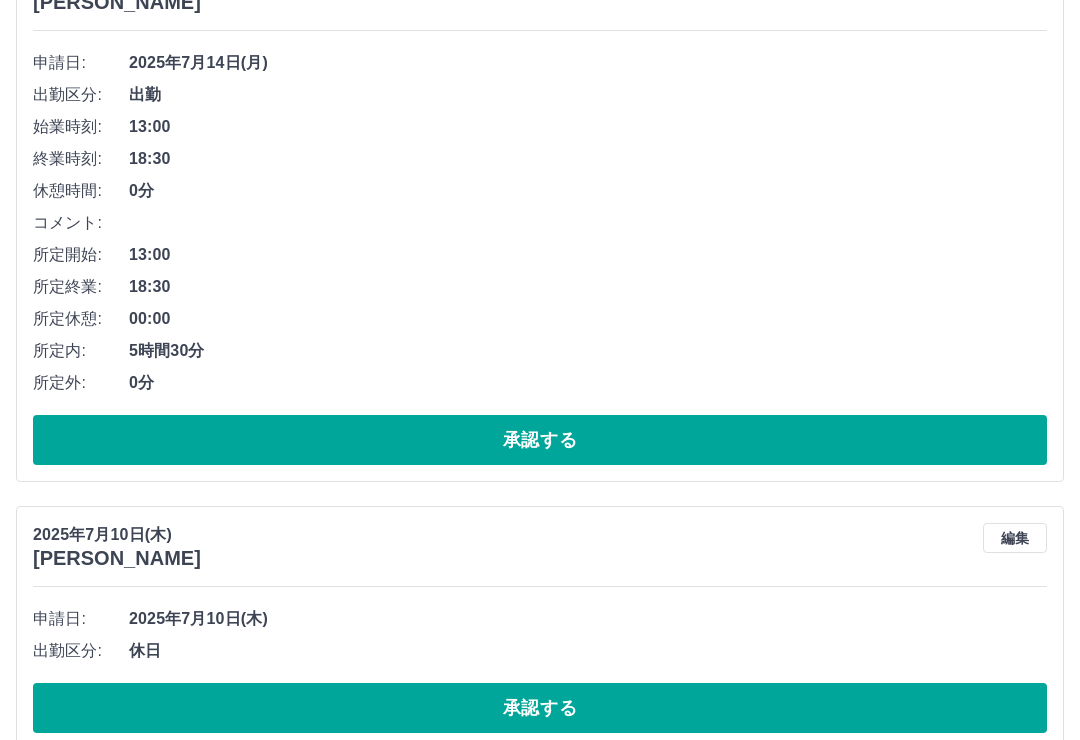 click on "承認する" at bounding box center [540, 708] 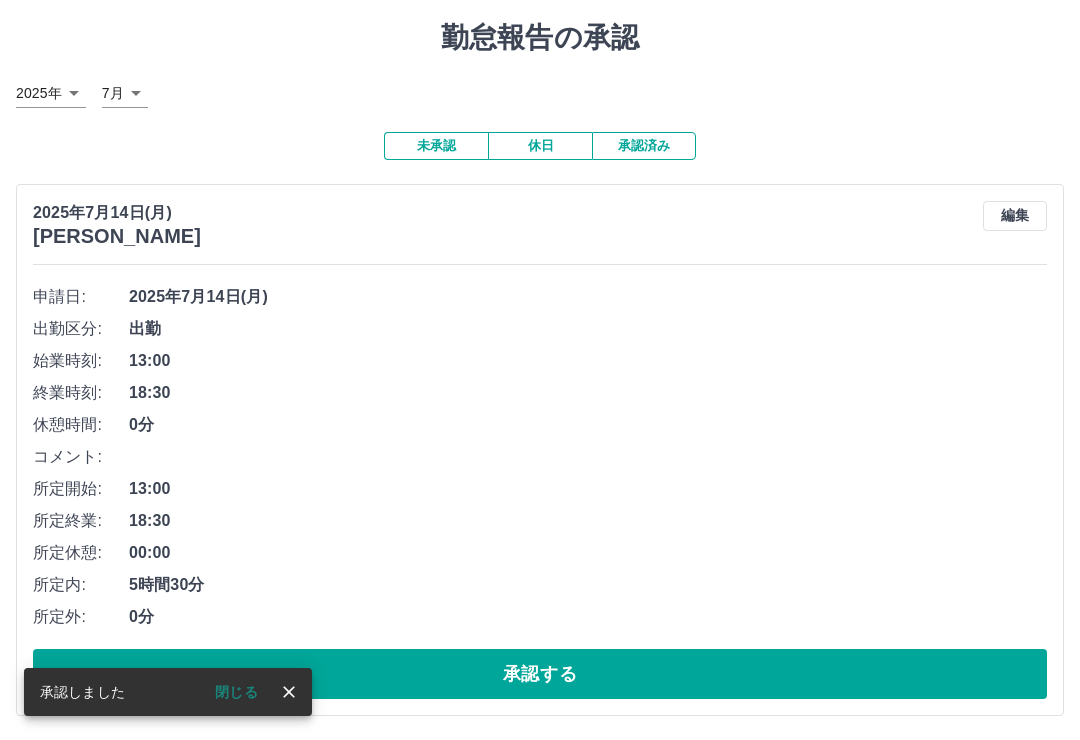 scroll, scrollTop: 18, scrollLeft: 0, axis: vertical 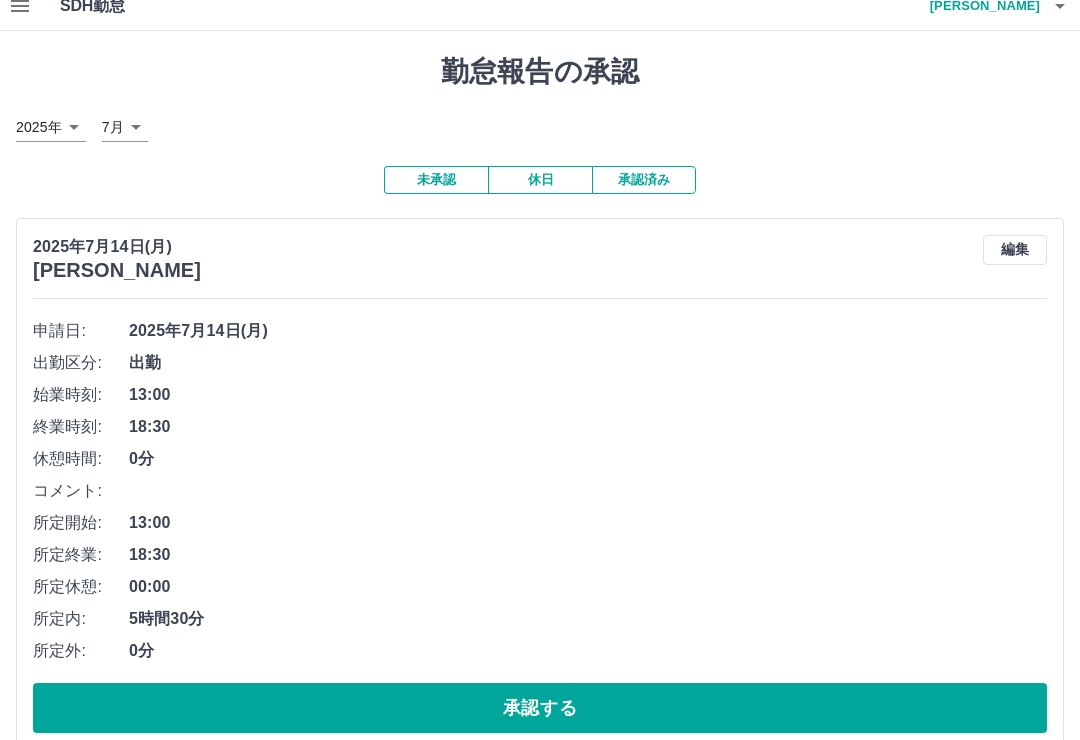 click on "承認済み" at bounding box center [644, 180] 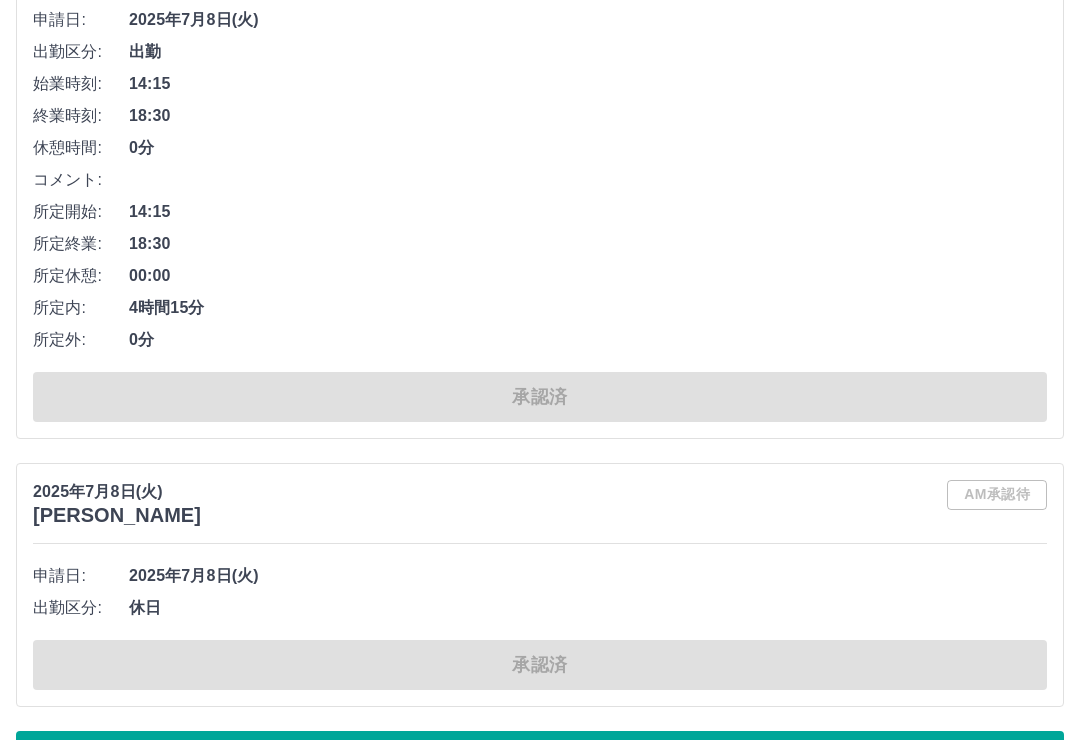 scroll, scrollTop: 10268, scrollLeft: 0, axis: vertical 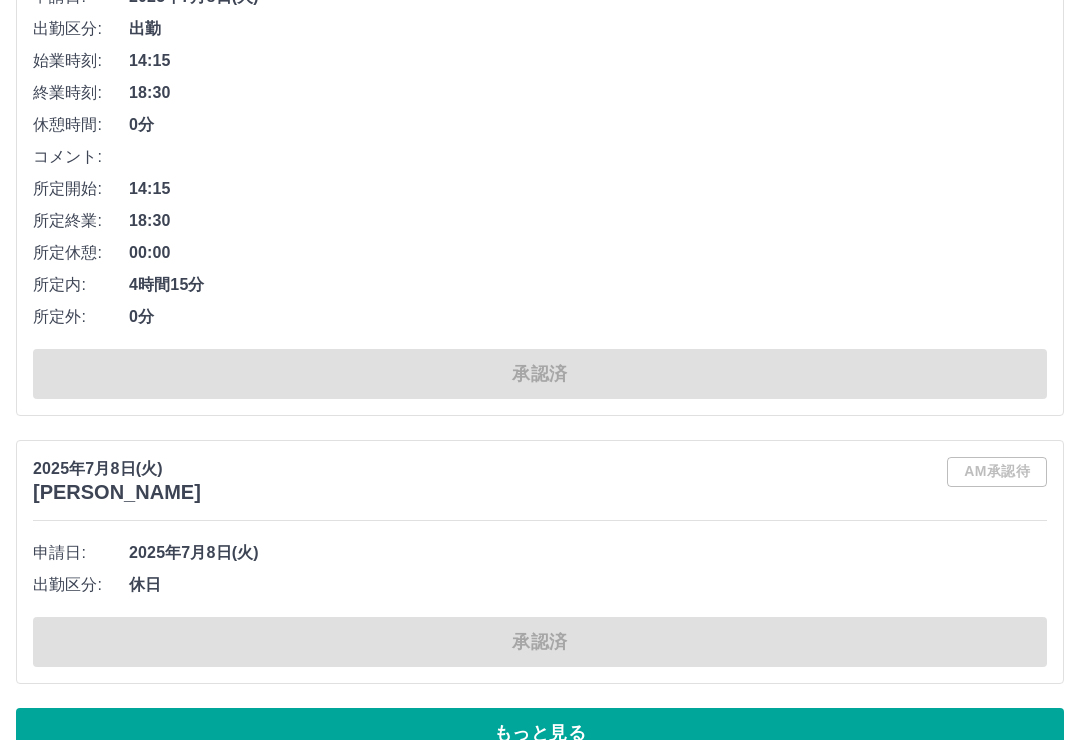 click on "もっと見る" at bounding box center (540, 733) 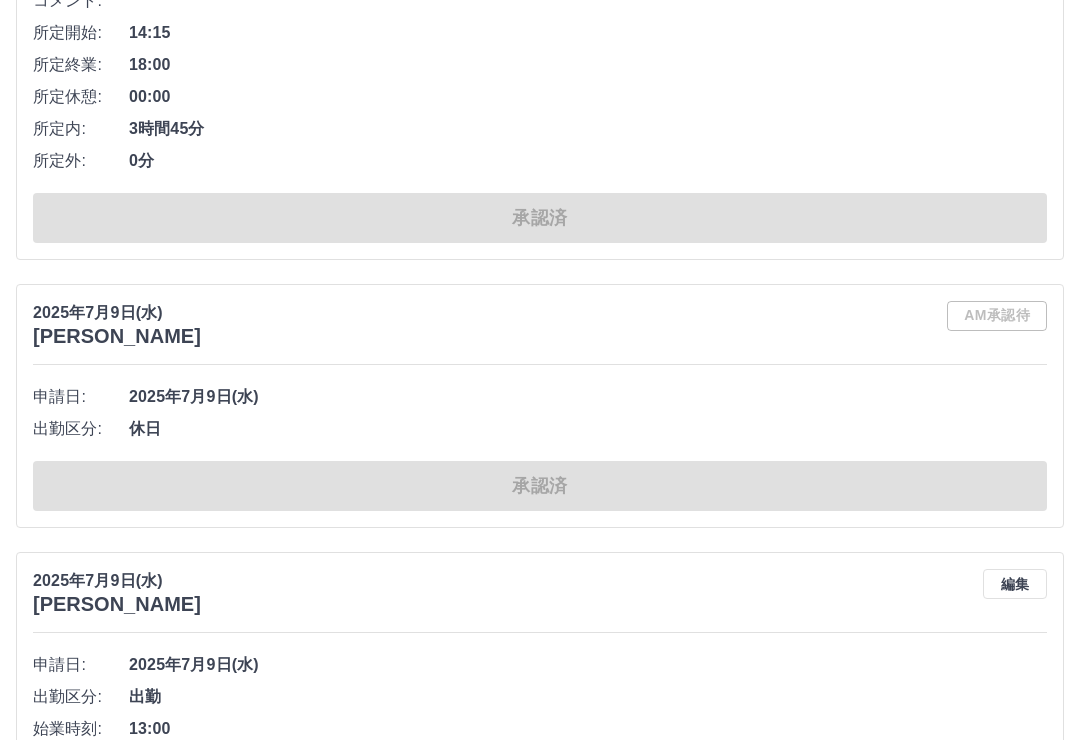 scroll, scrollTop: 7332, scrollLeft: 0, axis: vertical 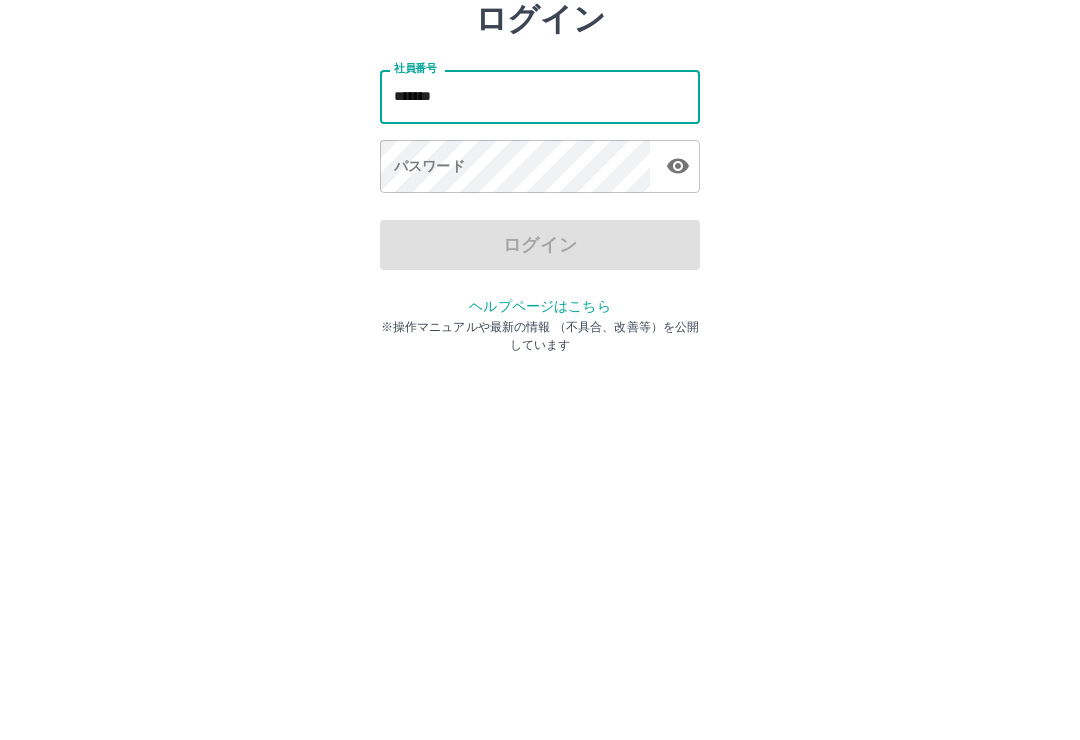 type on "*******" 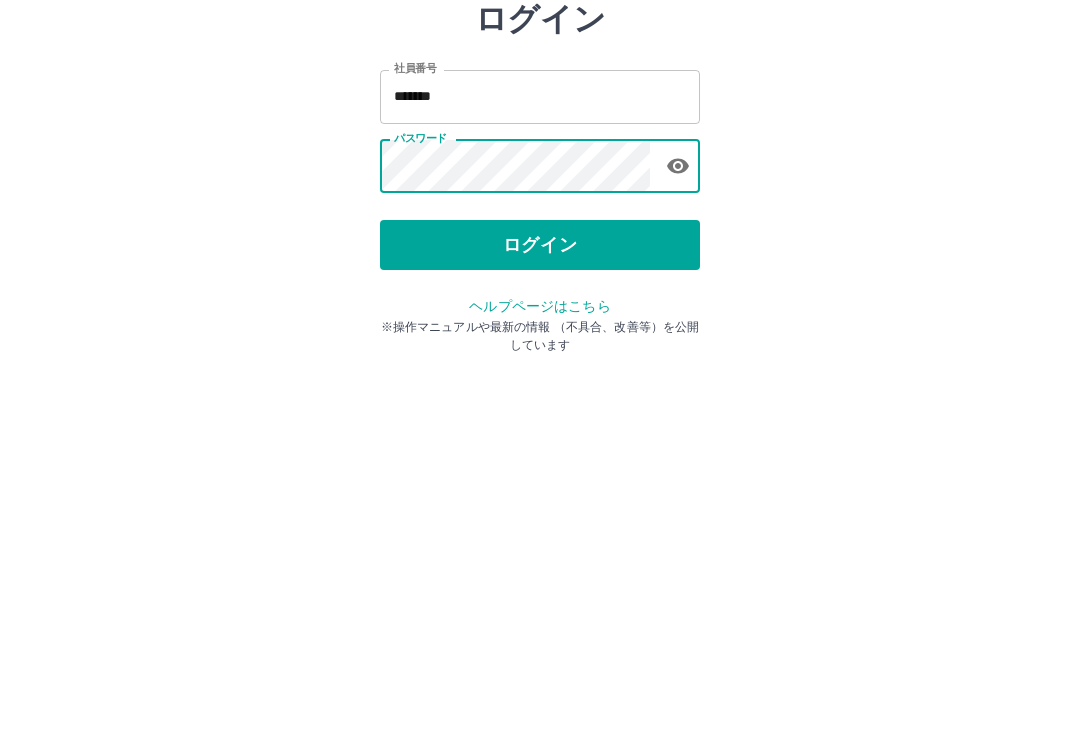 click on "ログイン" at bounding box center [540, 371] 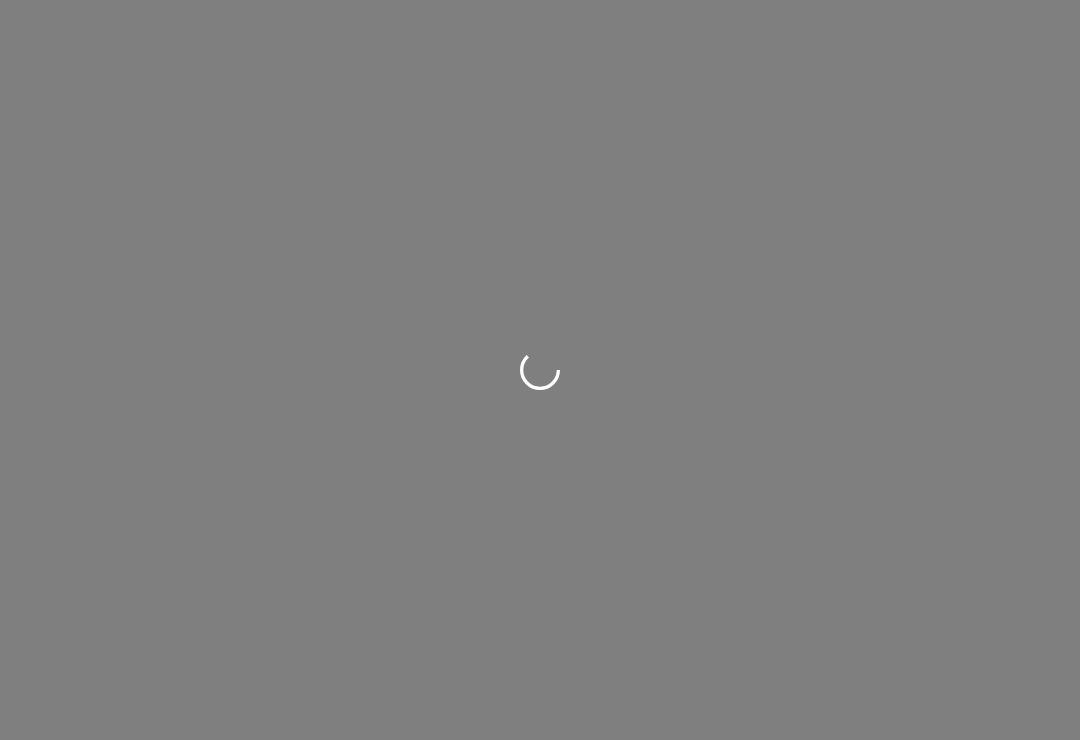 scroll, scrollTop: 0, scrollLeft: 0, axis: both 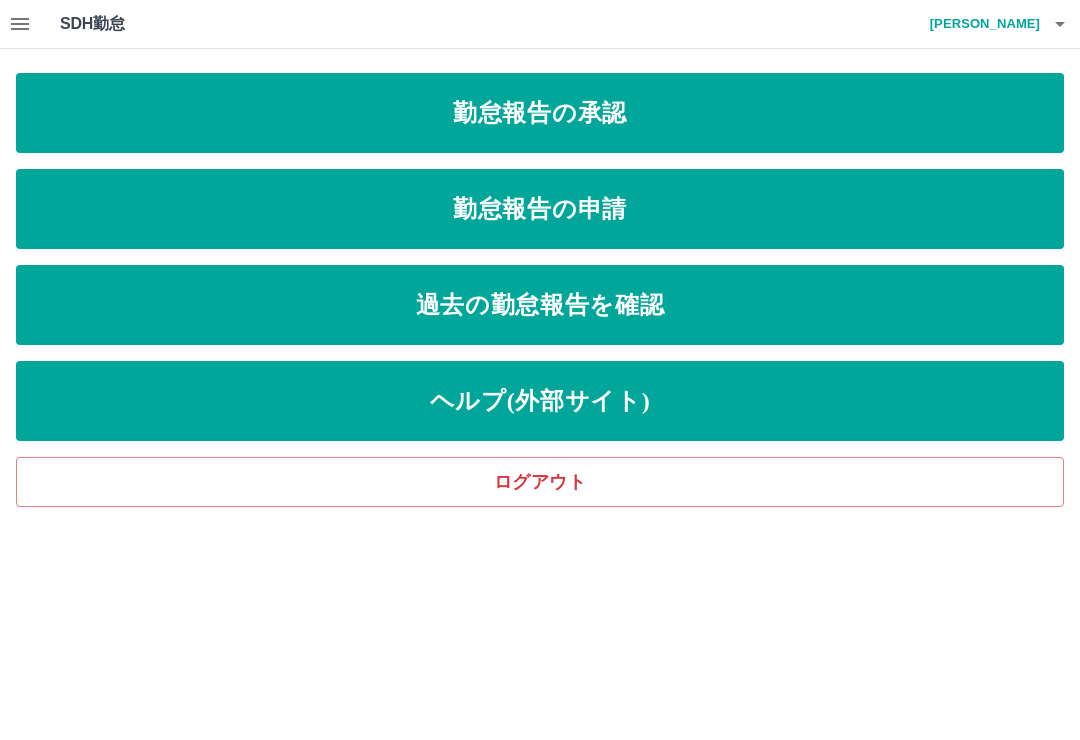 click on "勤怠報告の承認" at bounding box center (540, 113) 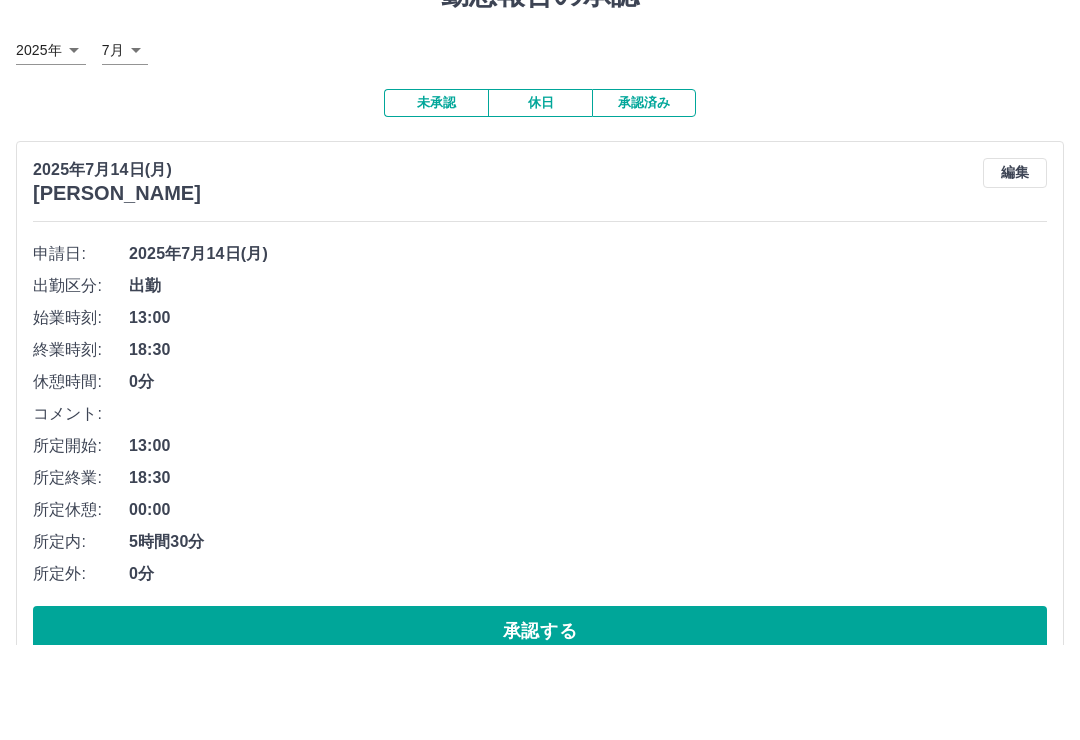 scroll, scrollTop: 18, scrollLeft: 0, axis: vertical 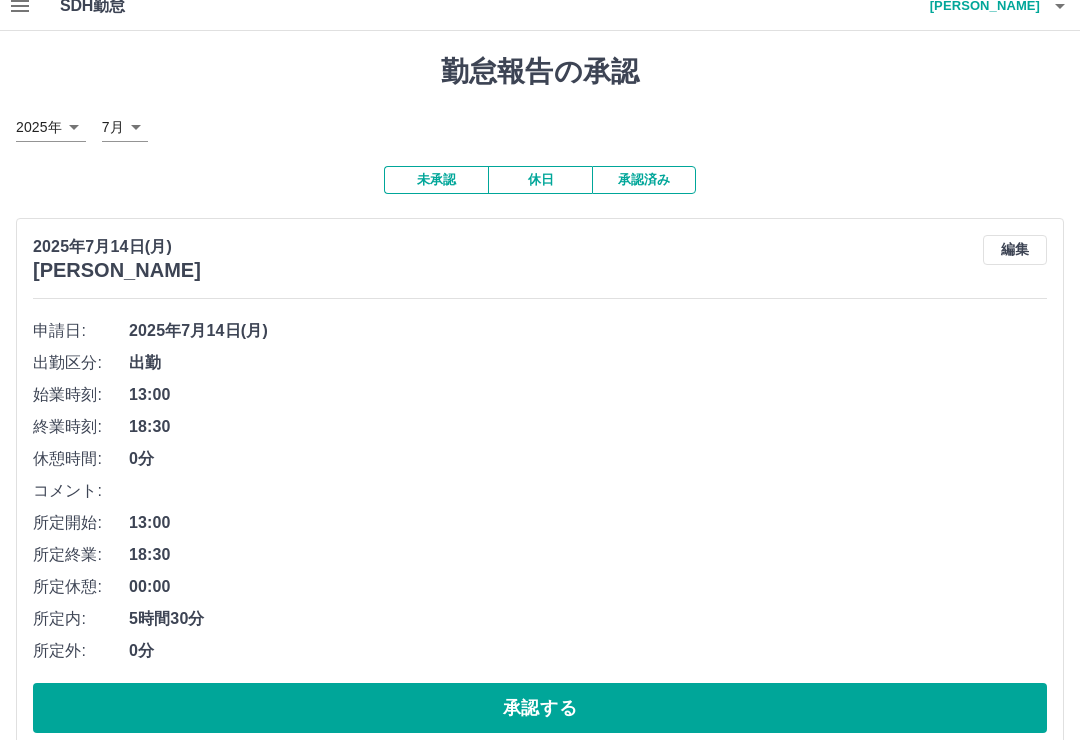 click on "未承認" at bounding box center (436, 180) 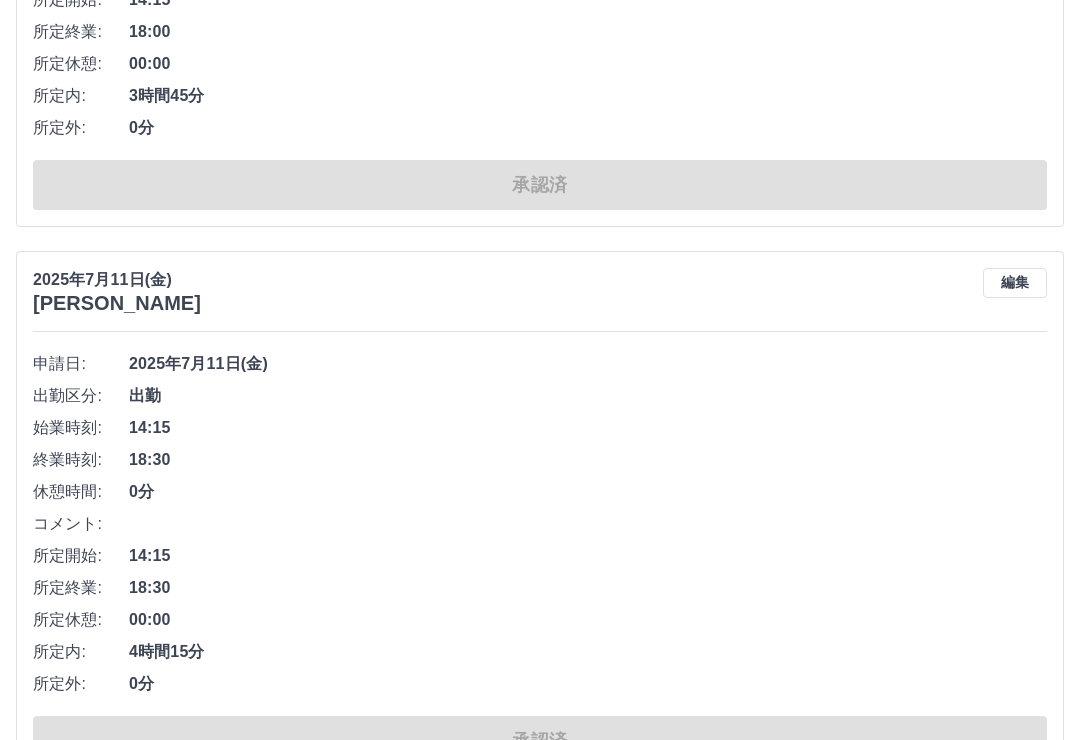 scroll, scrollTop: 1816, scrollLeft: 0, axis: vertical 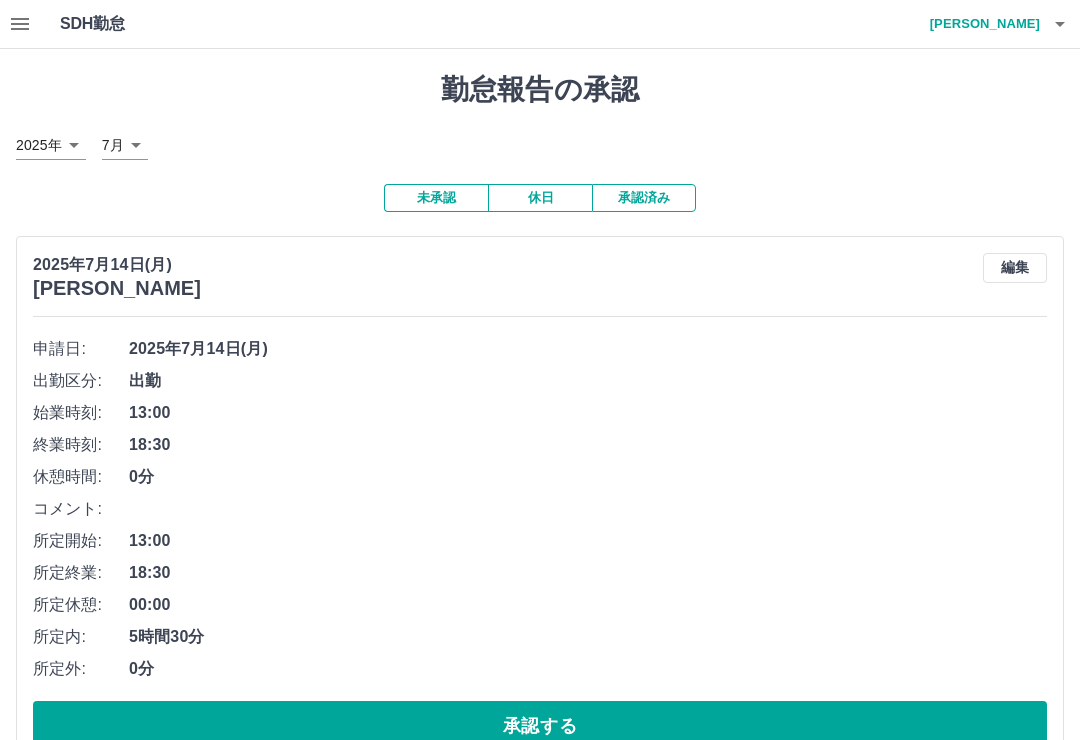 click 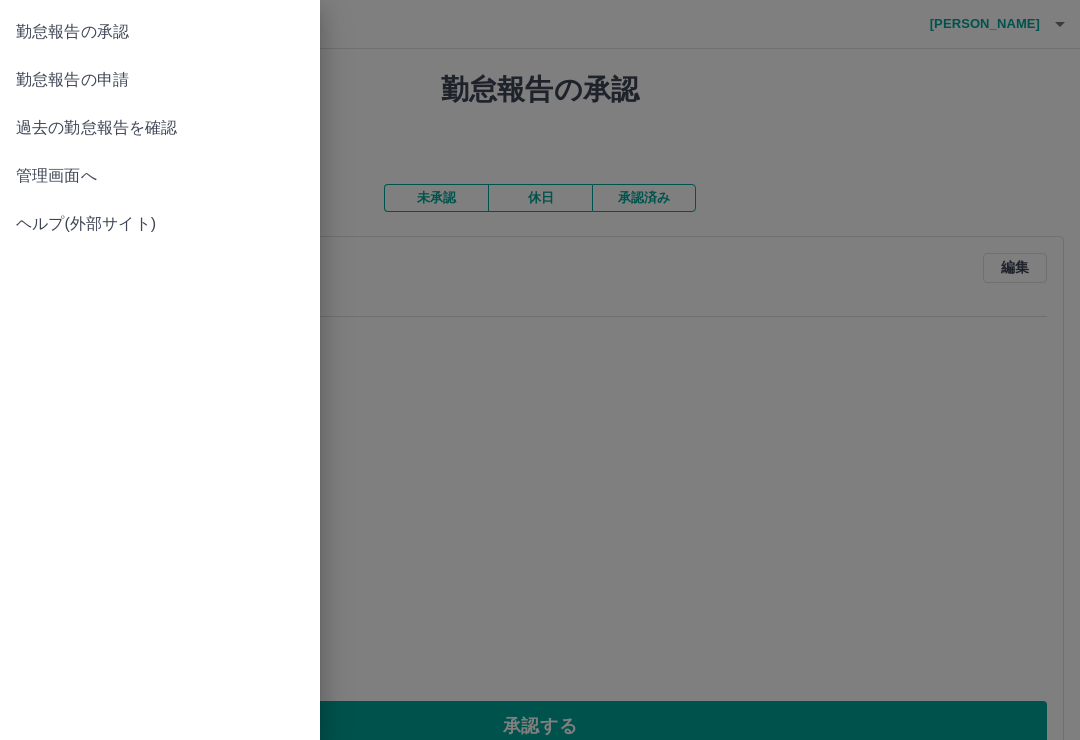 click on "勤怠報告の申請" at bounding box center (160, 80) 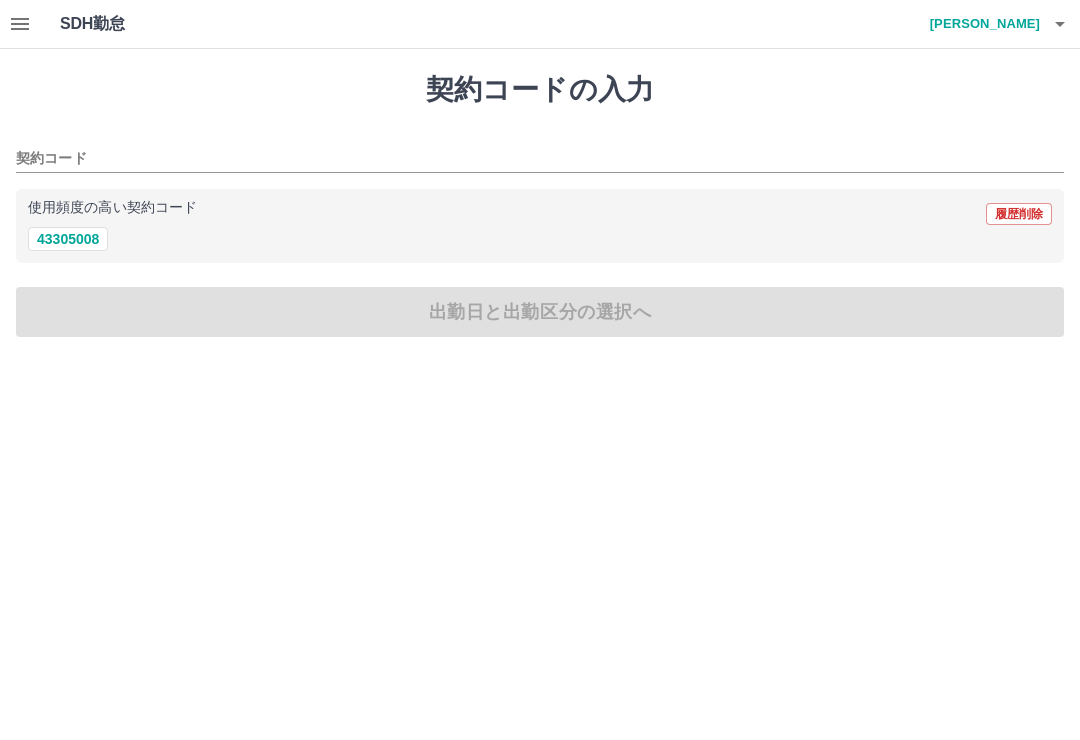 click on "43305008" at bounding box center (68, 239) 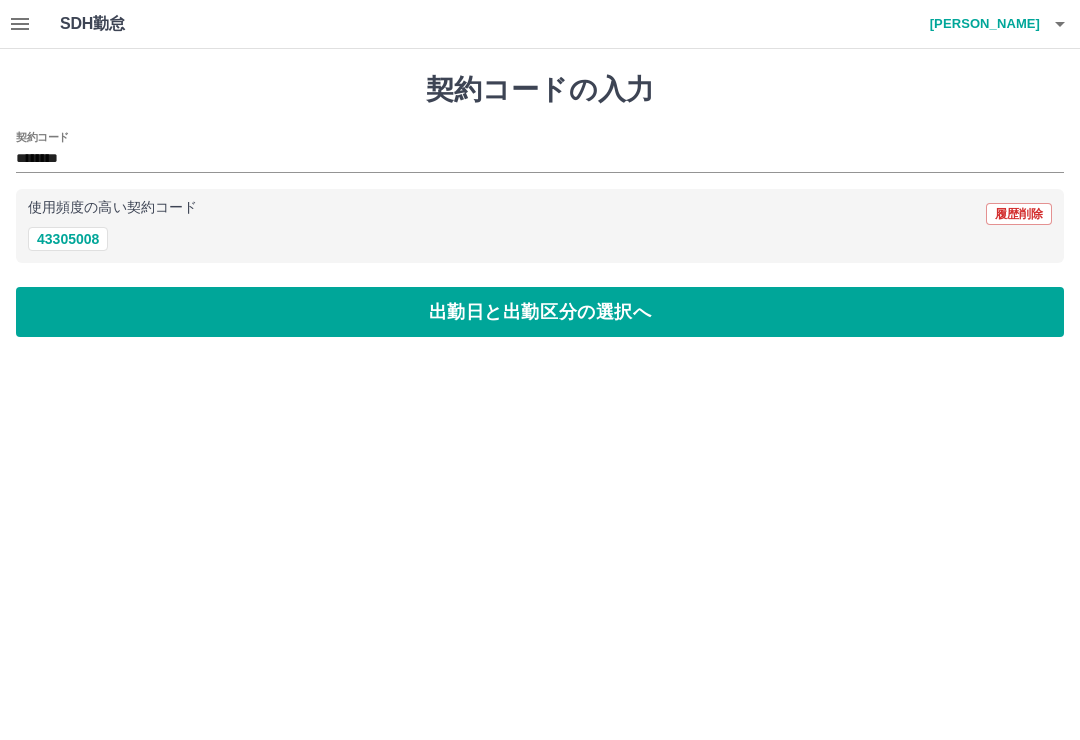 click on "出勤日と出勤区分の選択へ" at bounding box center (540, 312) 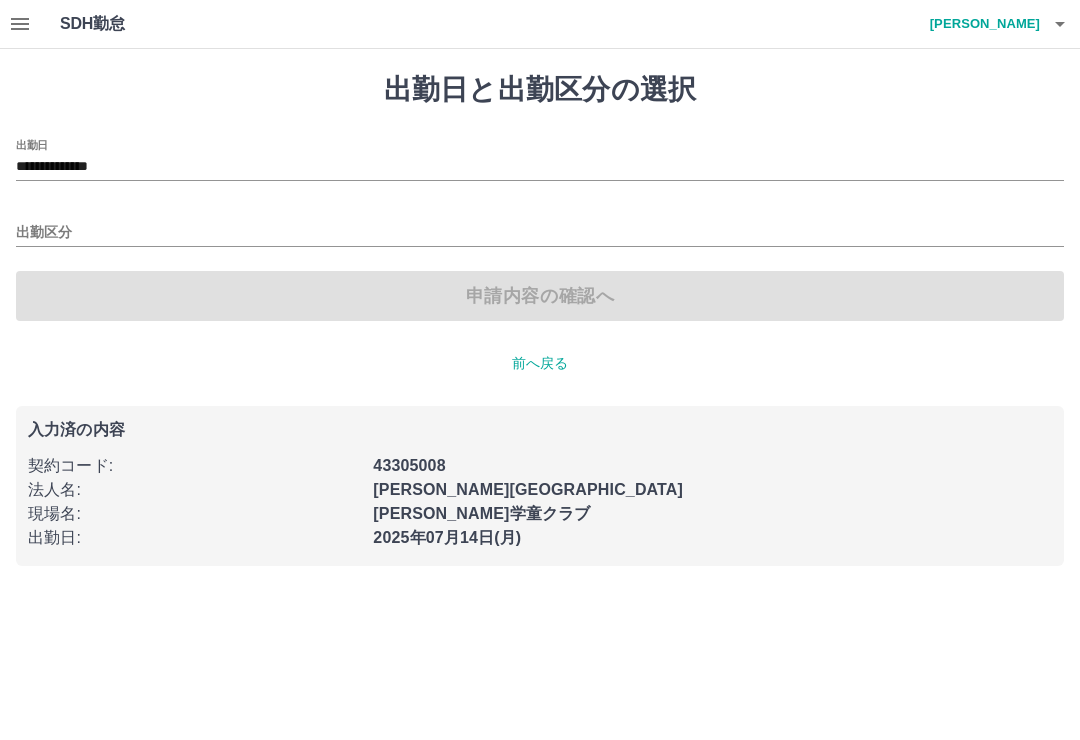 click on "**********" at bounding box center [540, 167] 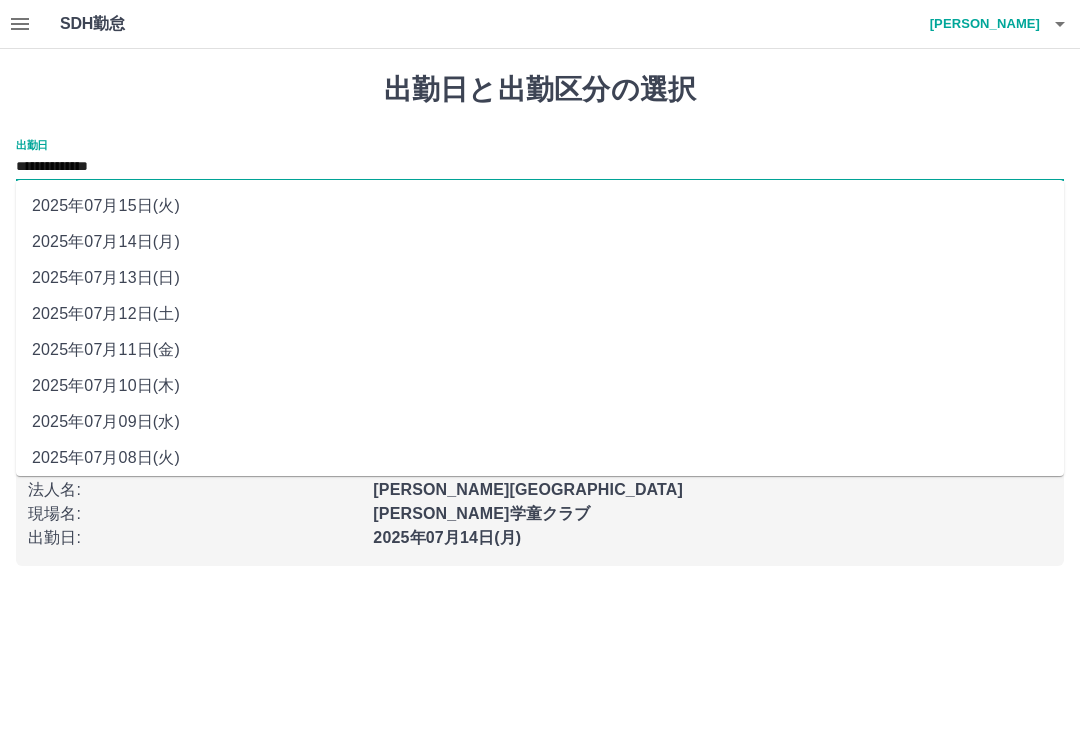 click on "2025年07月12日(土)" at bounding box center (540, 314) 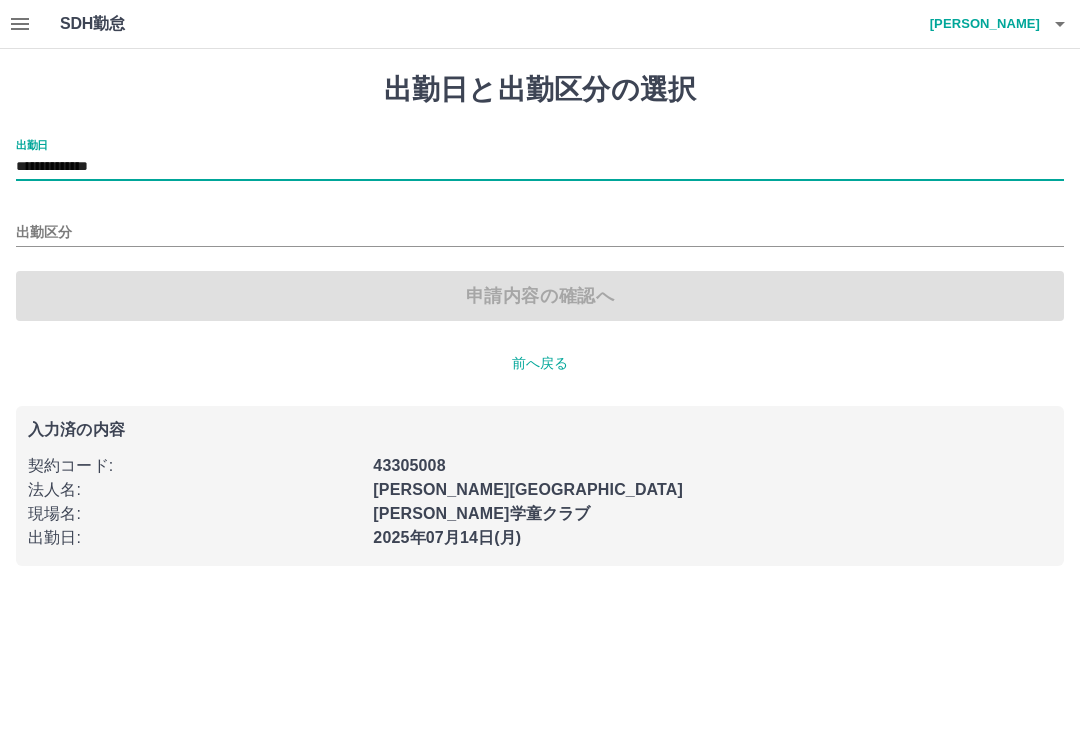 click on "**********" at bounding box center (540, 167) 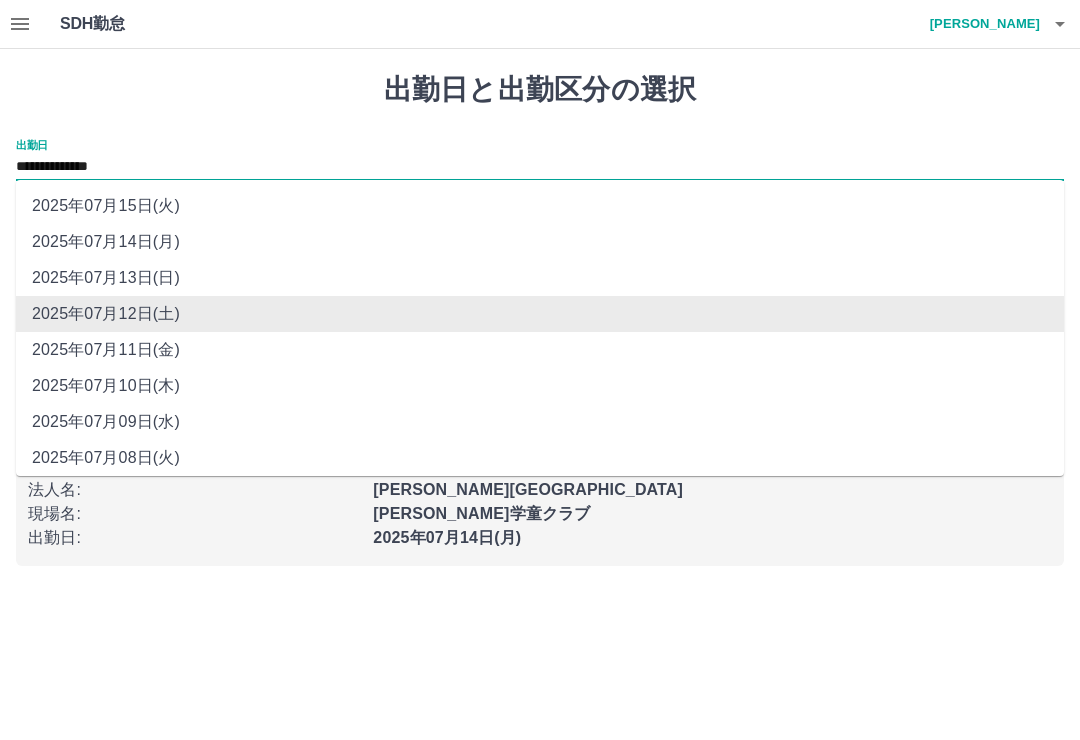 click on "2025年07月11日(金)" at bounding box center (540, 350) 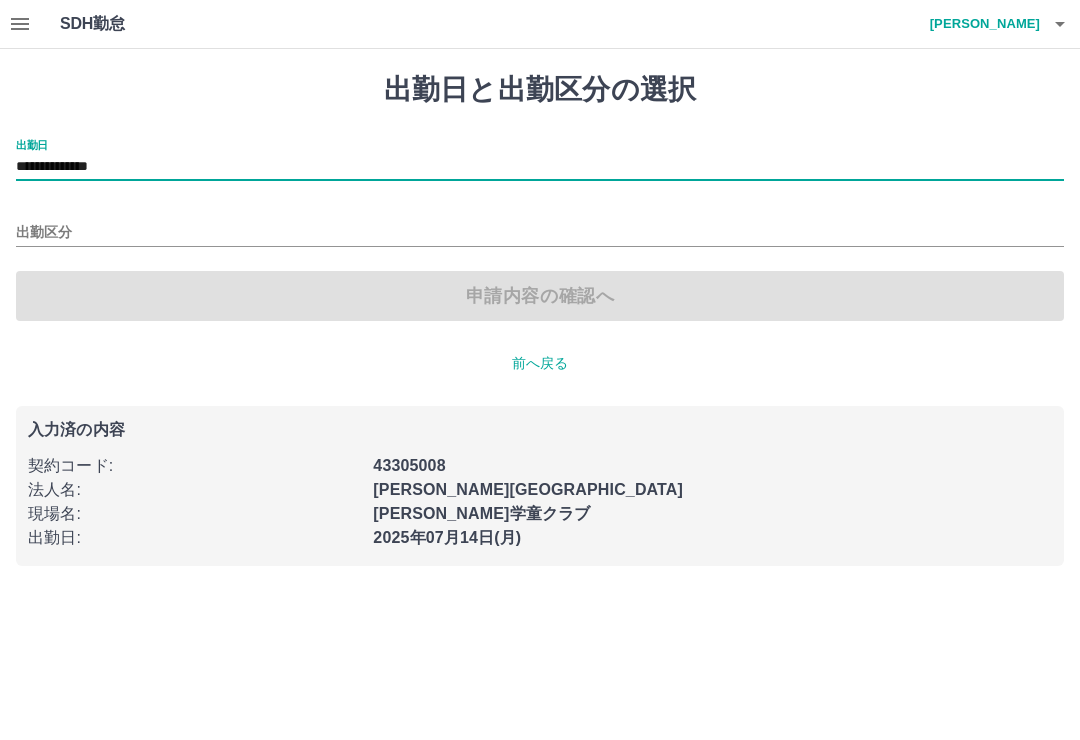 click on "出勤区分" at bounding box center [540, 233] 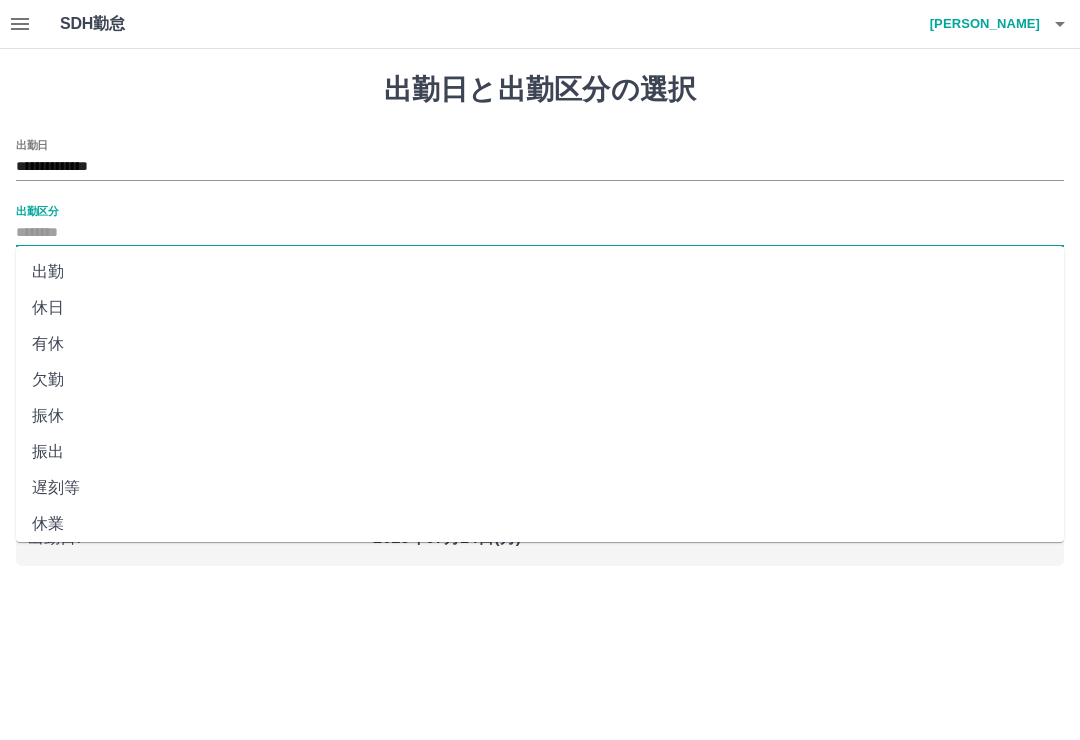 click on "出勤" at bounding box center [540, 272] 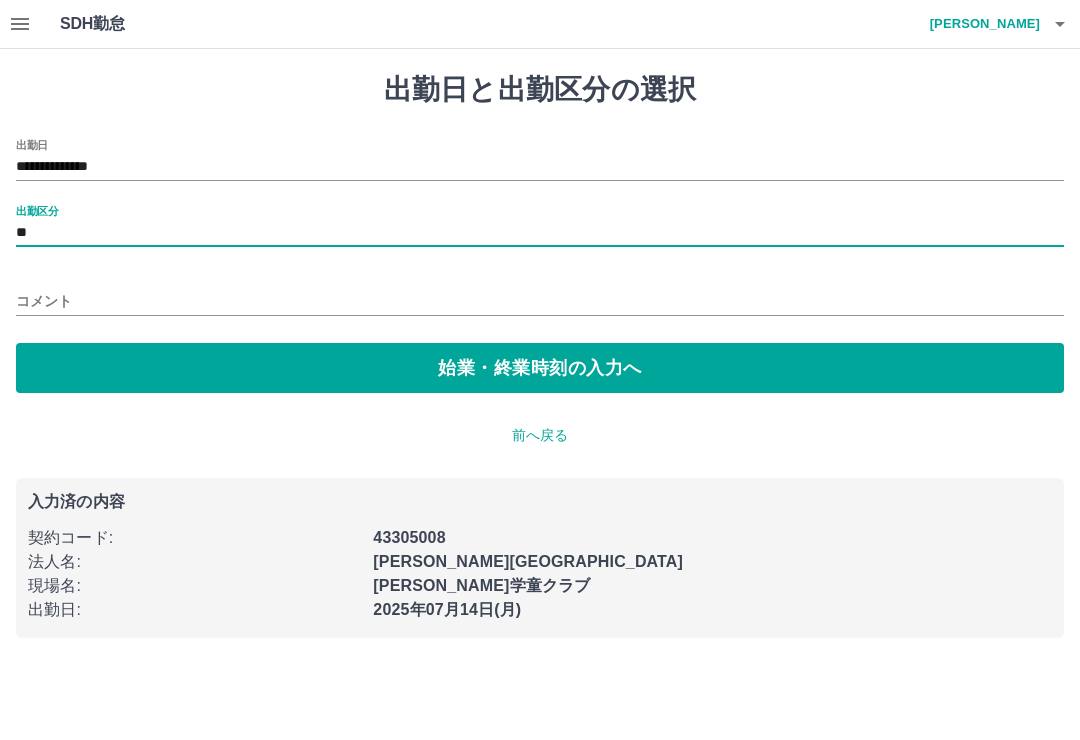 click on "始業・終業時刻の入力へ" at bounding box center (540, 368) 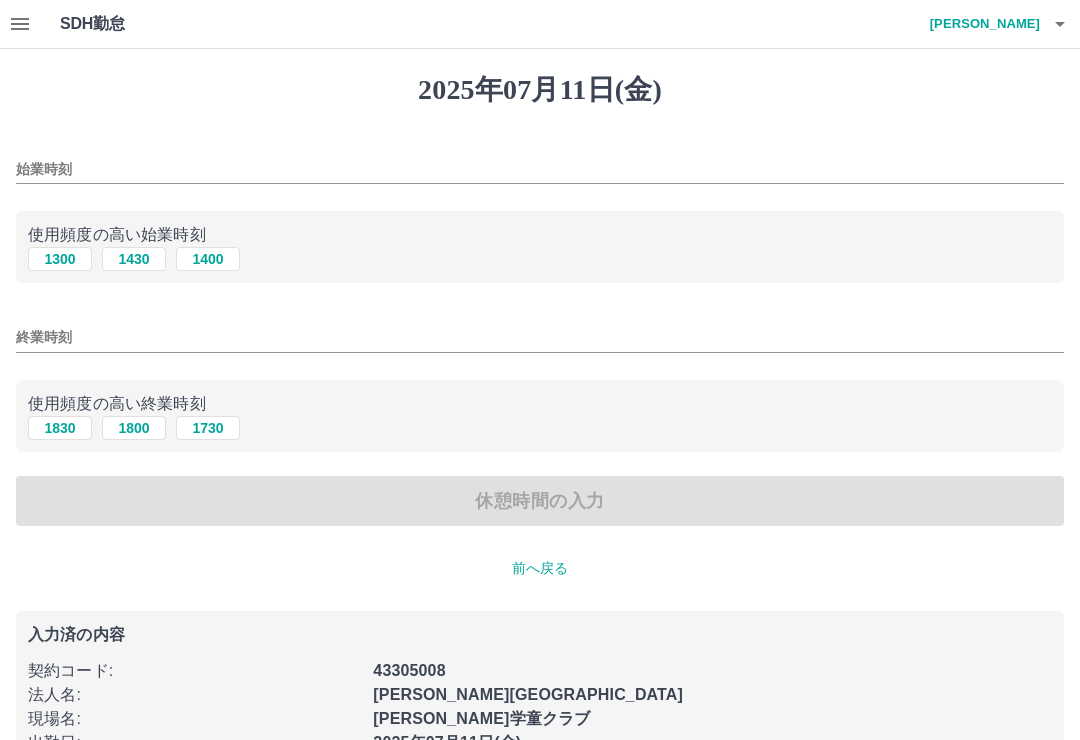 click on "1300" at bounding box center [60, 259] 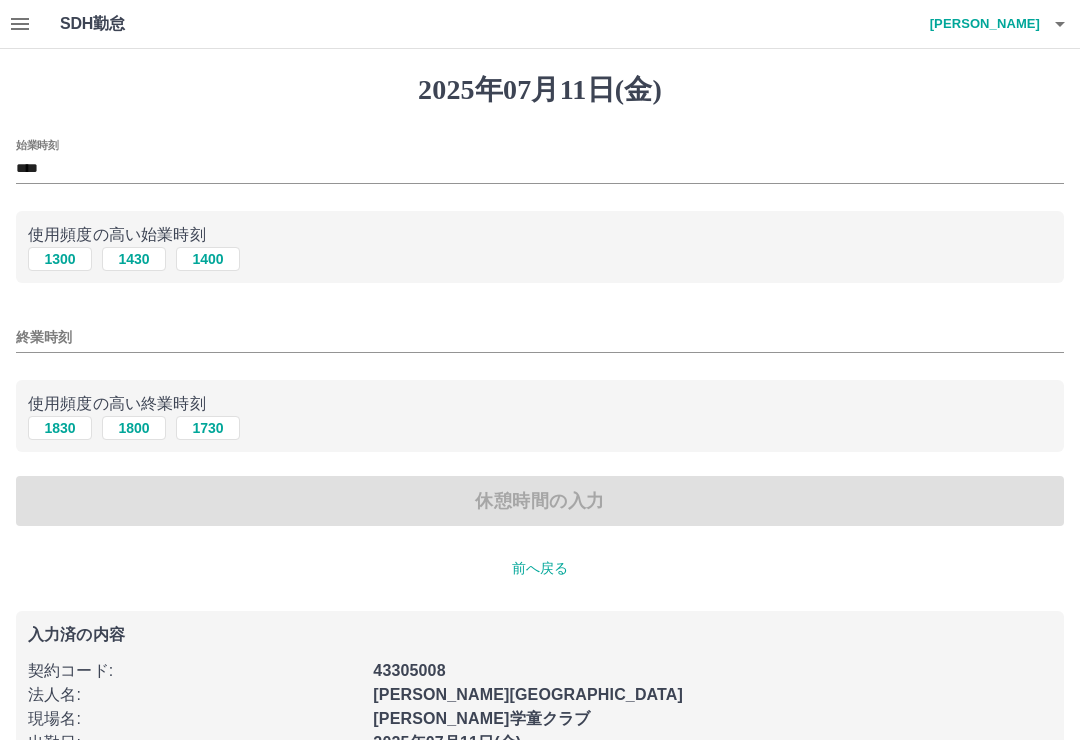 click on "1830" at bounding box center (60, 428) 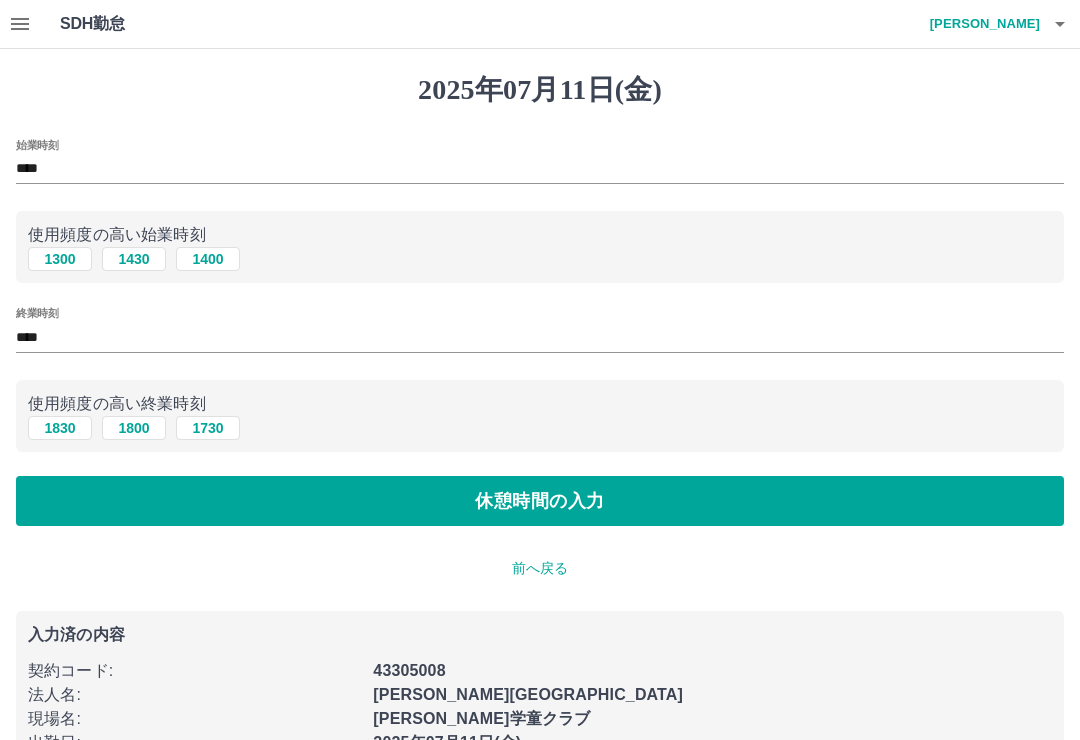 click on "休憩時間の入力" at bounding box center (540, 501) 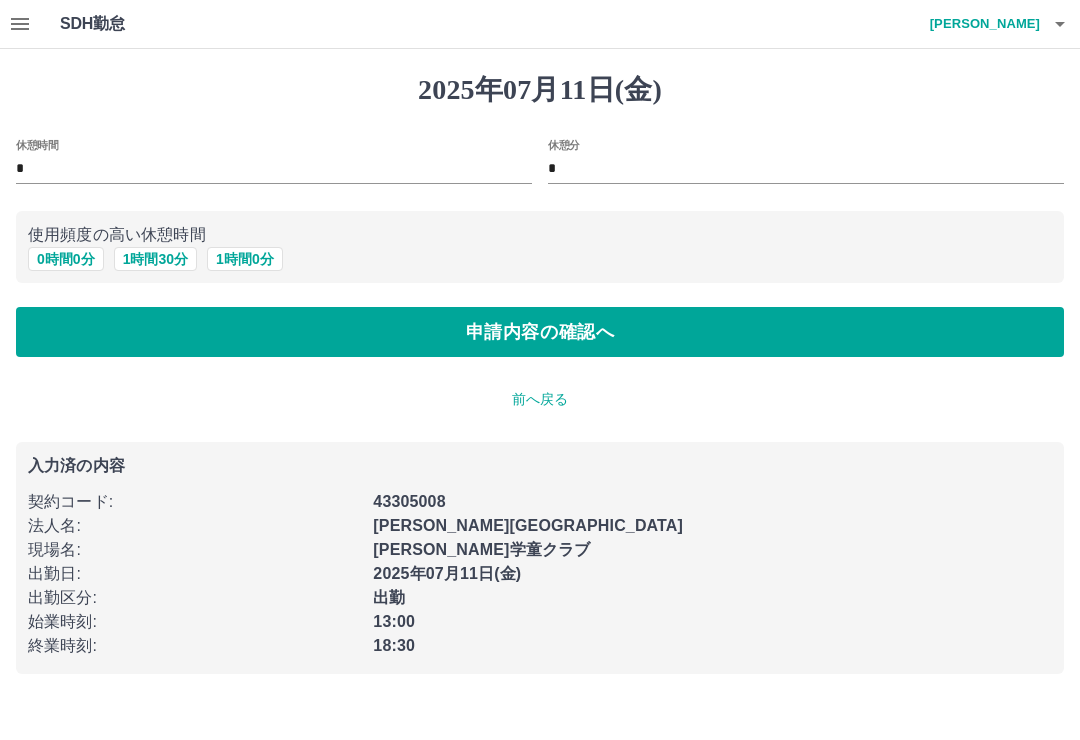 click on "申請内容の確認へ" at bounding box center (540, 332) 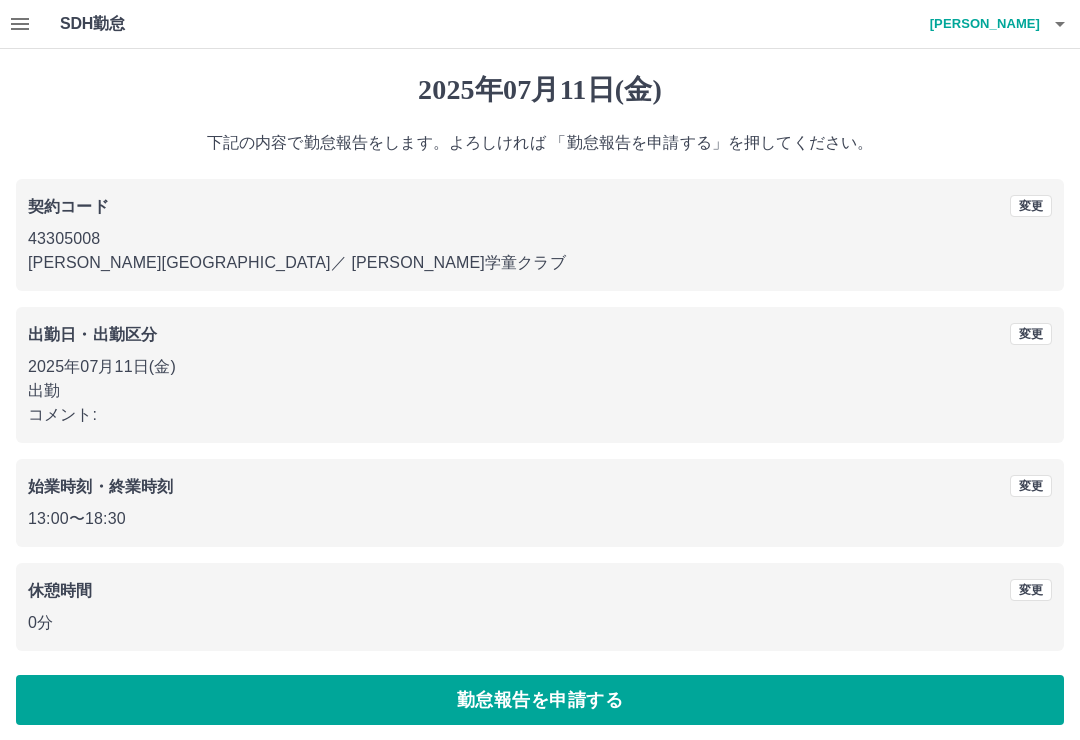 click on "勤怠報告を申請する" at bounding box center [540, 700] 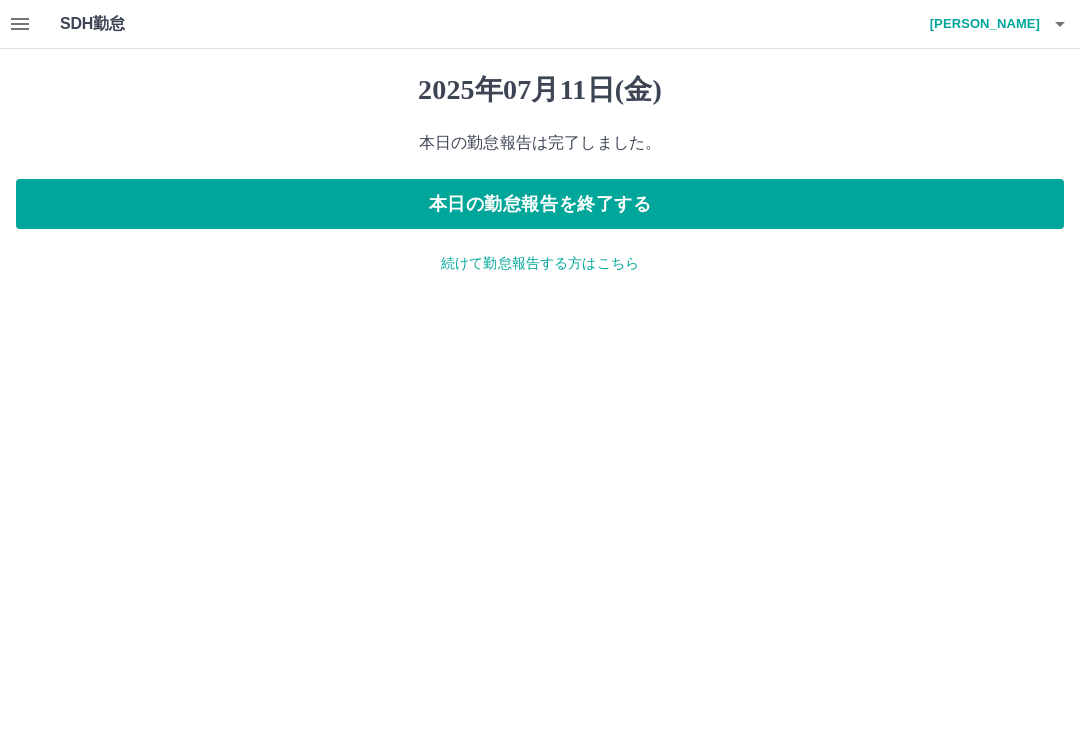 click at bounding box center [20, 24] 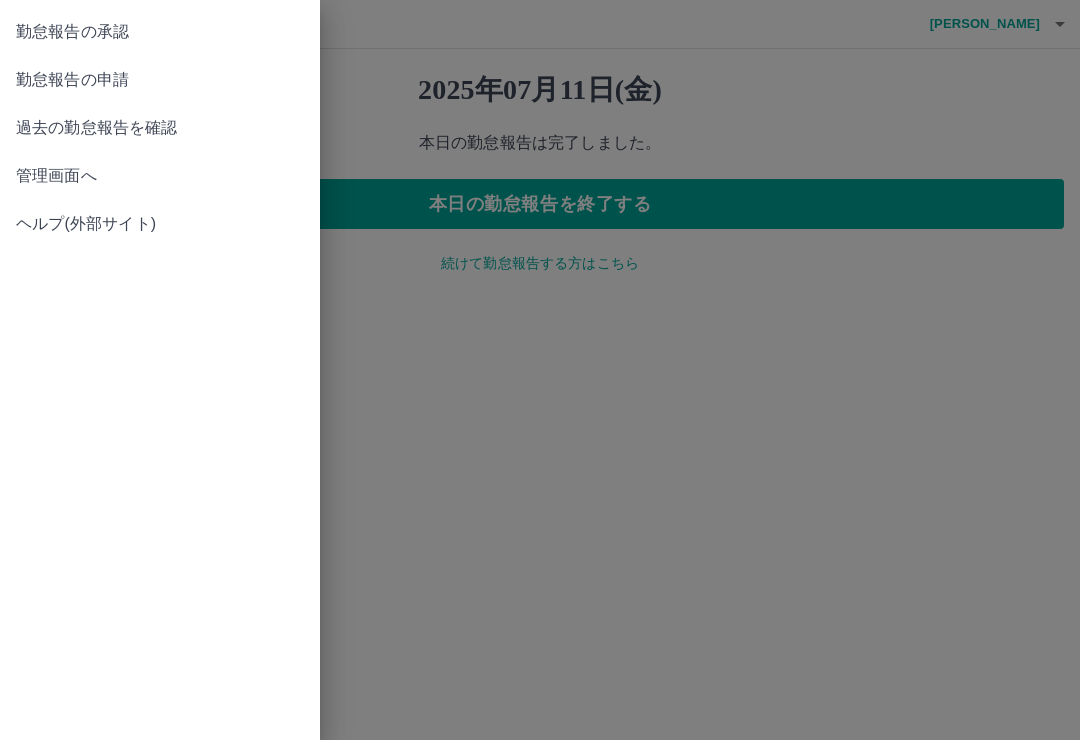 click on "勤怠報告の承認" at bounding box center [160, 32] 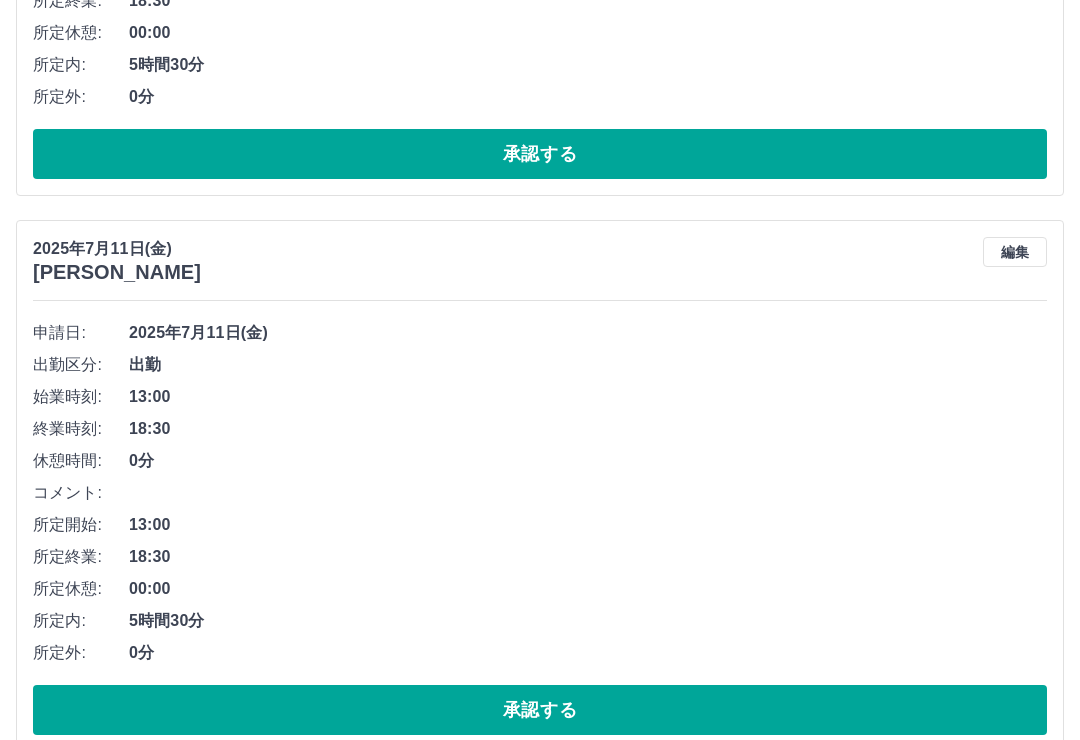 scroll, scrollTop: 574, scrollLeft: 0, axis: vertical 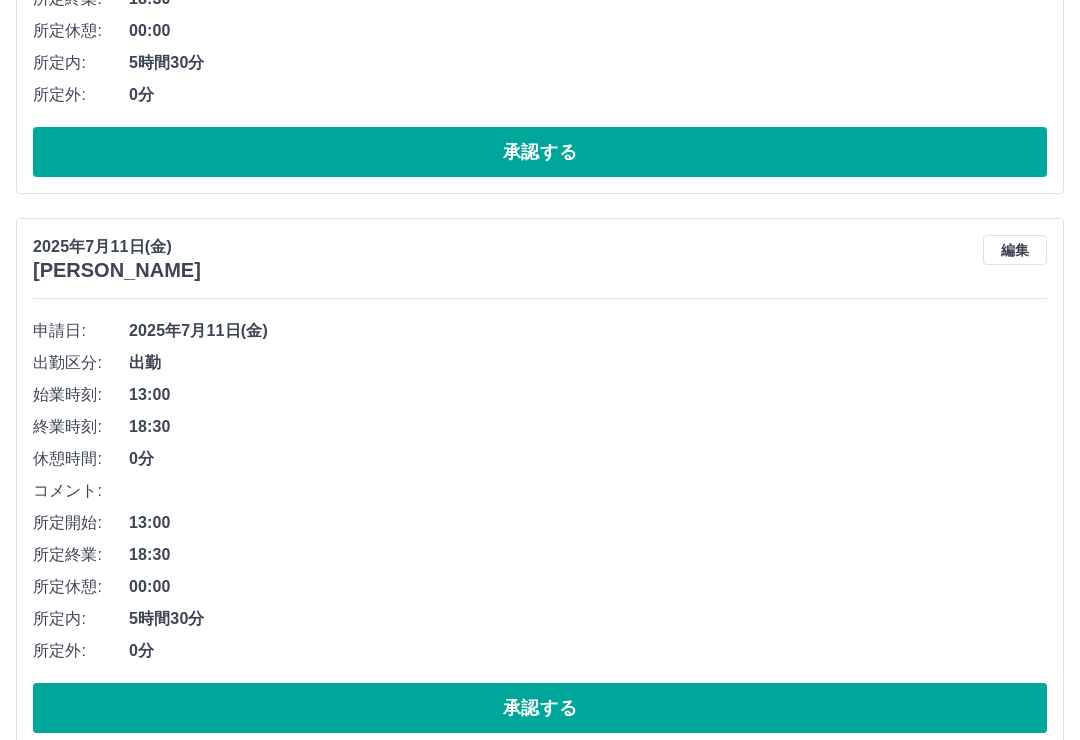 click on "承認する" at bounding box center [540, 708] 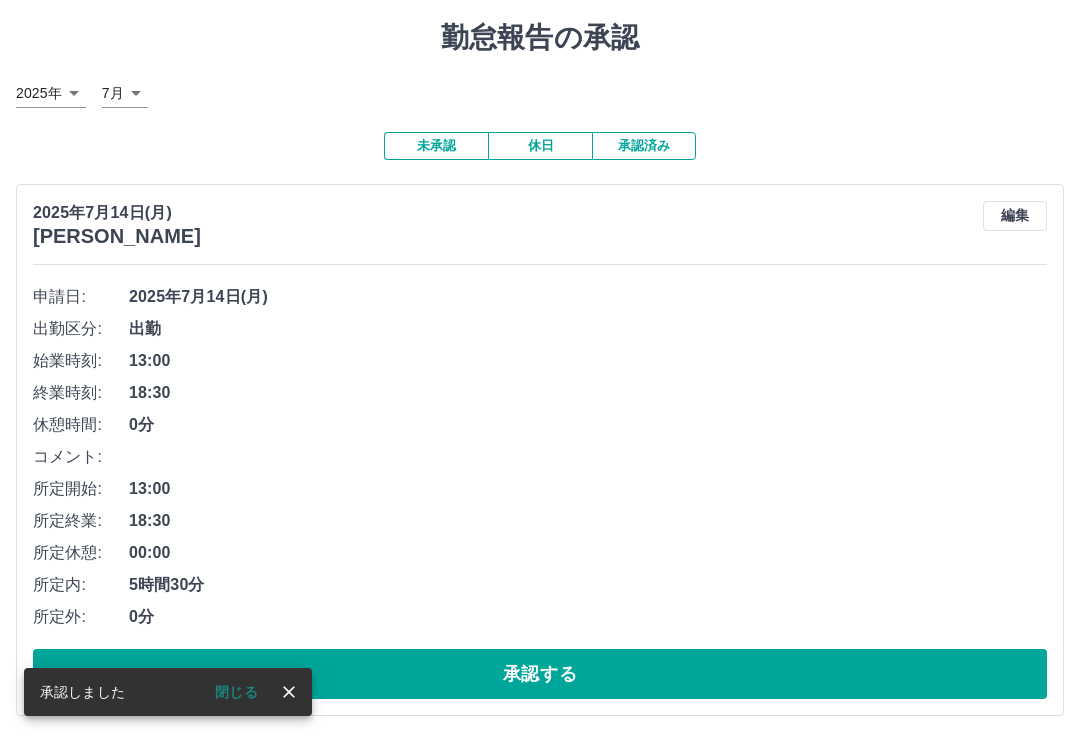 scroll, scrollTop: 18, scrollLeft: 0, axis: vertical 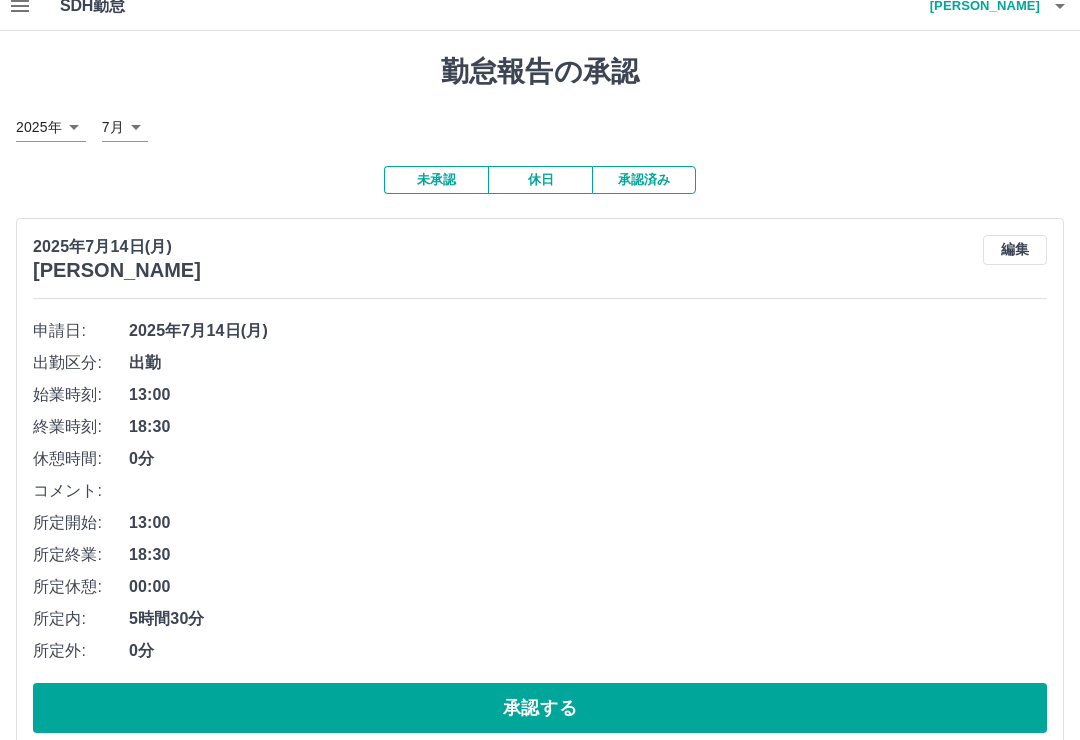 click on "承認済み" at bounding box center (644, 180) 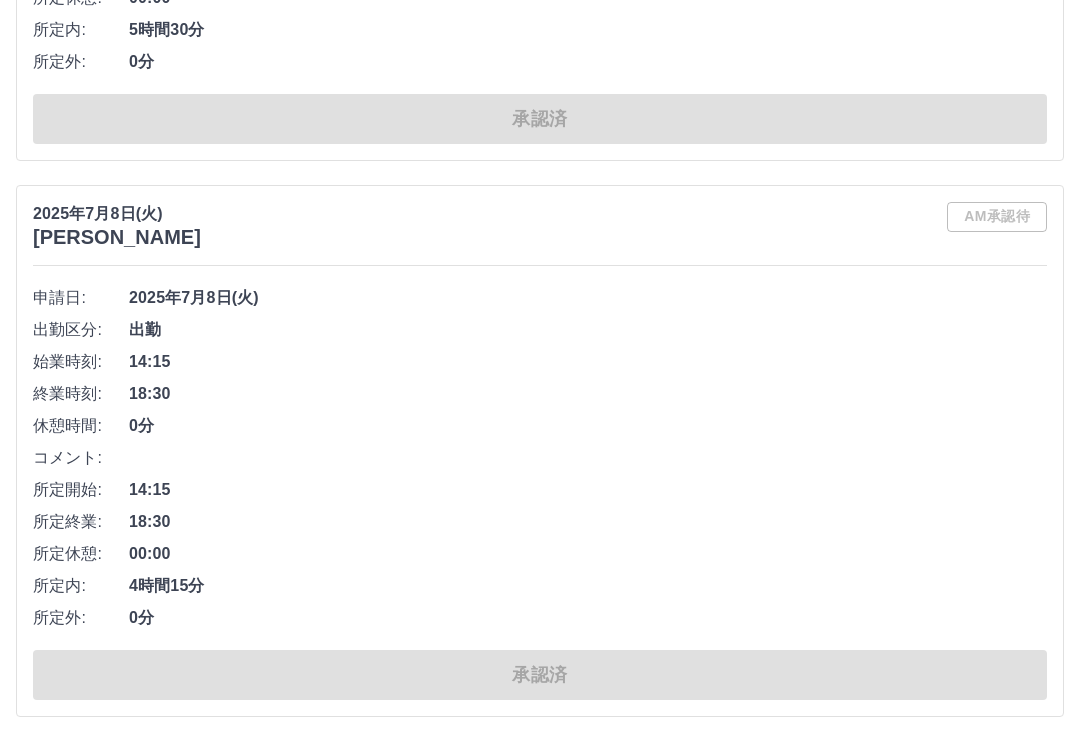 scroll, scrollTop: 10556, scrollLeft: 0, axis: vertical 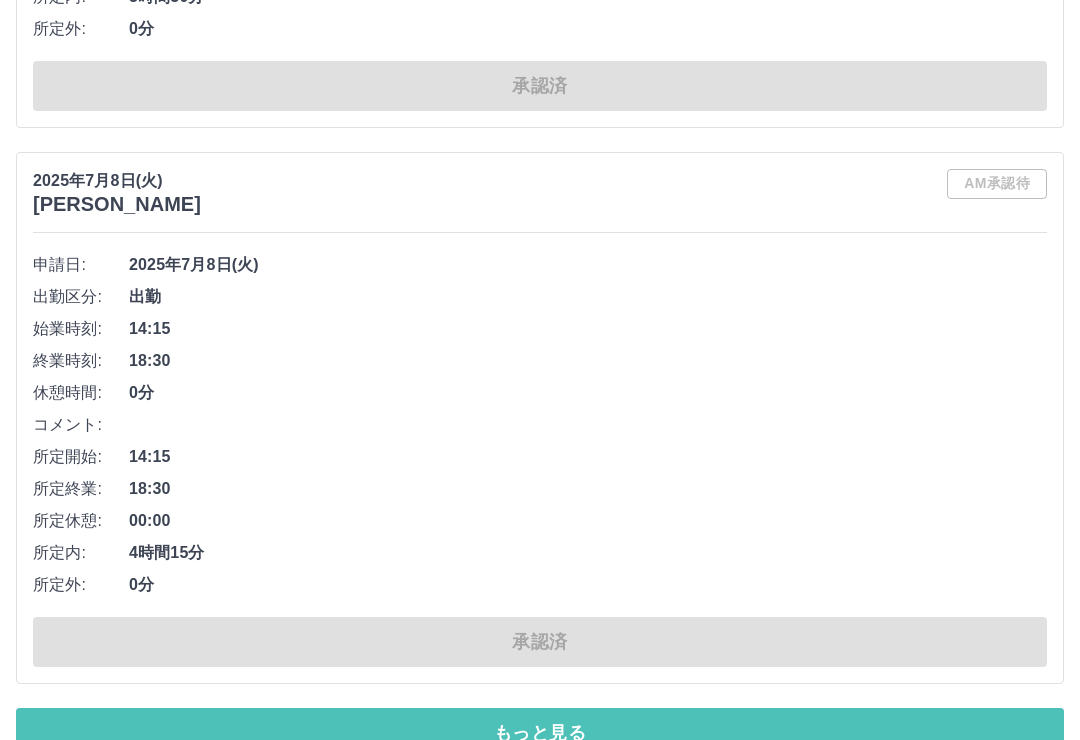 click on "もっと見る" at bounding box center [540, 733] 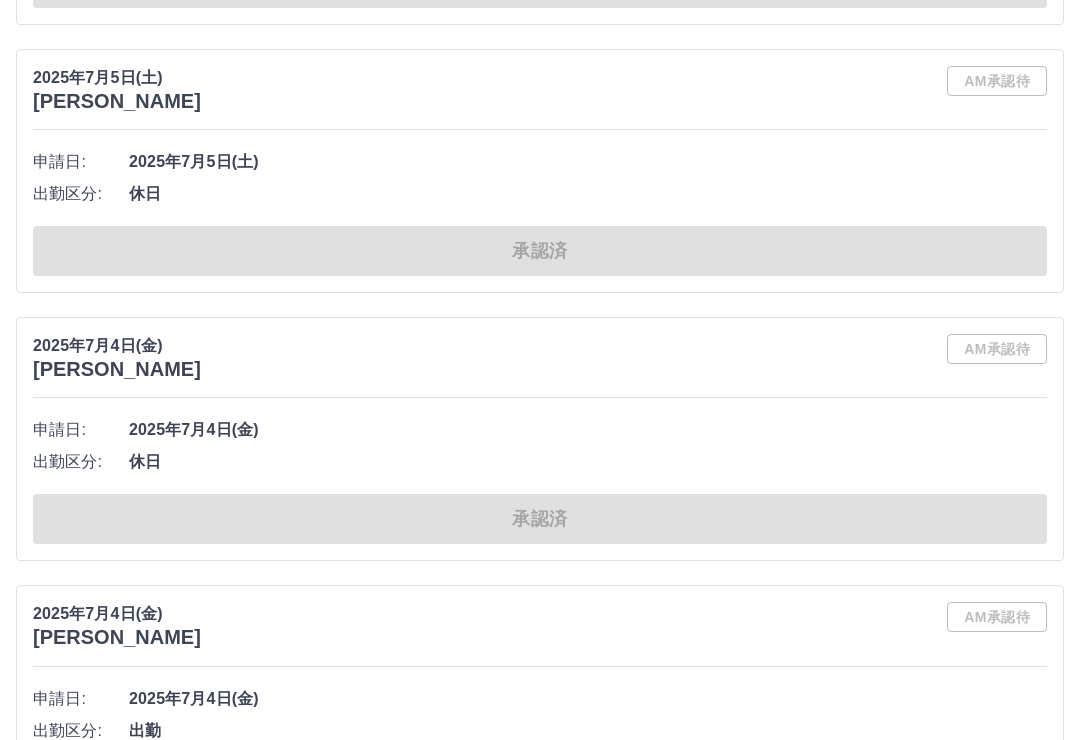 scroll, scrollTop: 17617, scrollLeft: 0, axis: vertical 